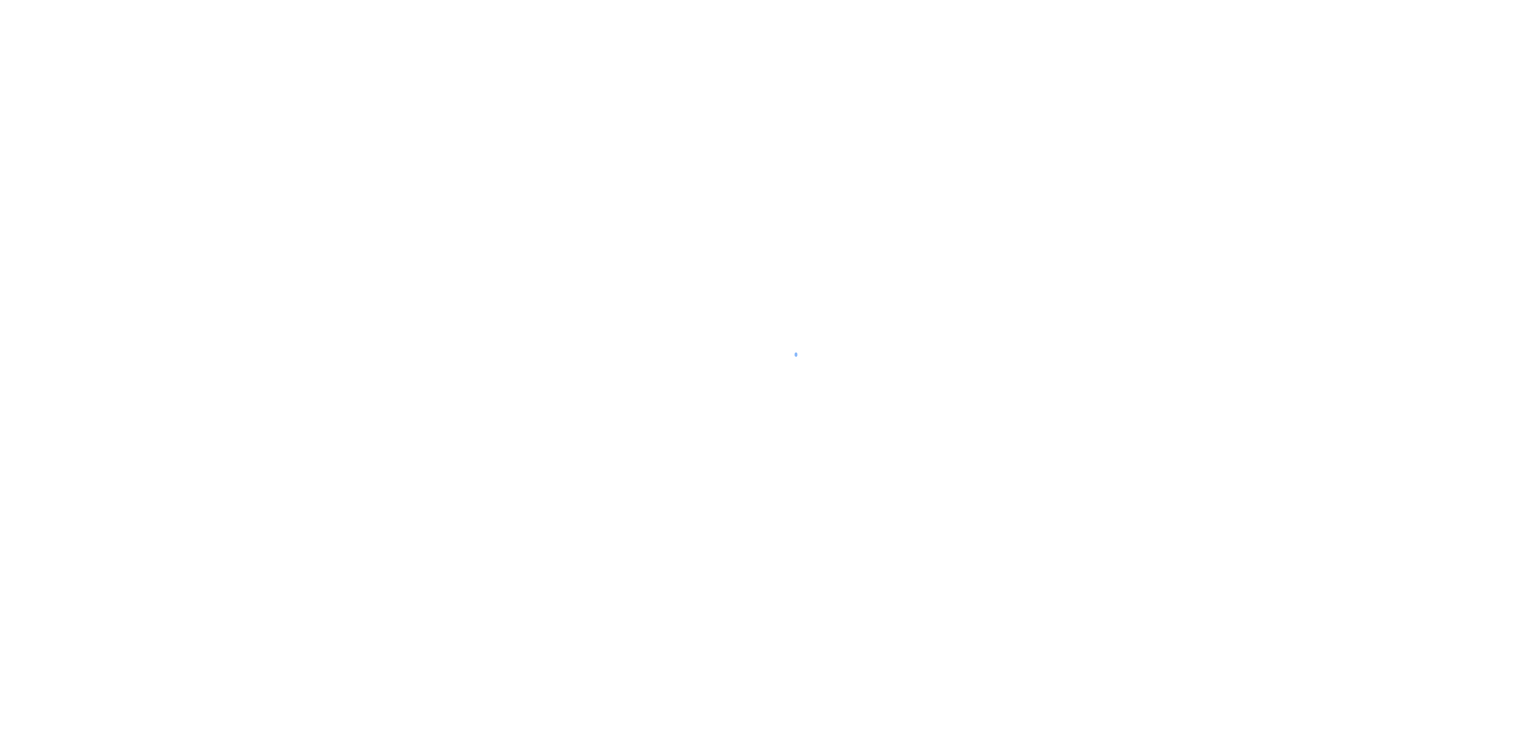 scroll, scrollTop: 0, scrollLeft: 0, axis: both 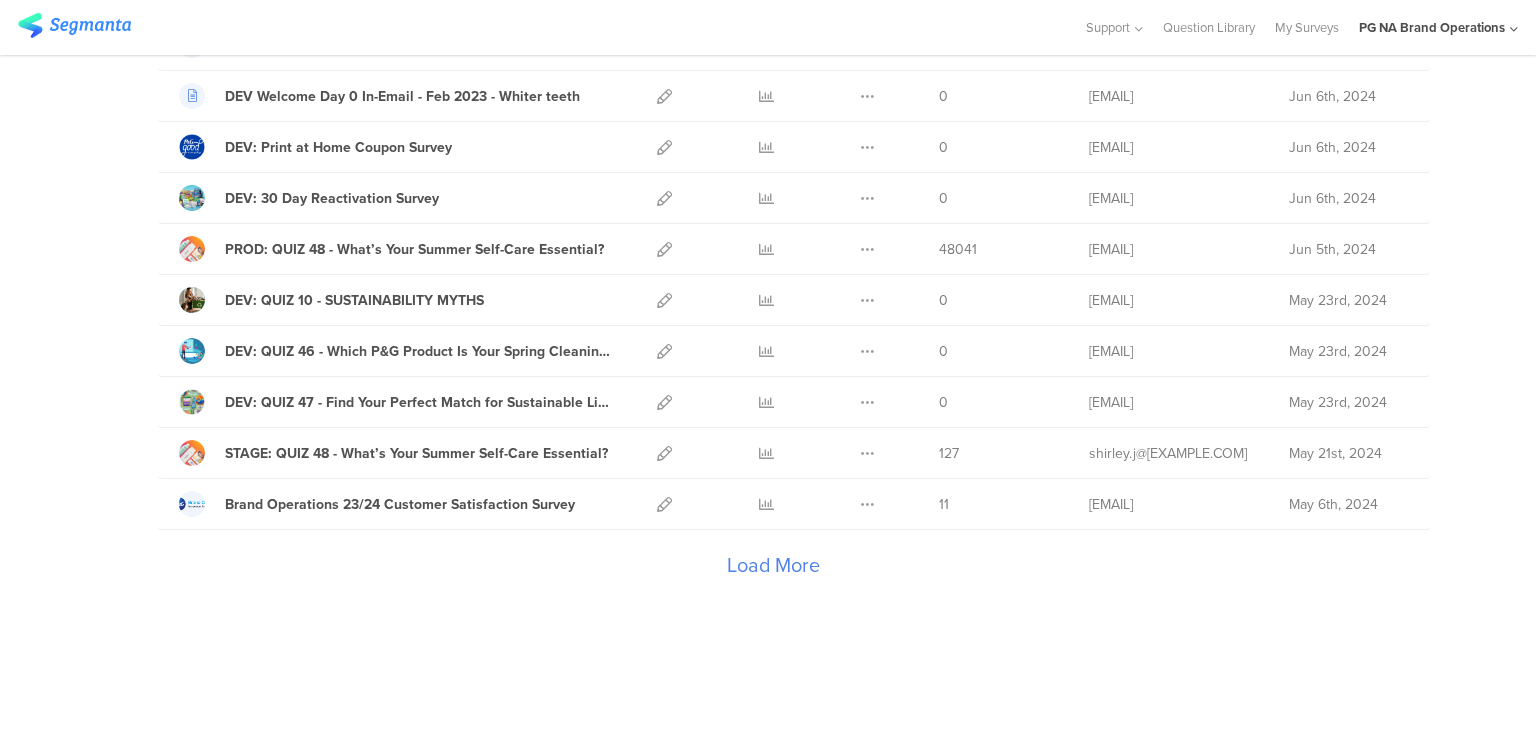 click on "Load More" at bounding box center [773, 570] 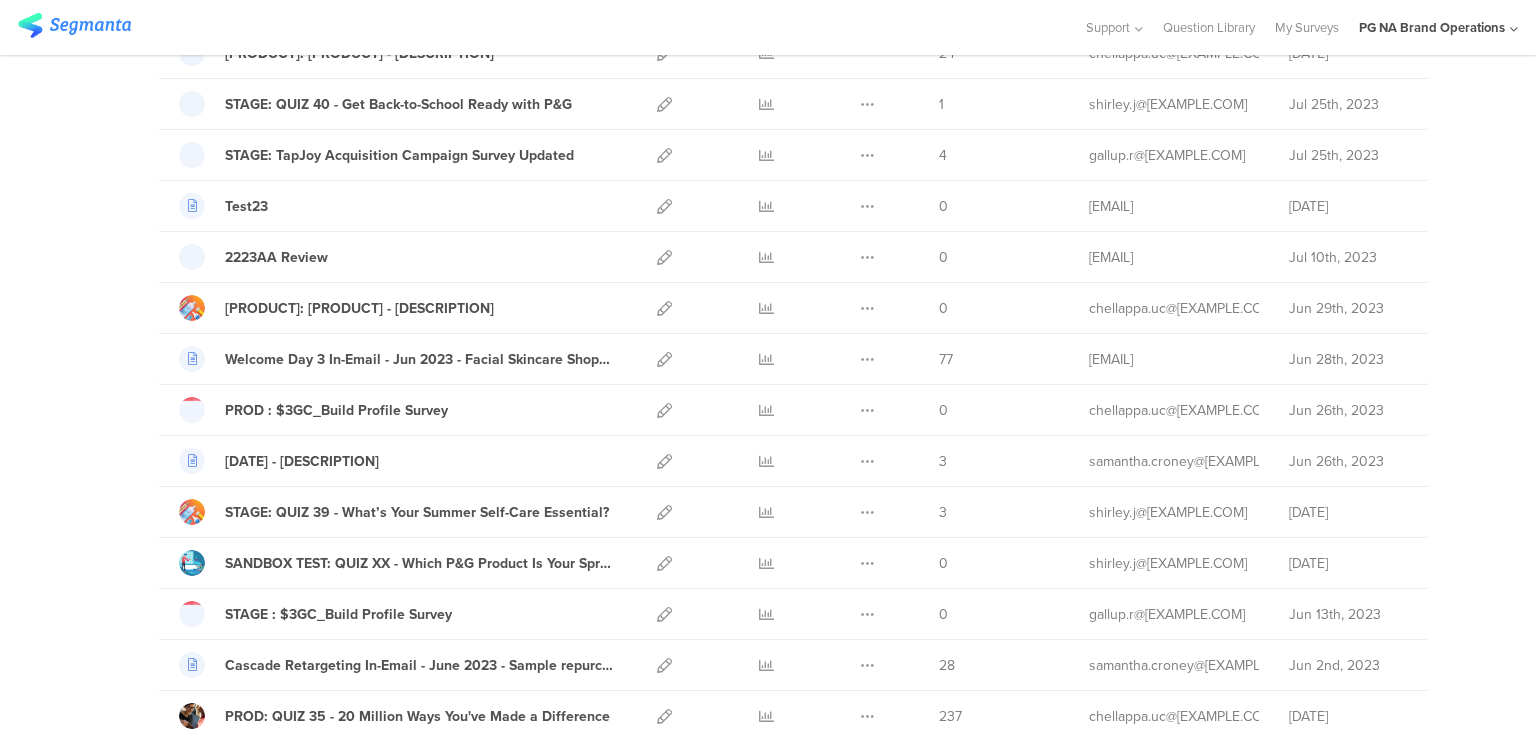 scroll, scrollTop: 4827, scrollLeft: 0, axis: vertical 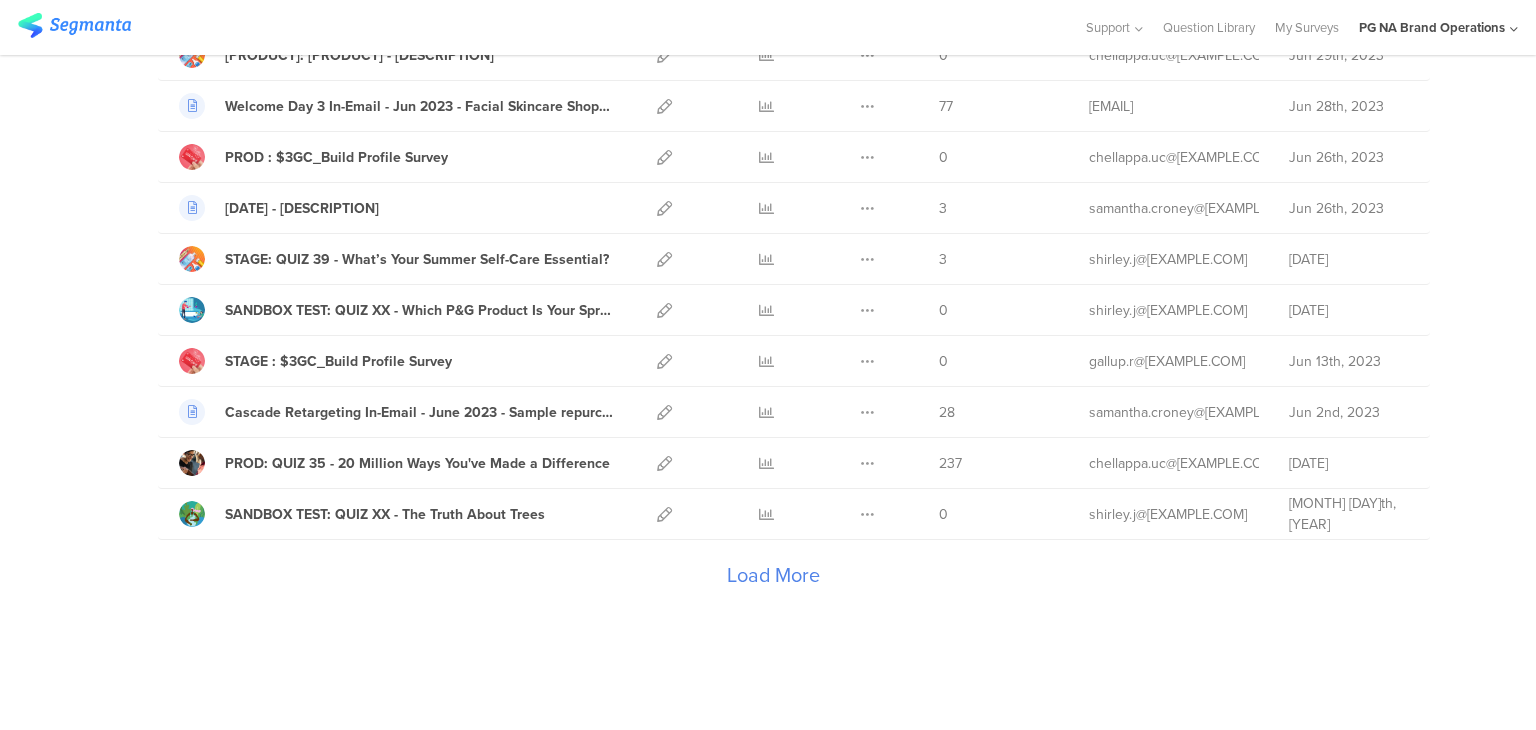 click on "Load More" at bounding box center [773, 580] 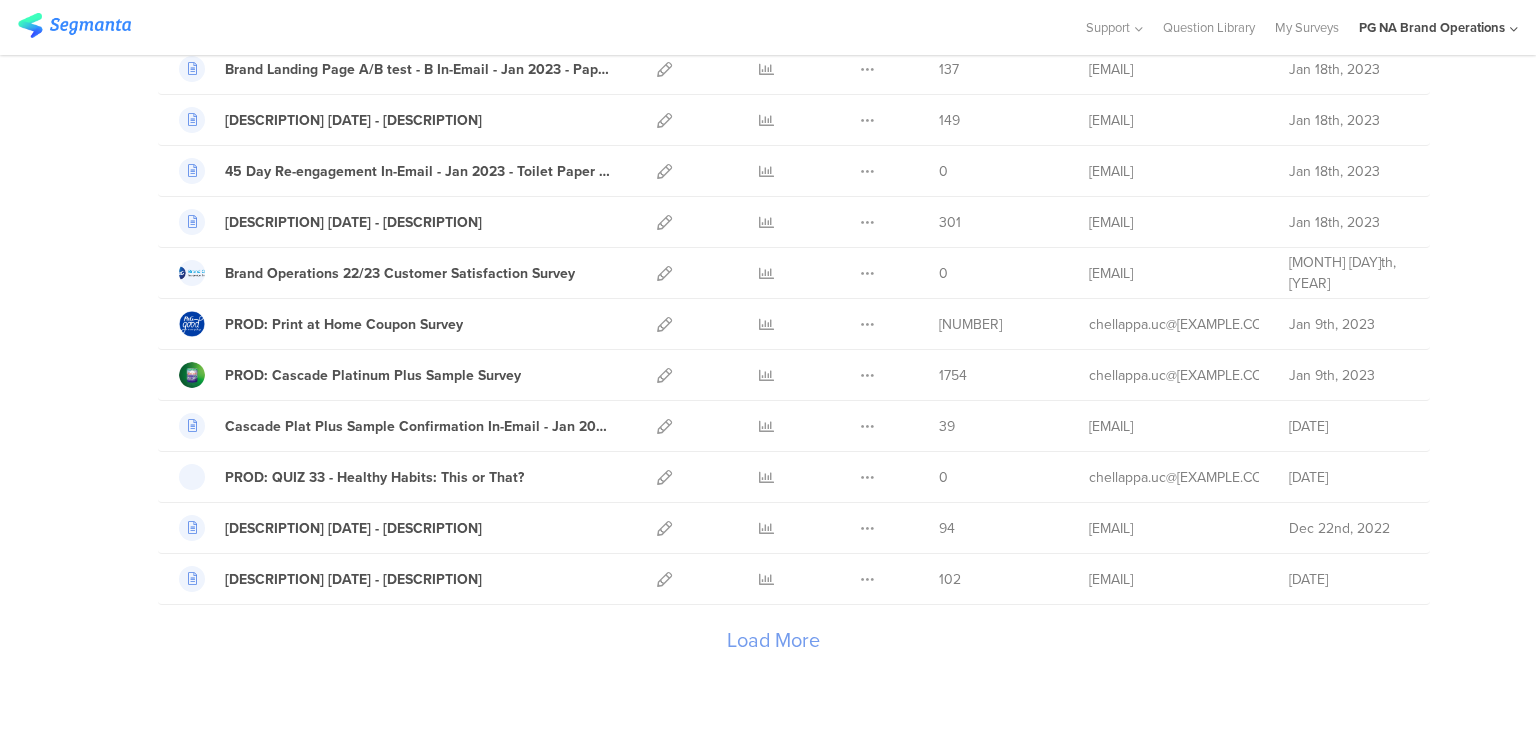 scroll, scrollTop: 7367, scrollLeft: 0, axis: vertical 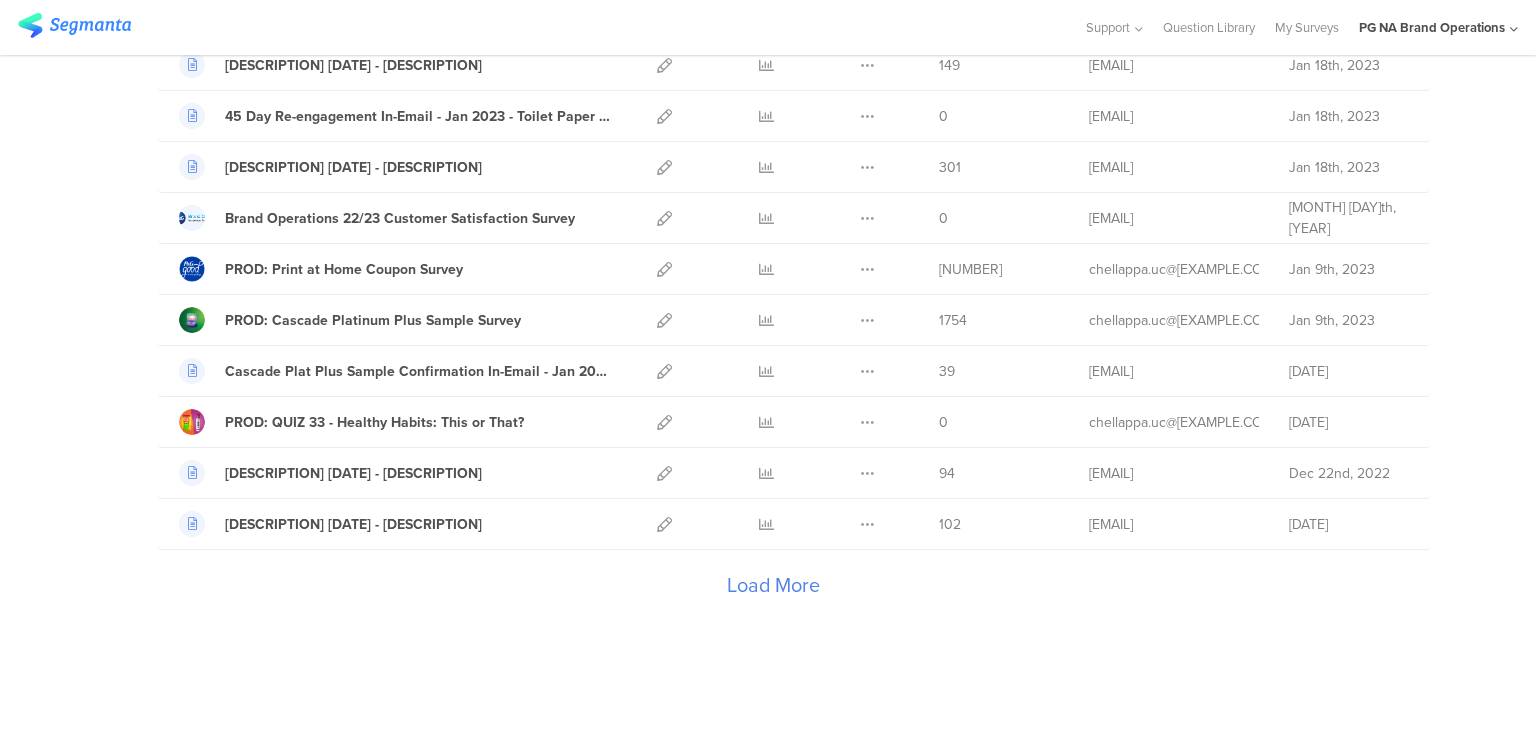 click on "Load More" at bounding box center [773, 590] 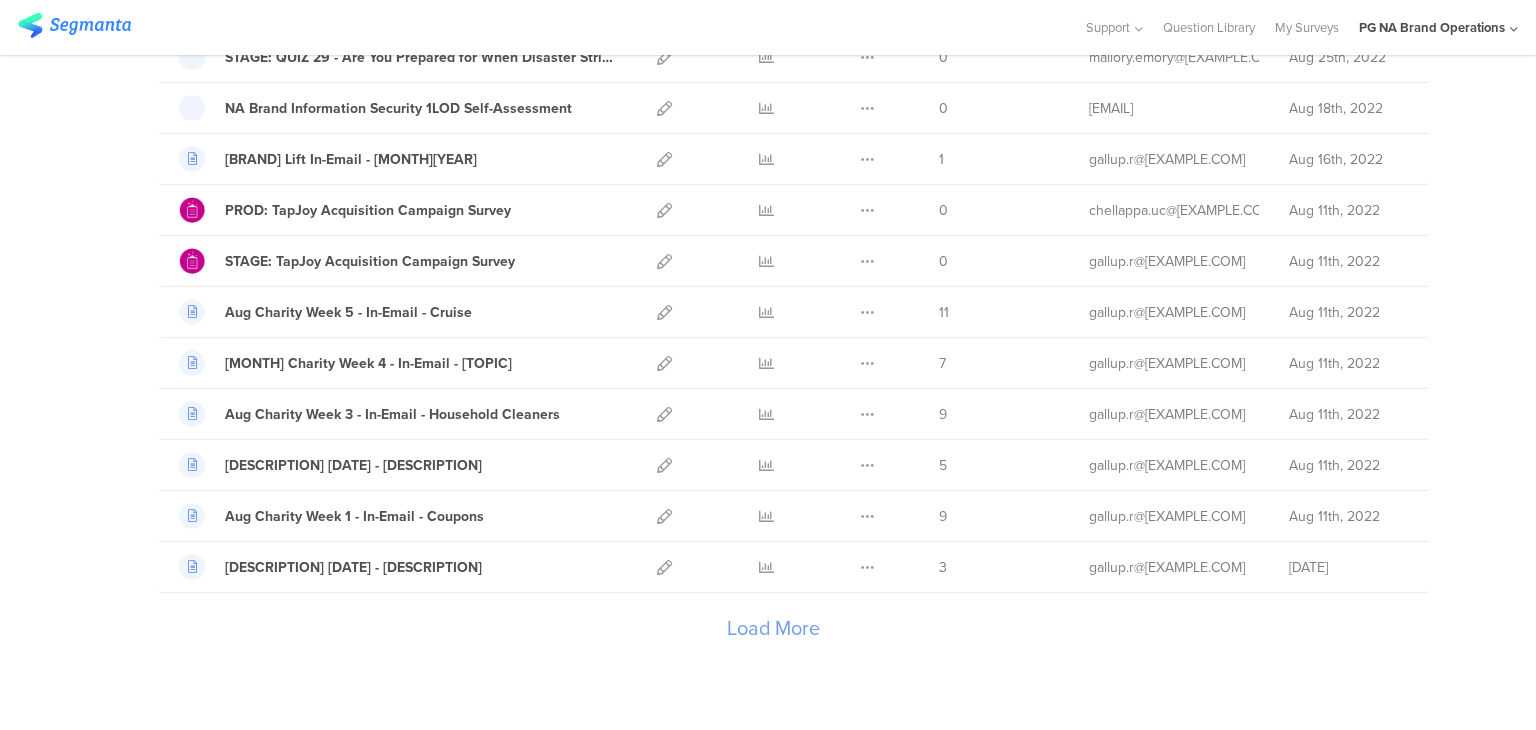 scroll, scrollTop: 9907, scrollLeft: 0, axis: vertical 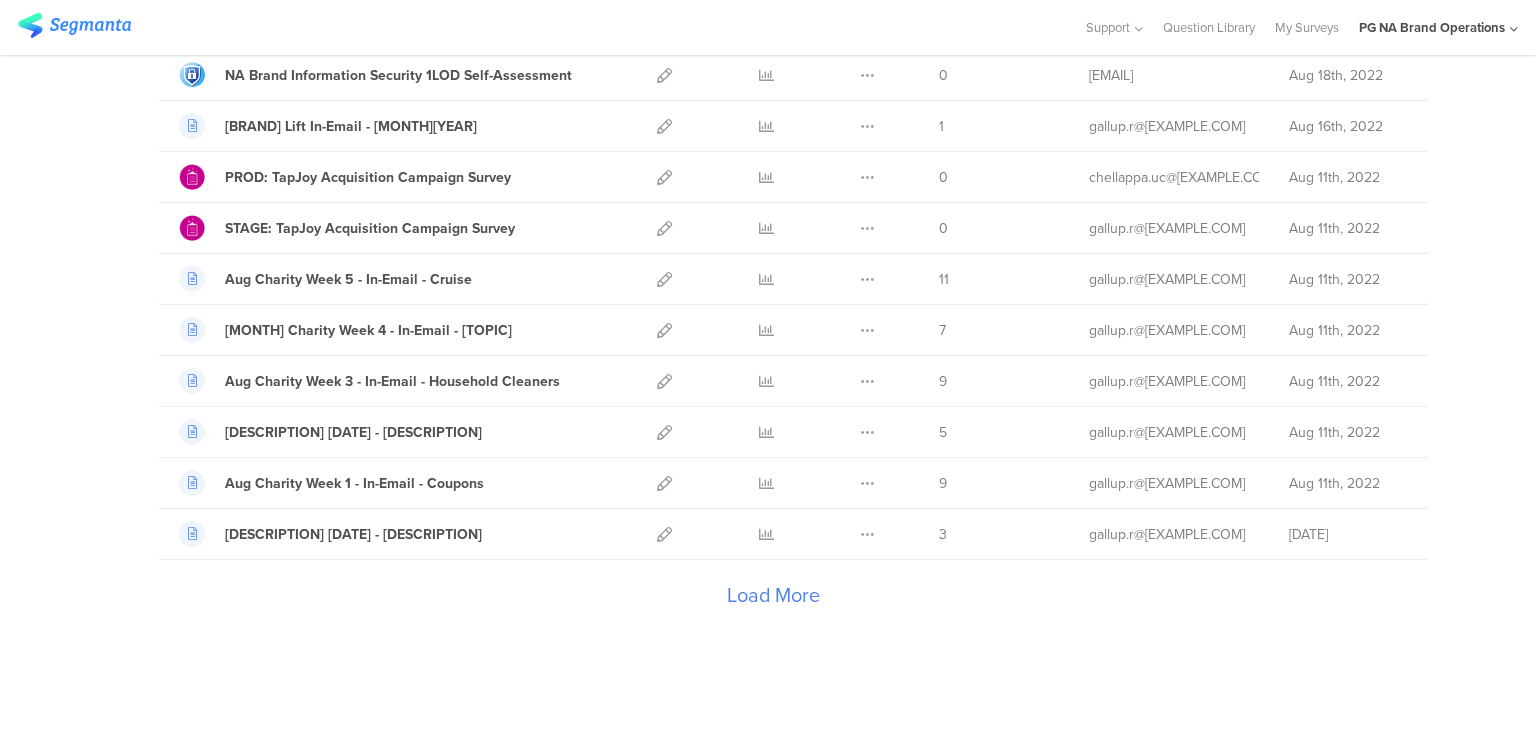 click on "Load More" at bounding box center [773, 600] 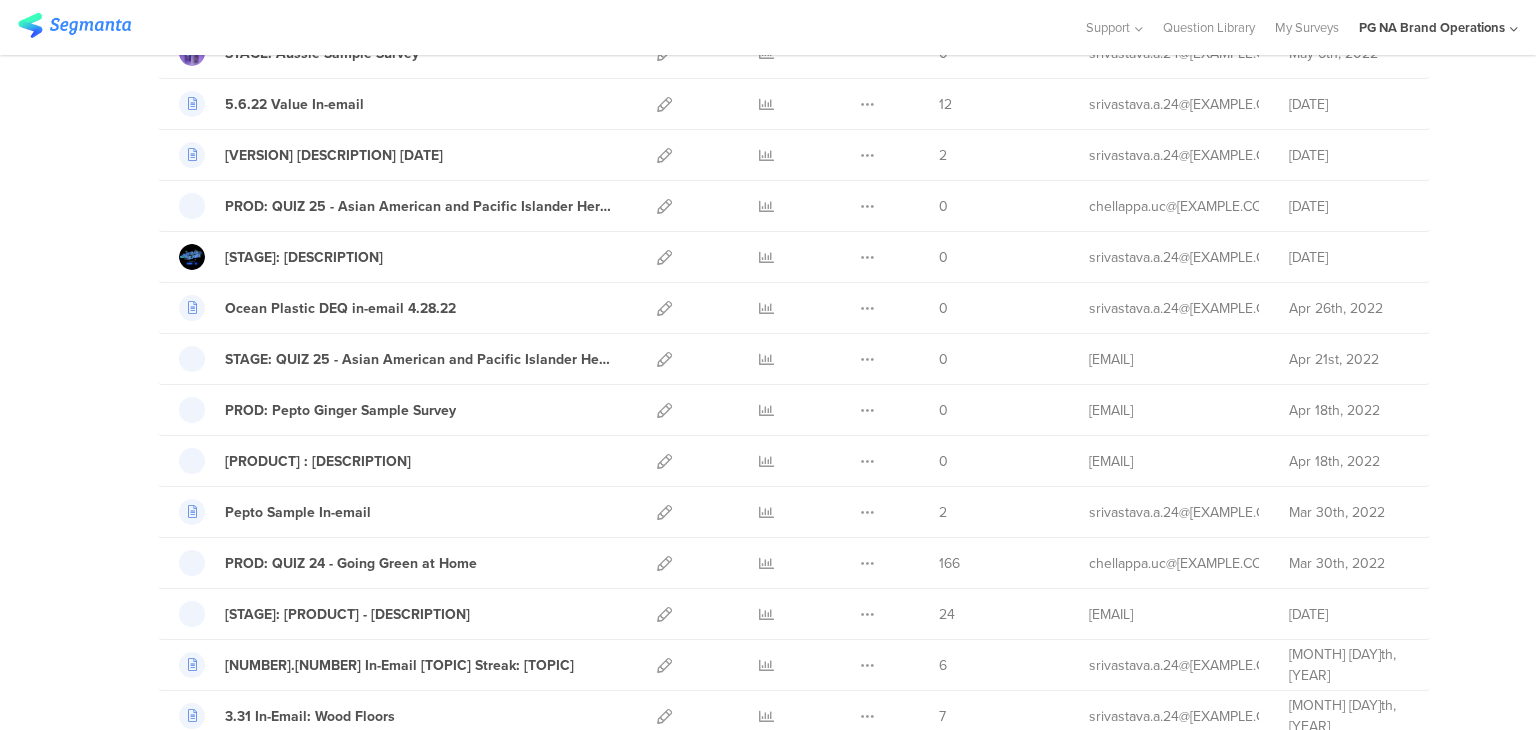scroll, scrollTop: 12447, scrollLeft: 0, axis: vertical 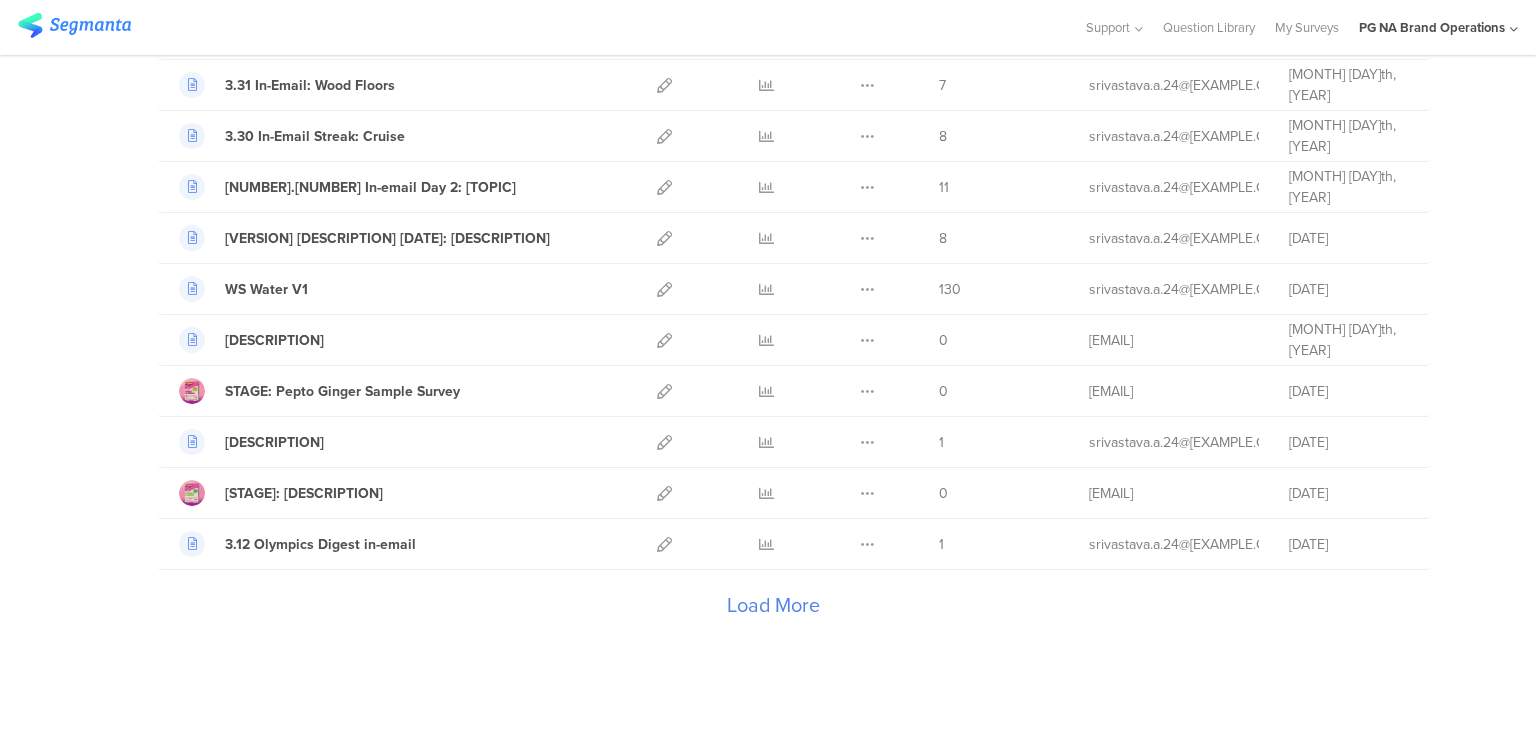 click on "Load More" at bounding box center [773, 610] 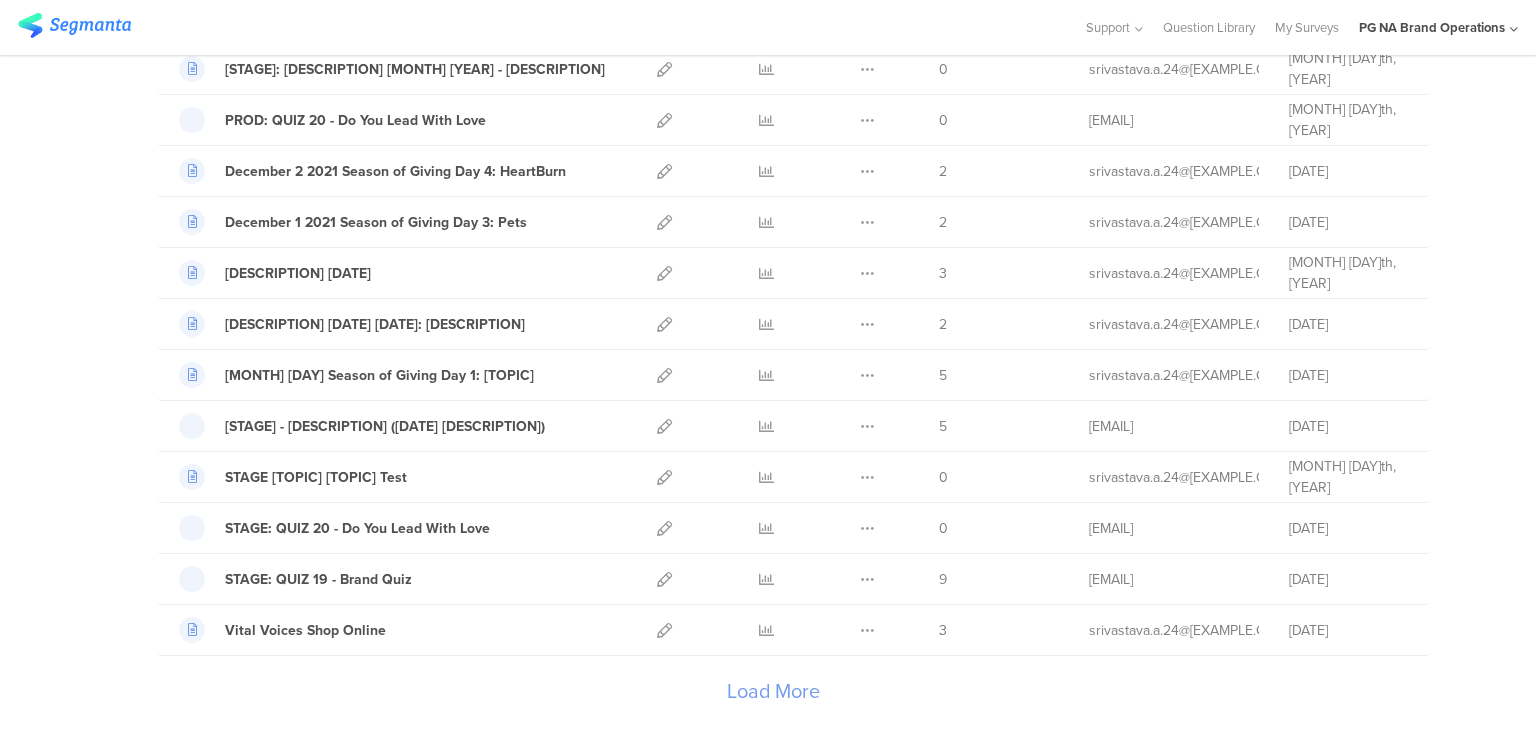 scroll, scrollTop: 14987, scrollLeft: 0, axis: vertical 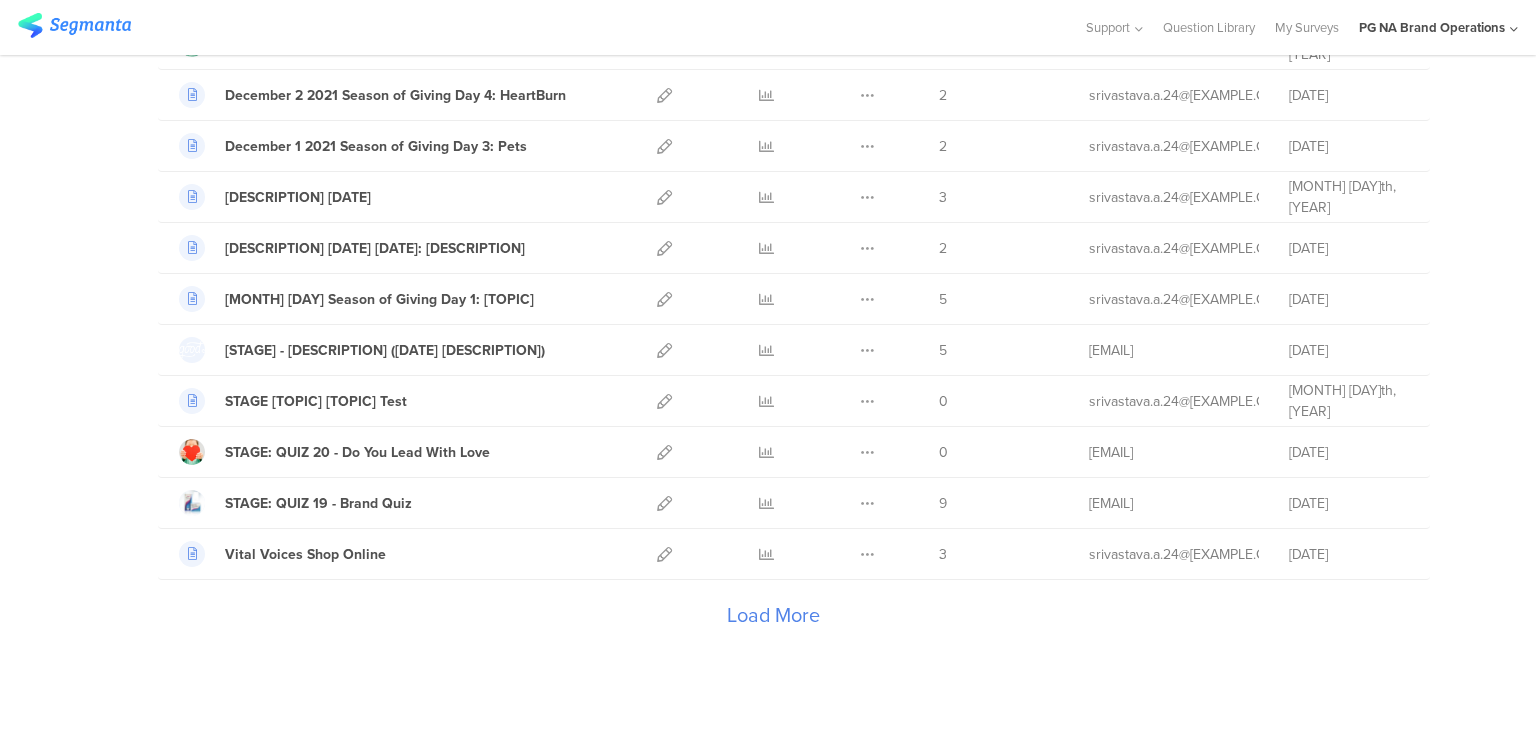 click on "Load More" at bounding box center [773, 620] 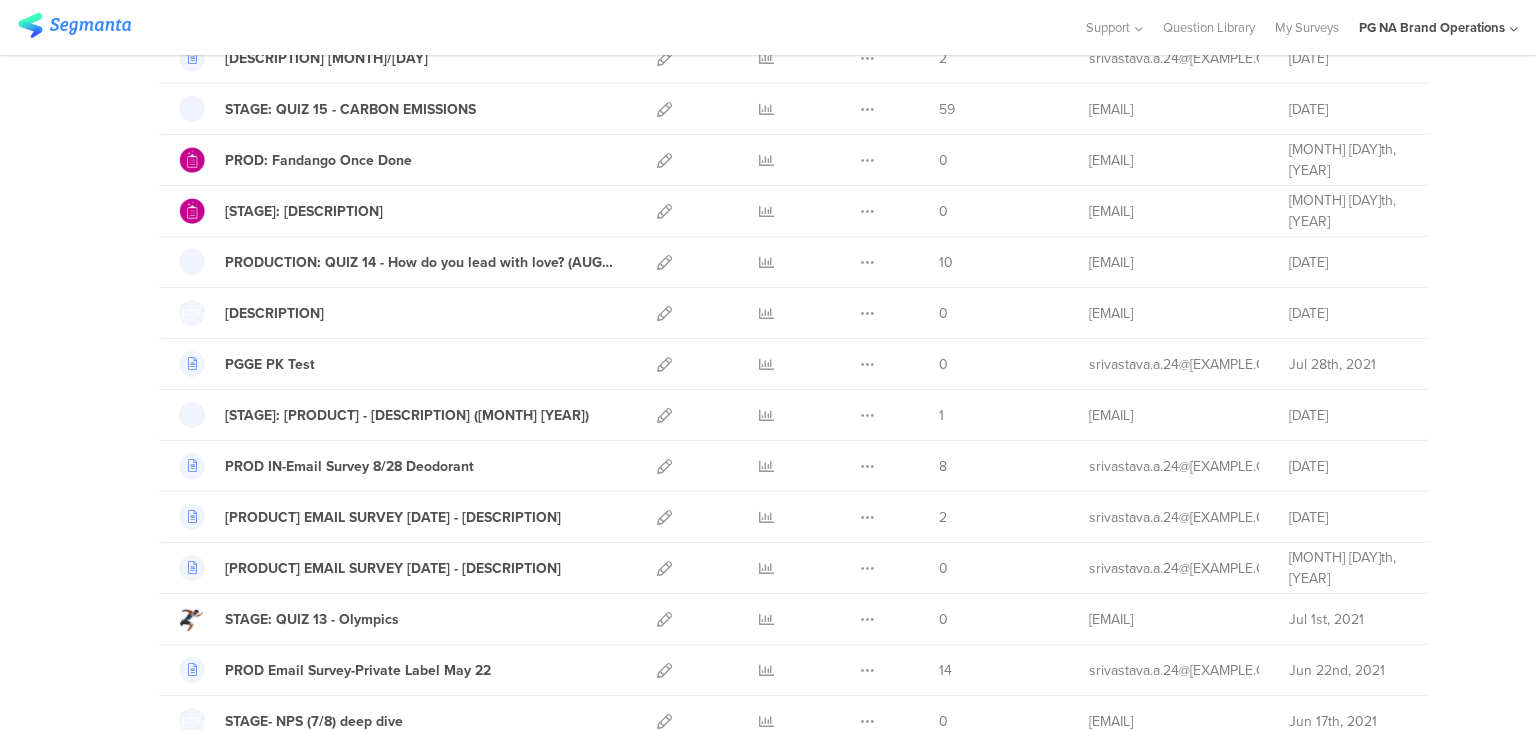 scroll, scrollTop: 17527, scrollLeft: 0, axis: vertical 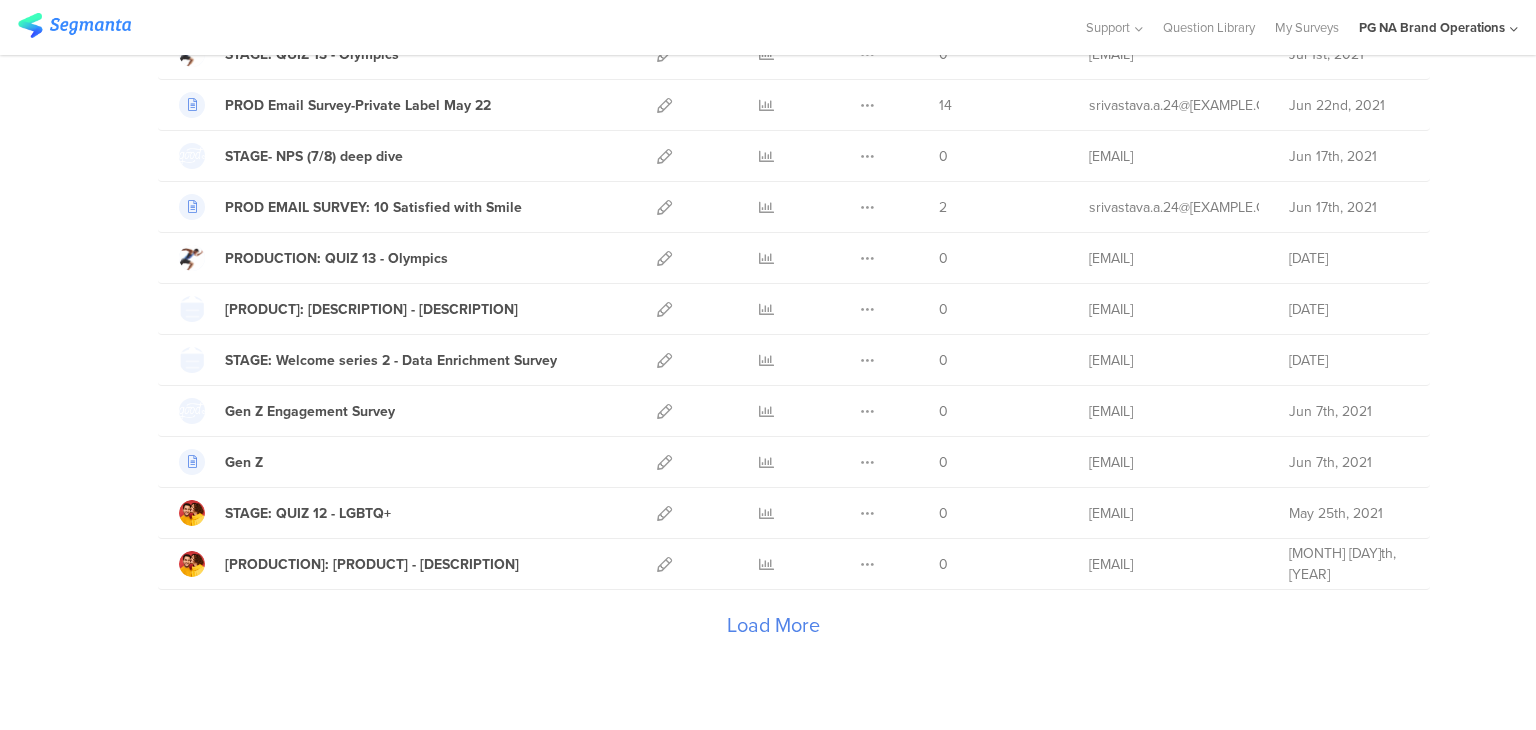 click on "Load More" at bounding box center (773, 630) 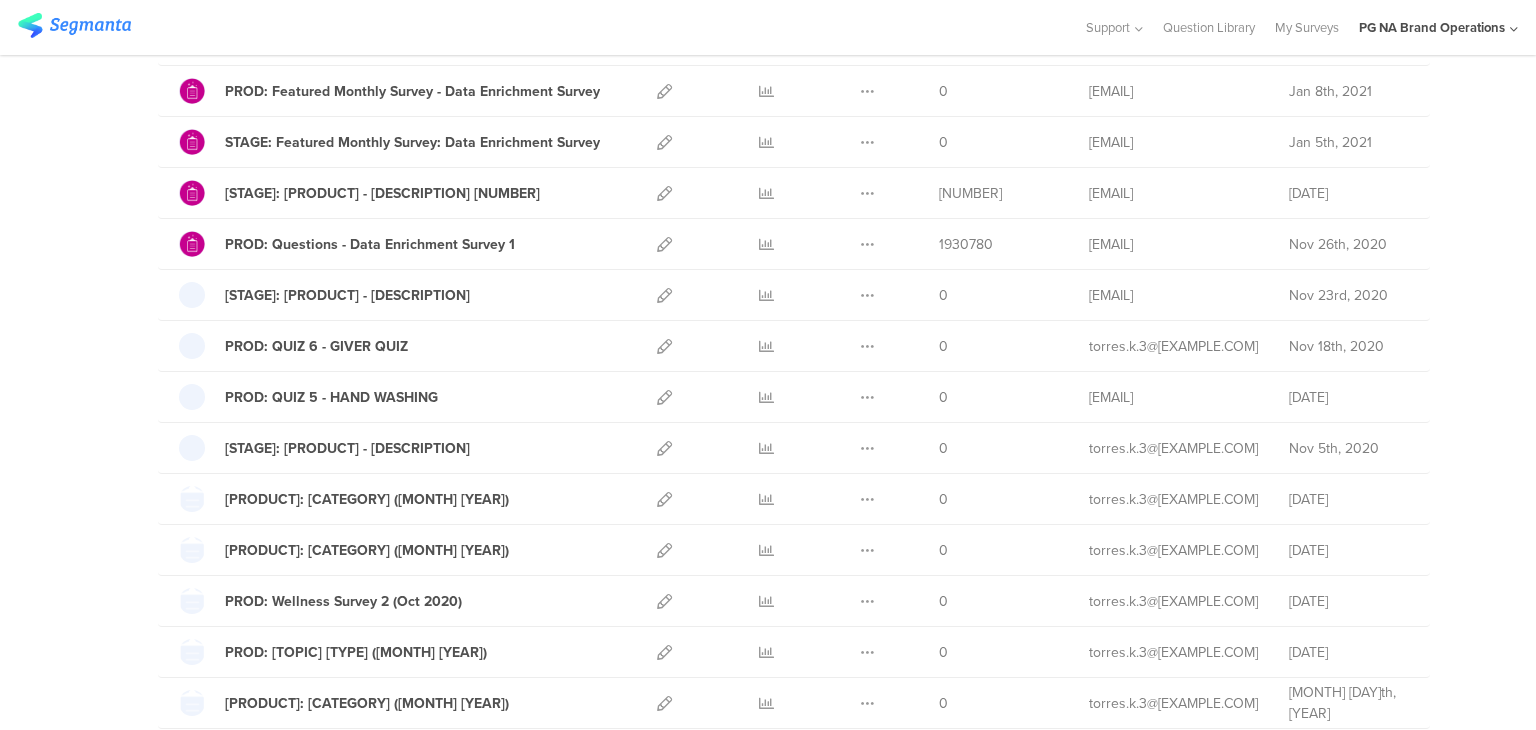 scroll, scrollTop: 20067, scrollLeft: 0, axis: vertical 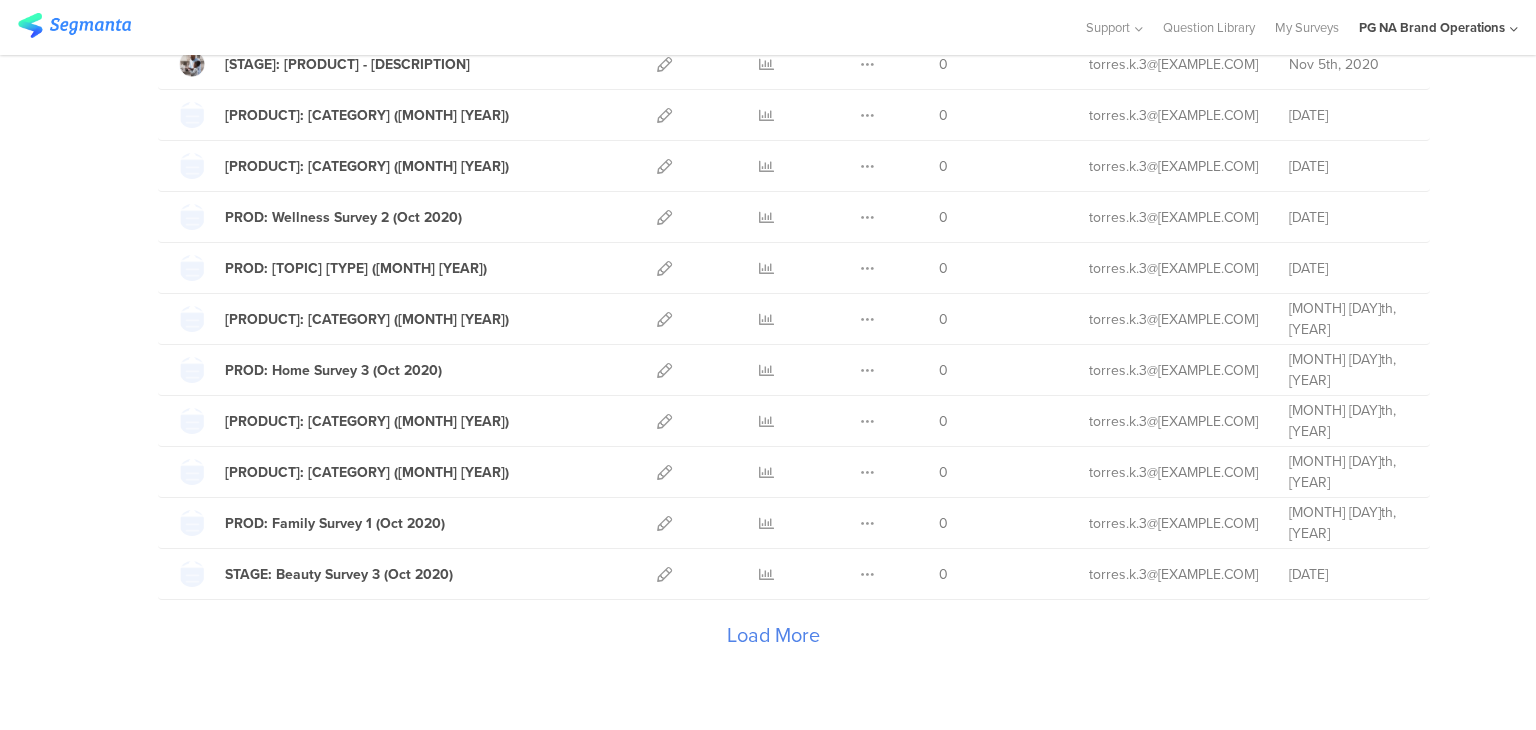 click on "Load More" at bounding box center [773, 640] 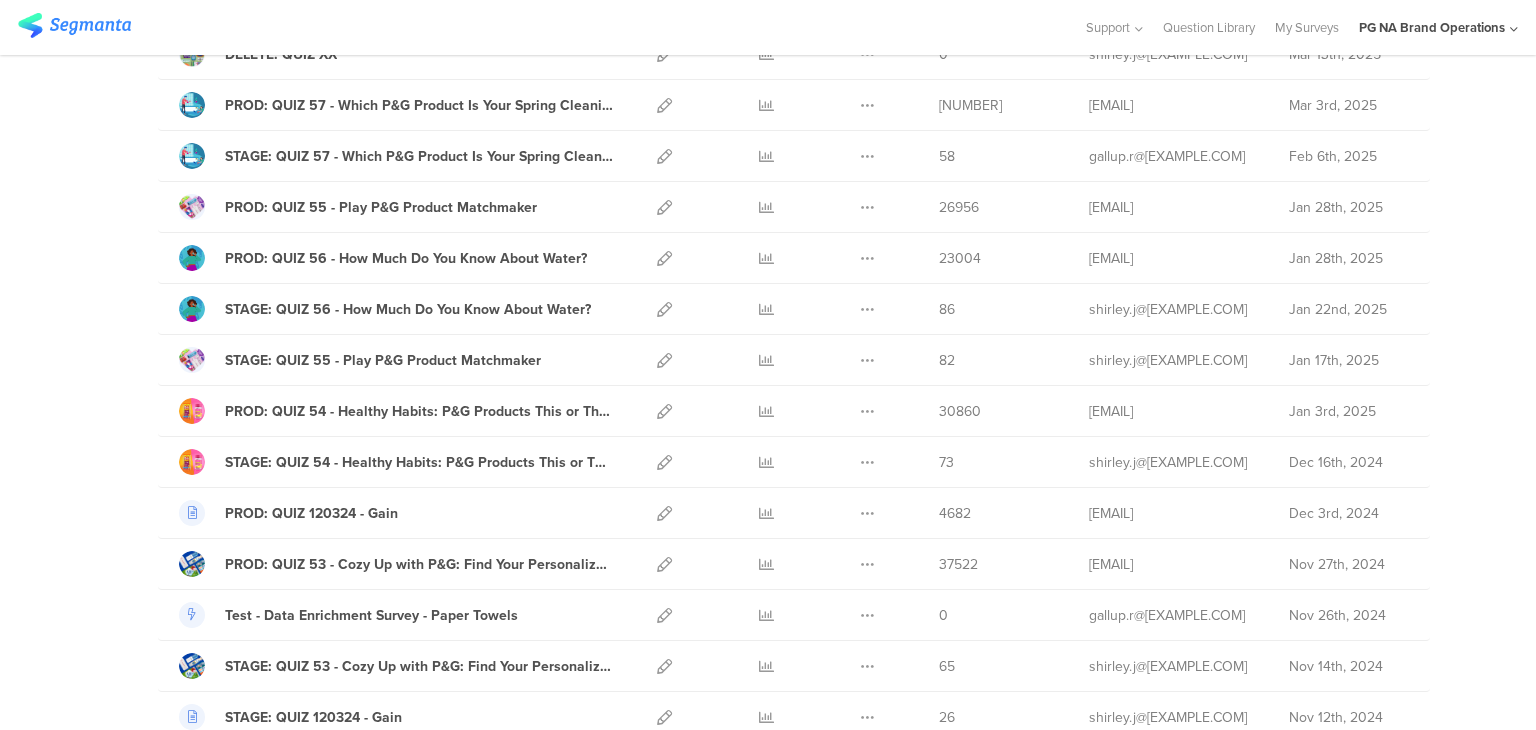 scroll, scrollTop: 0, scrollLeft: 0, axis: both 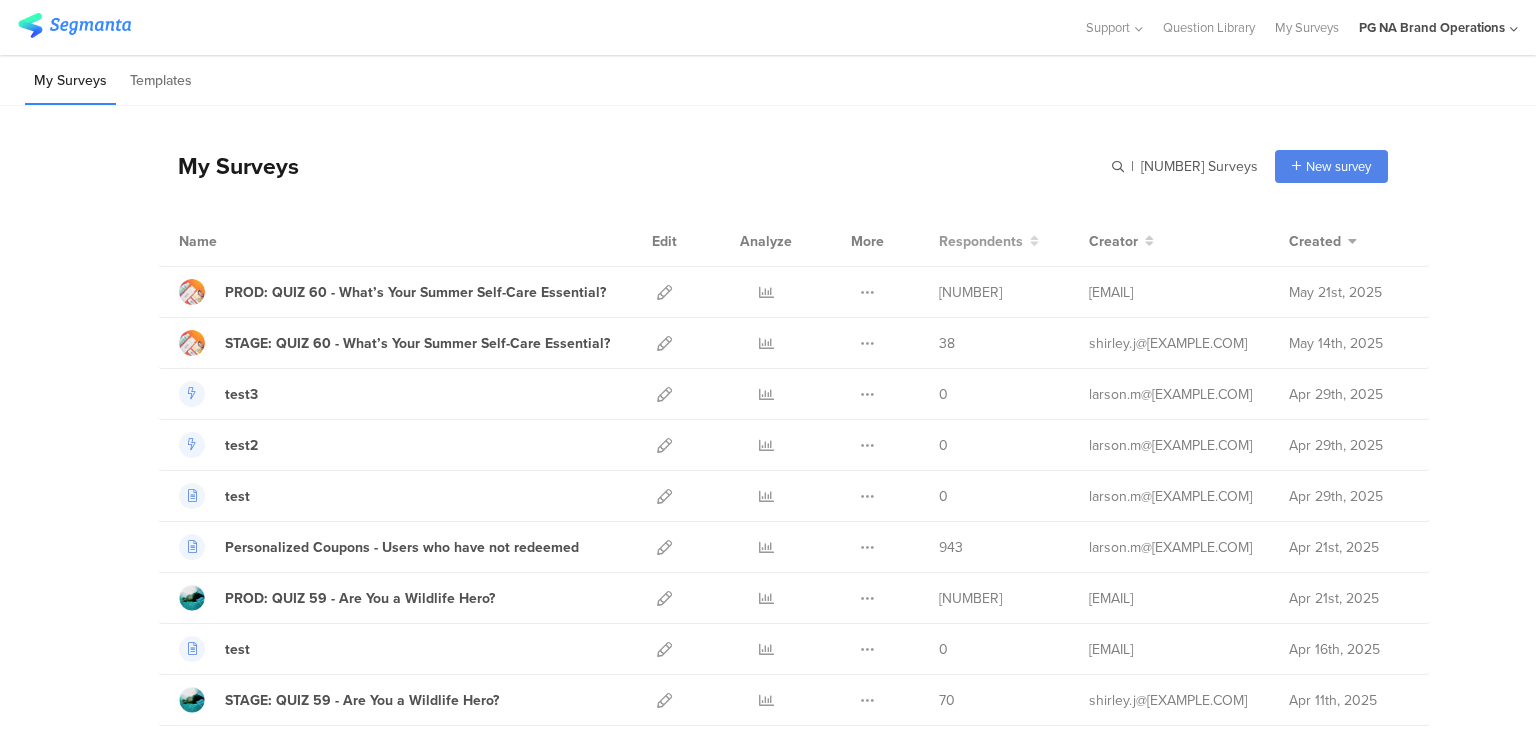 click at bounding box center [1033, 241] 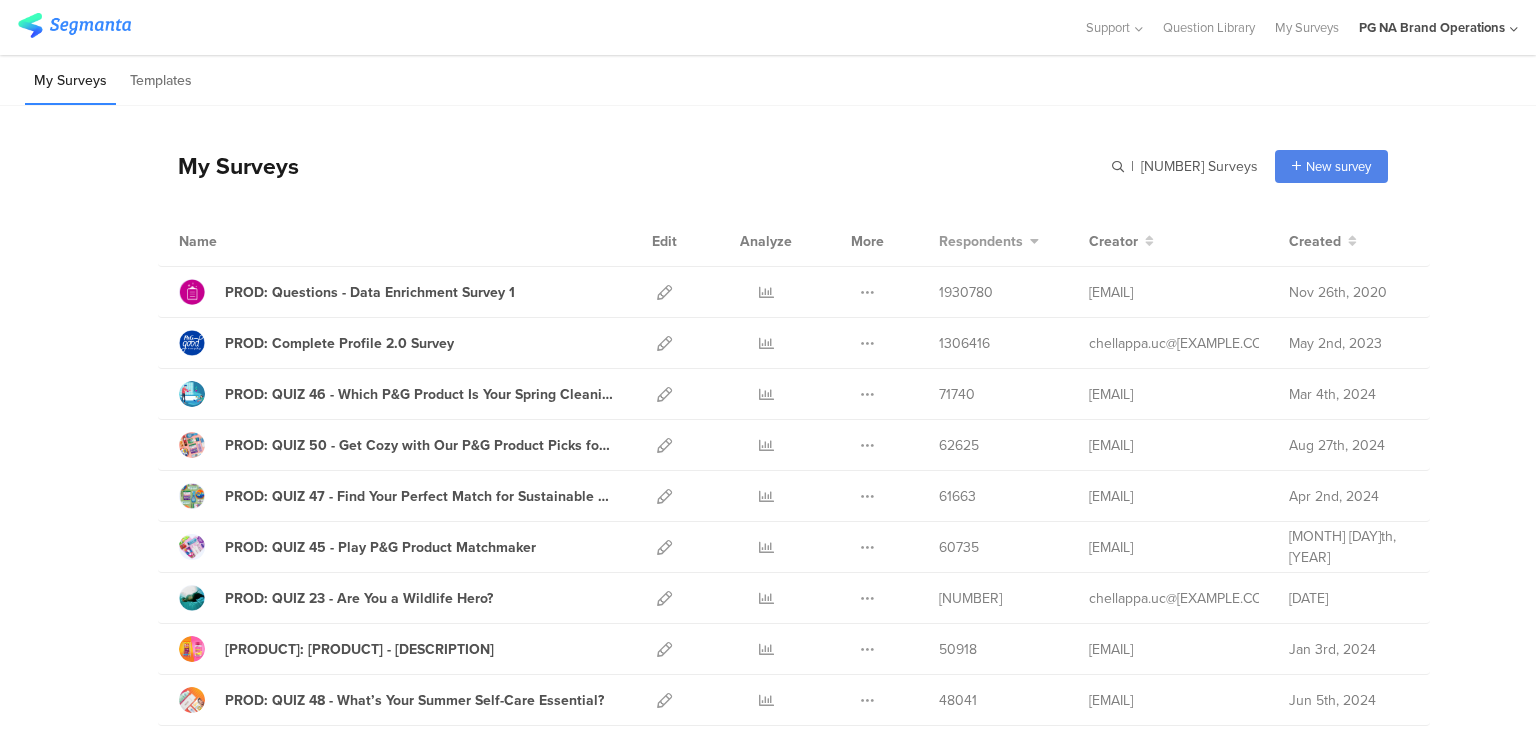 click at bounding box center [1033, 241] 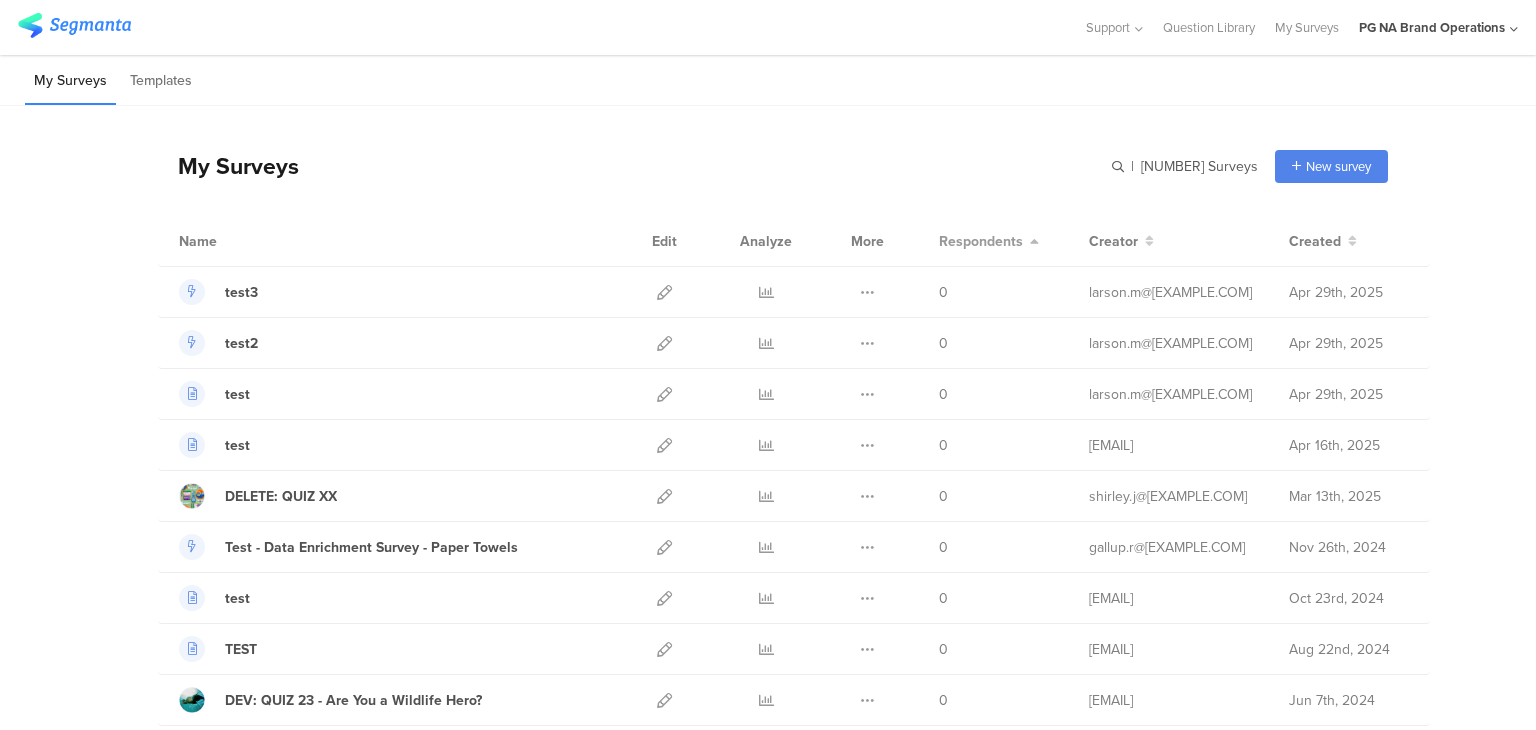 click at bounding box center (1033, 241) 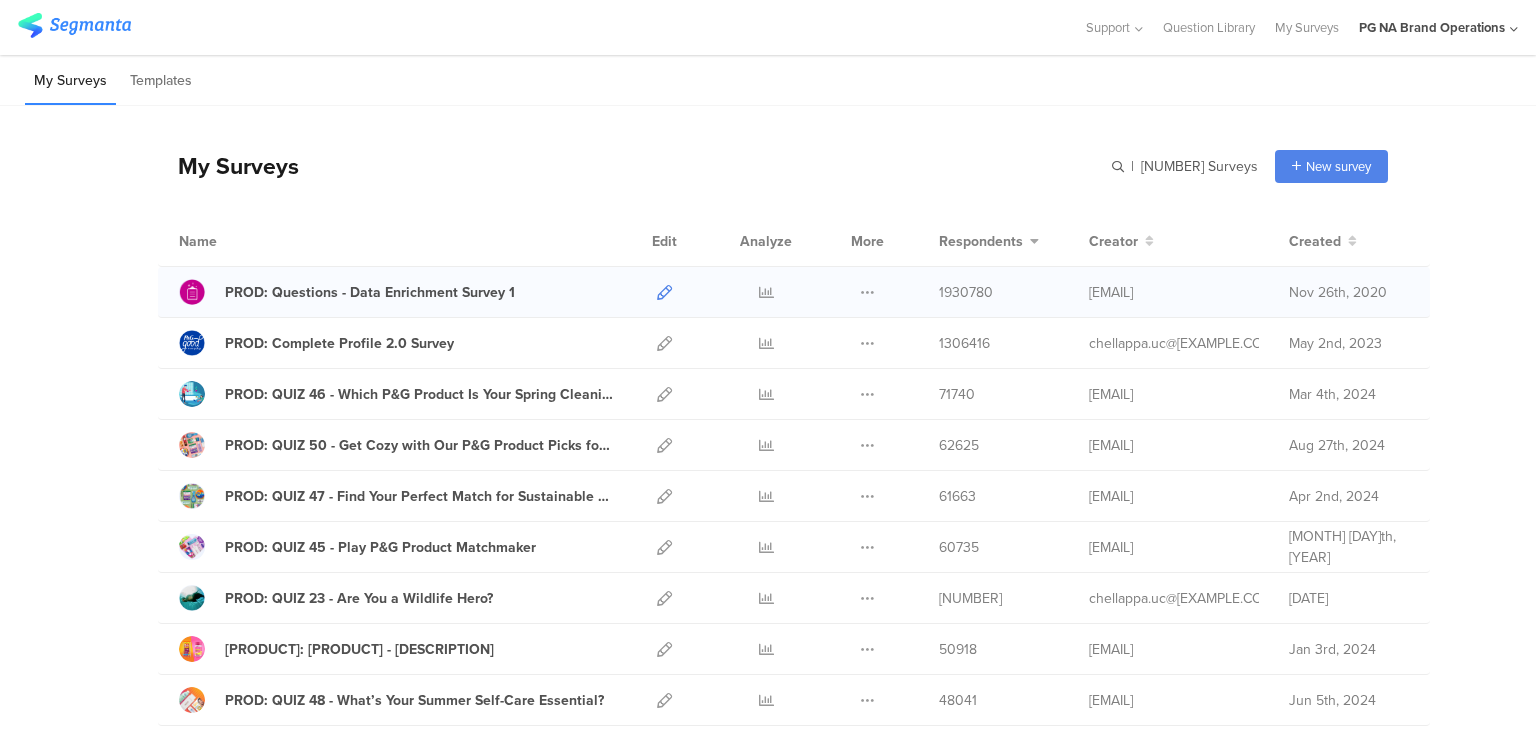 click at bounding box center [664, 292] 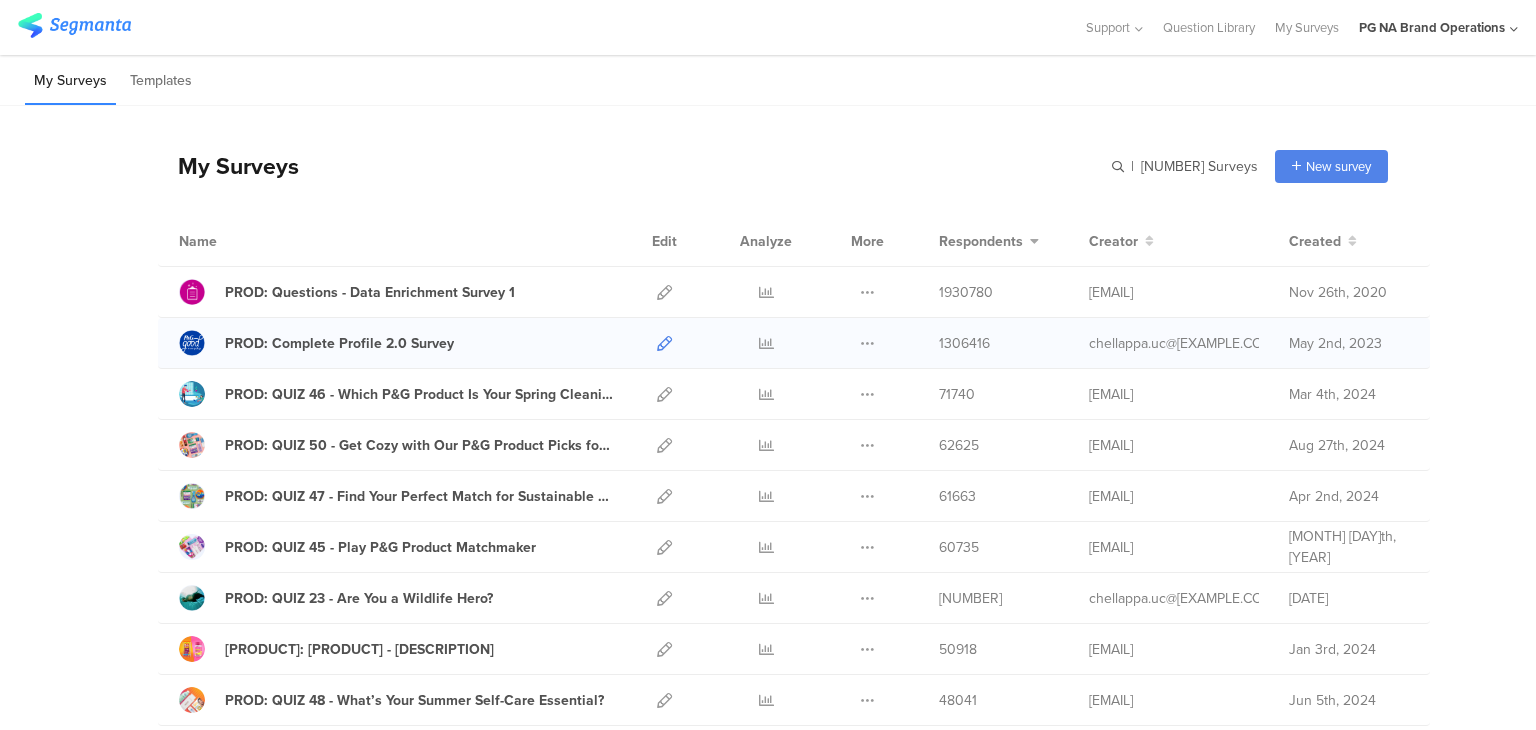 click at bounding box center (664, 343) 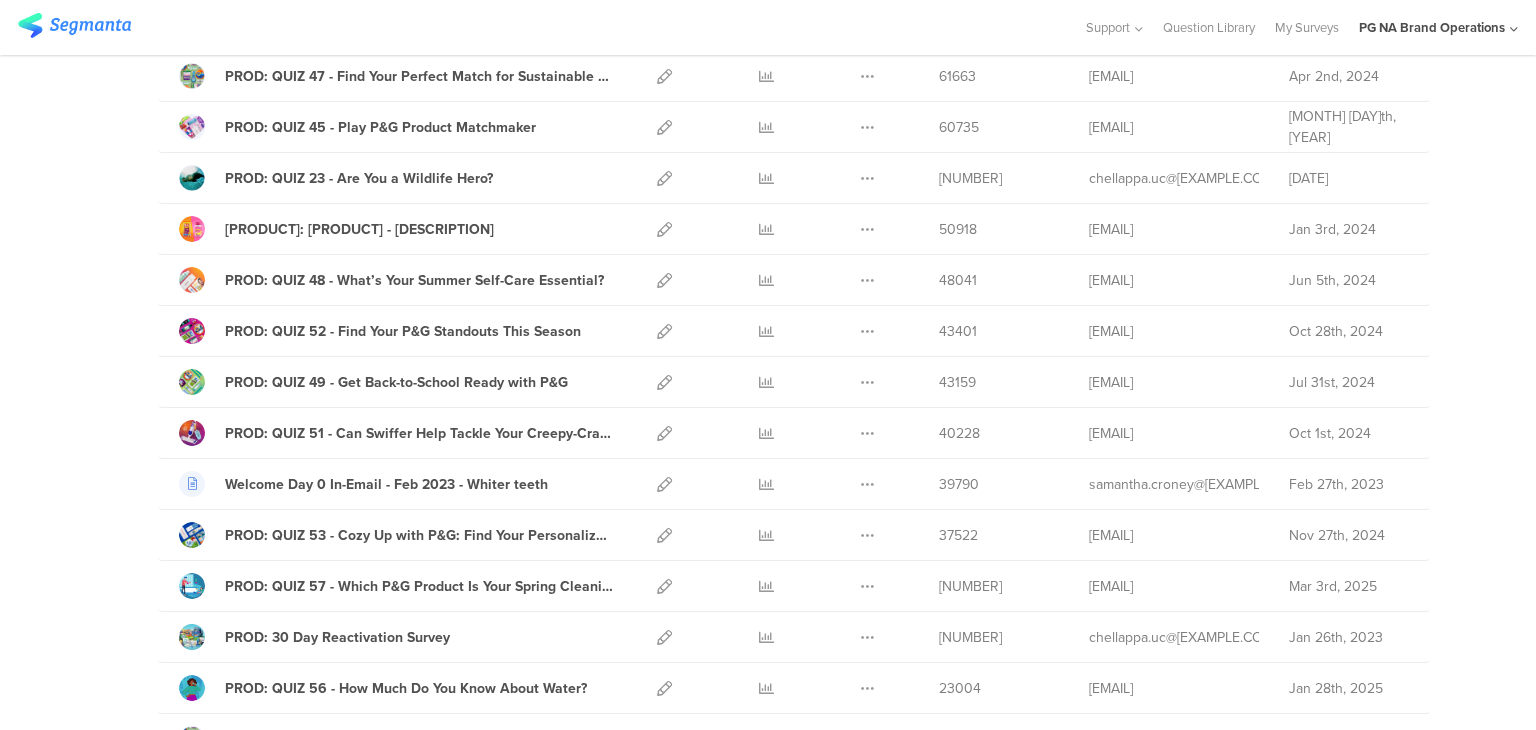 scroll, scrollTop: 492, scrollLeft: 0, axis: vertical 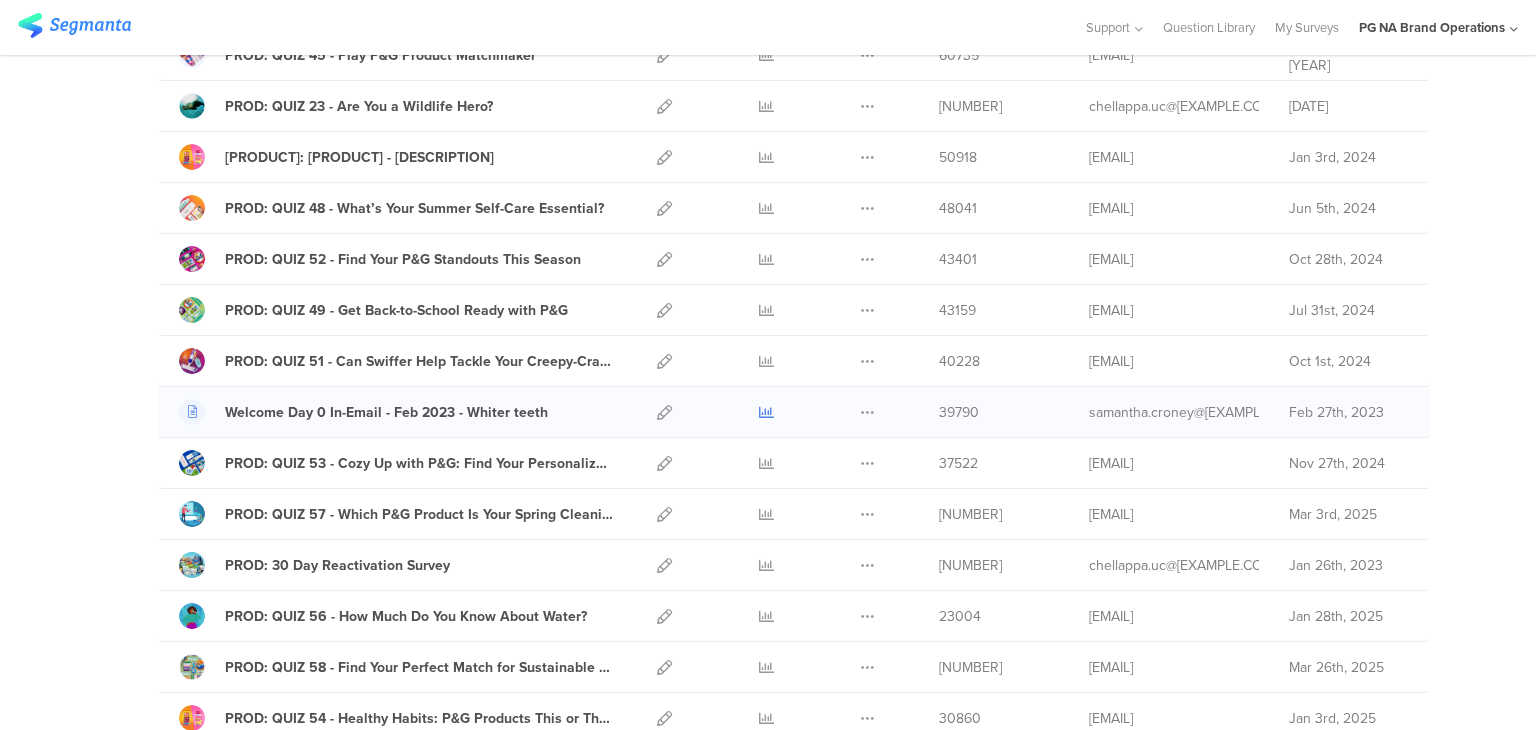 click at bounding box center [766, 412] 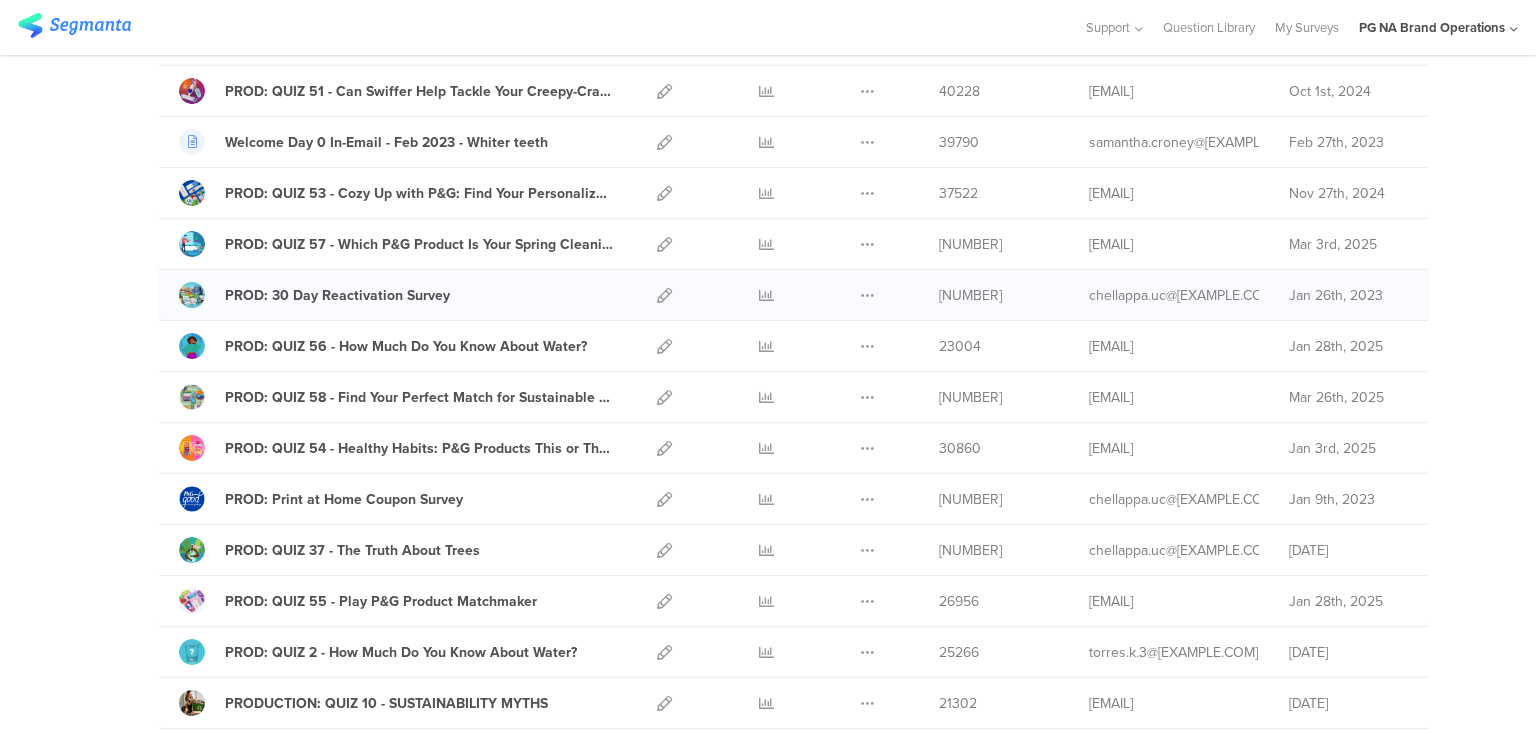 scroll, scrollTop: 760, scrollLeft: 0, axis: vertical 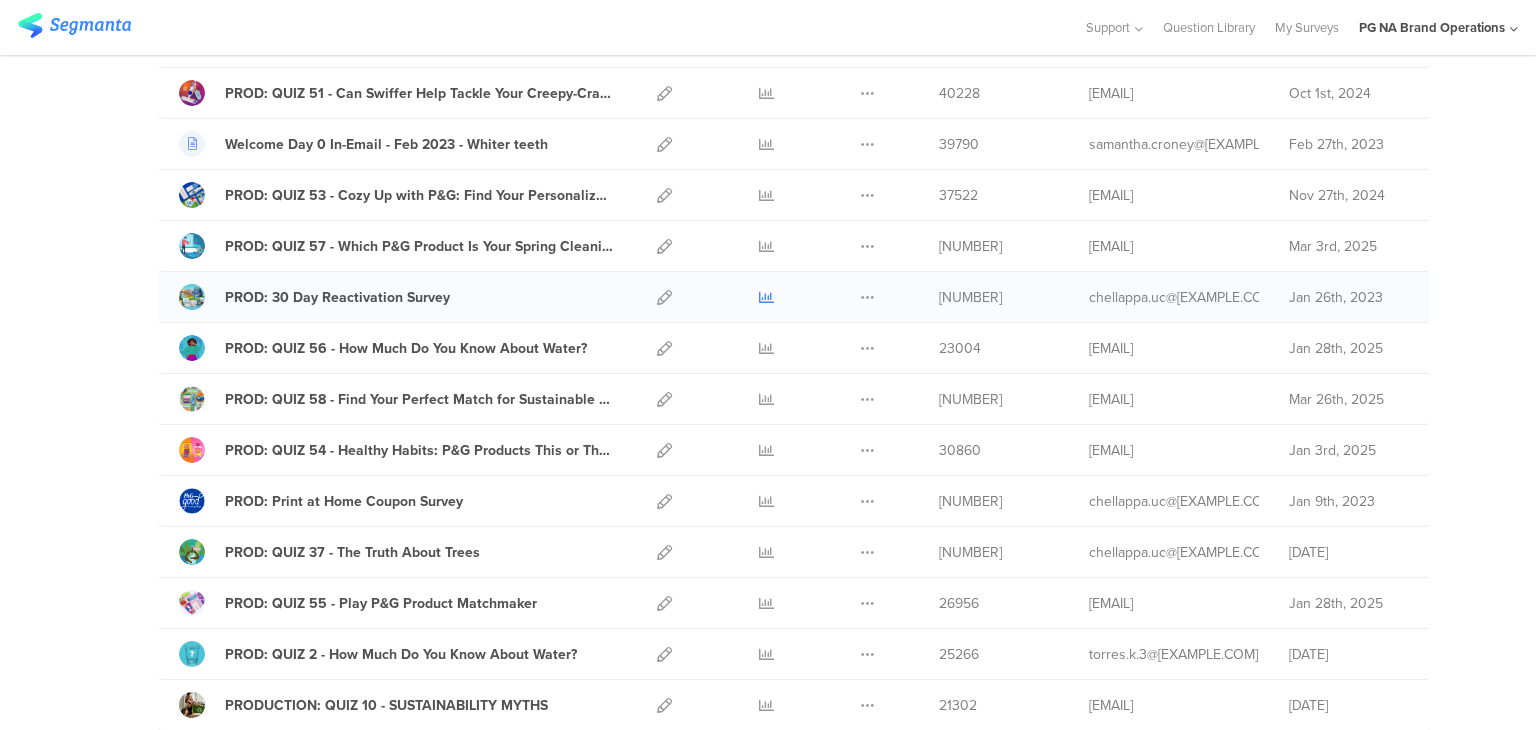 click at bounding box center (766, 297) 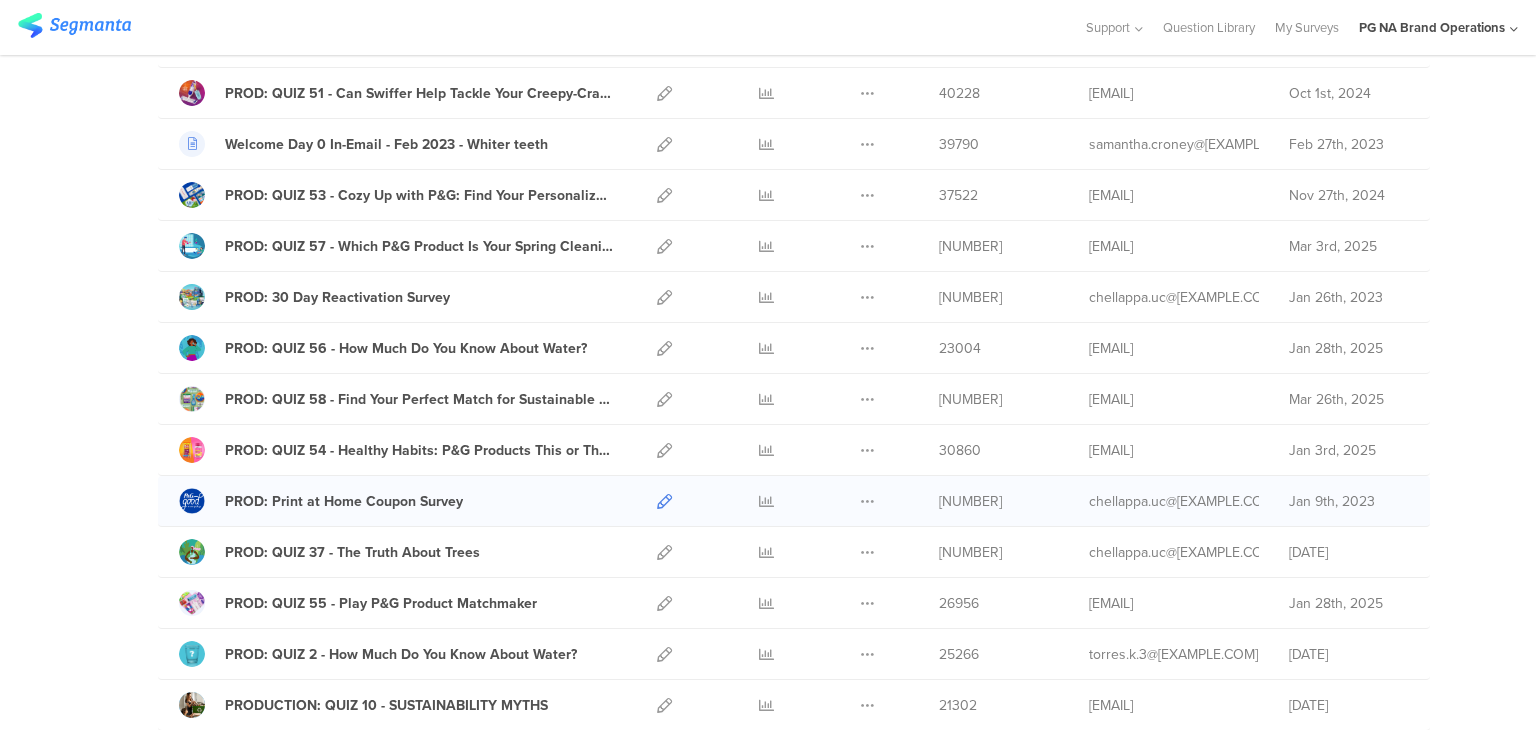 click at bounding box center (664, 501) 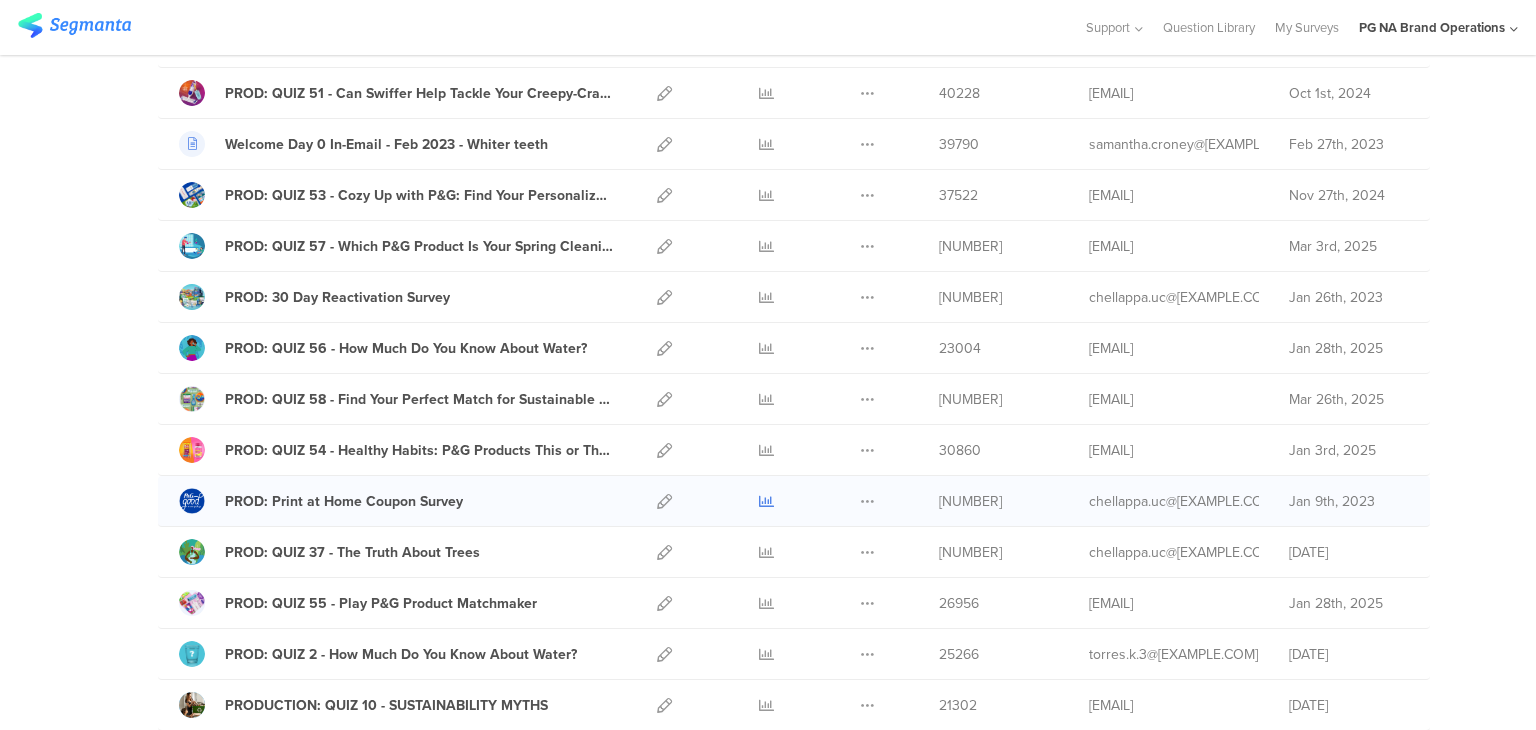 click at bounding box center [766, 501] 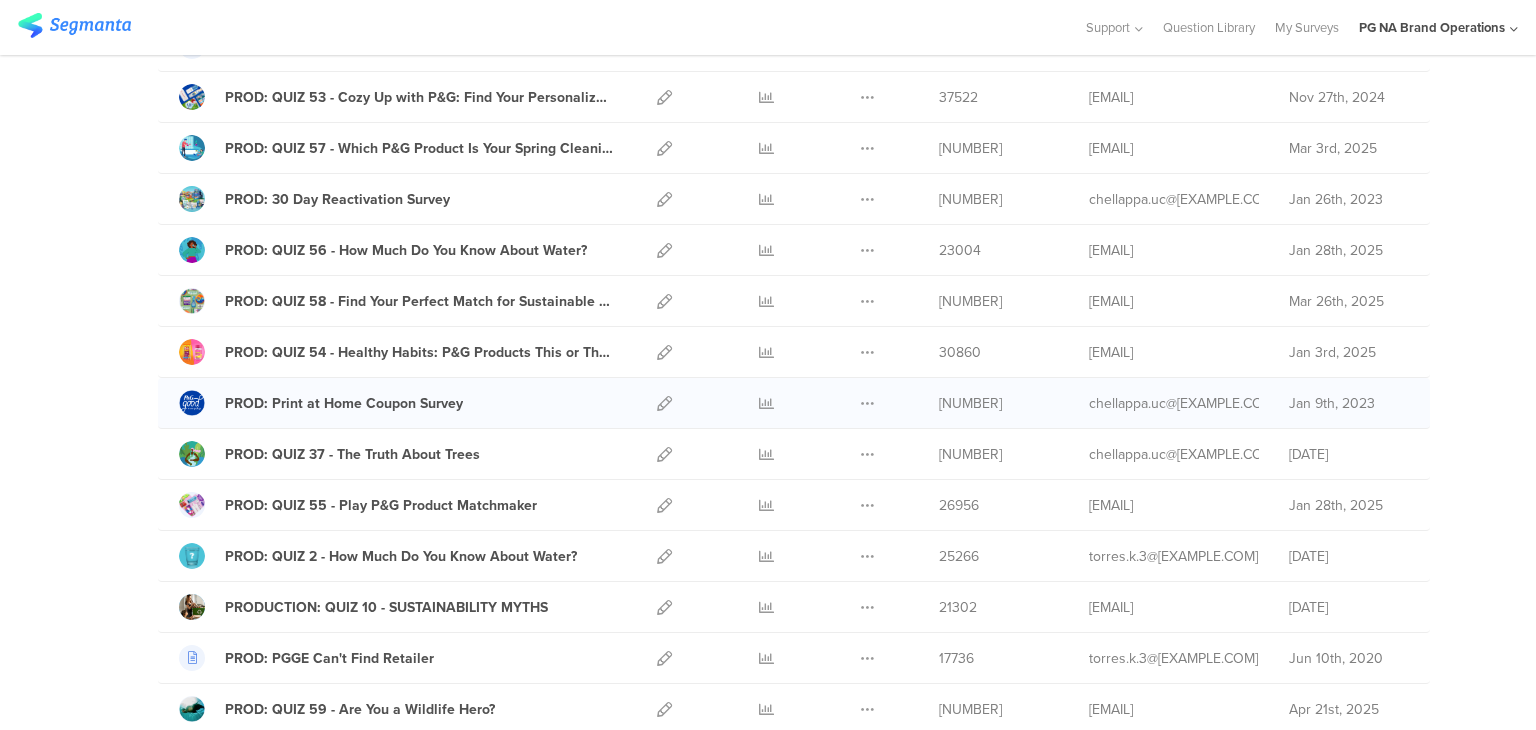 scroll, scrollTop: 916, scrollLeft: 0, axis: vertical 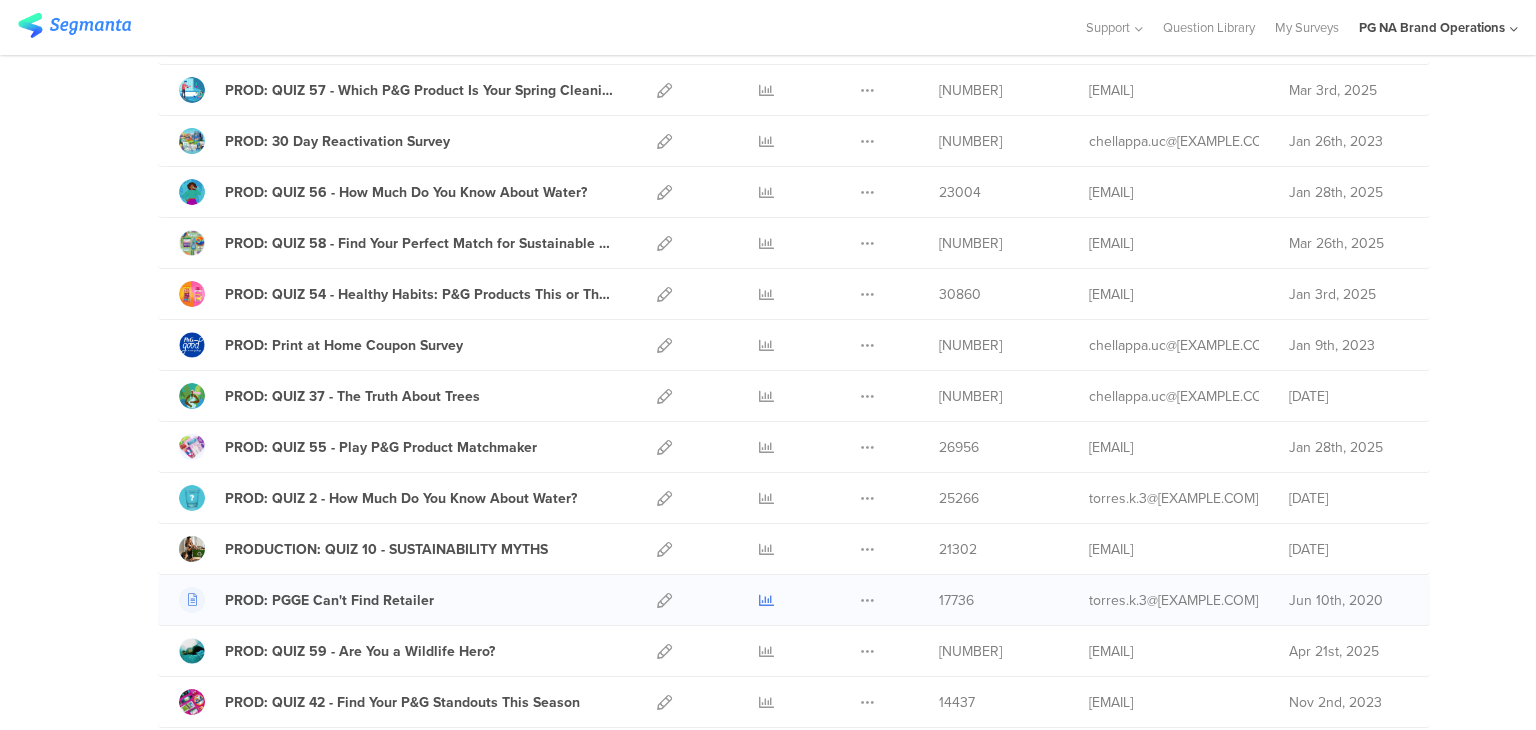 click at bounding box center [766, 600] 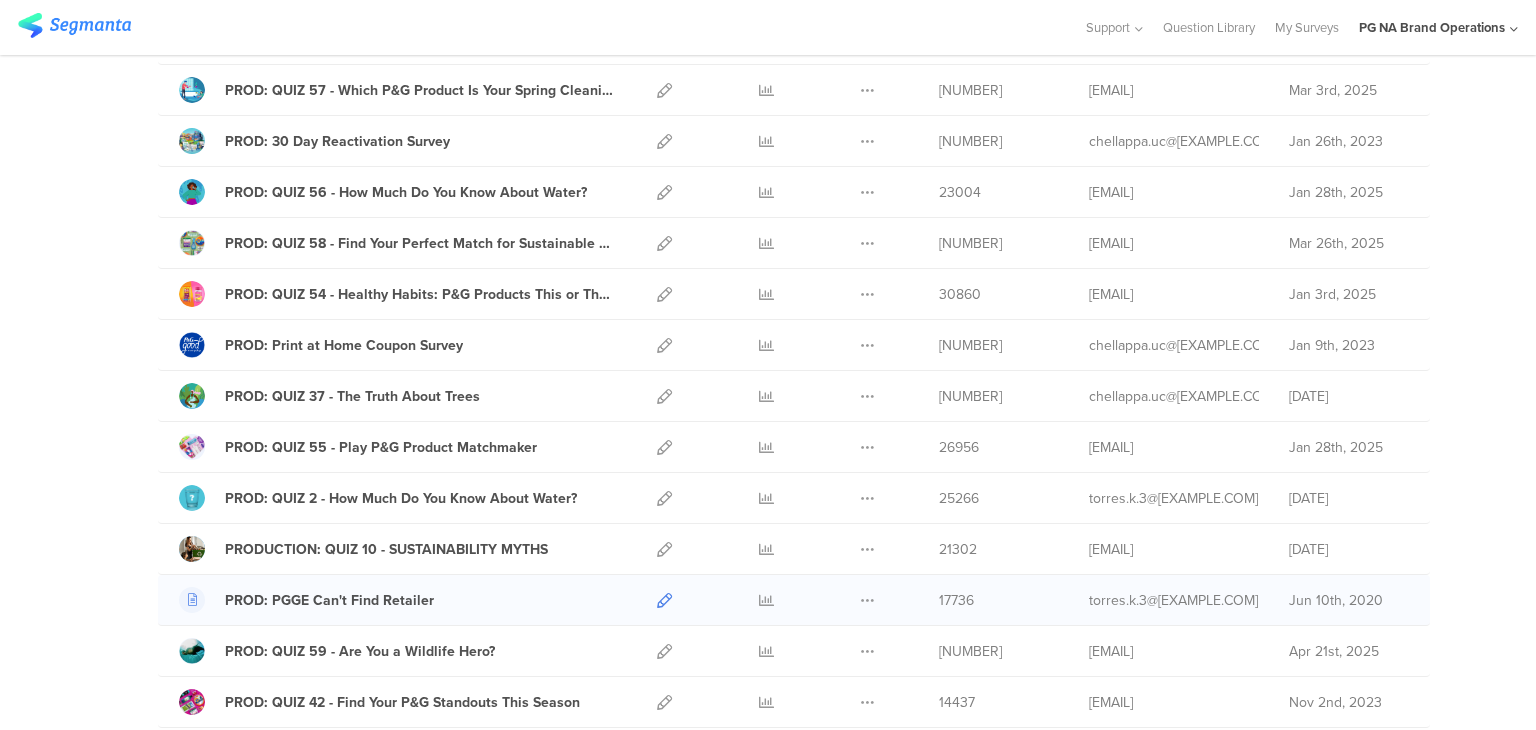 click at bounding box center [664, 600] 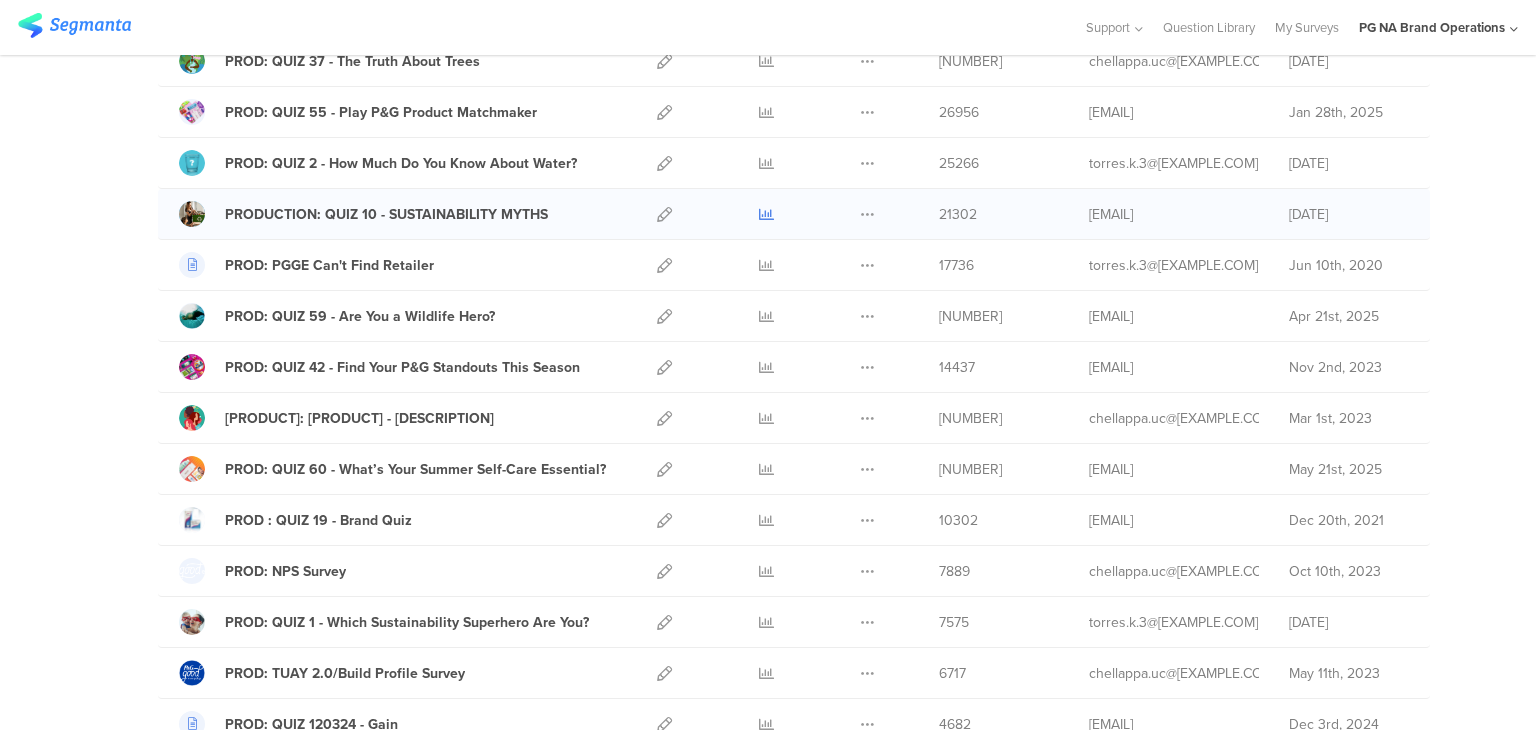 scroll, scrollTop: 1274, scrollLeft: 0, axis: vertical 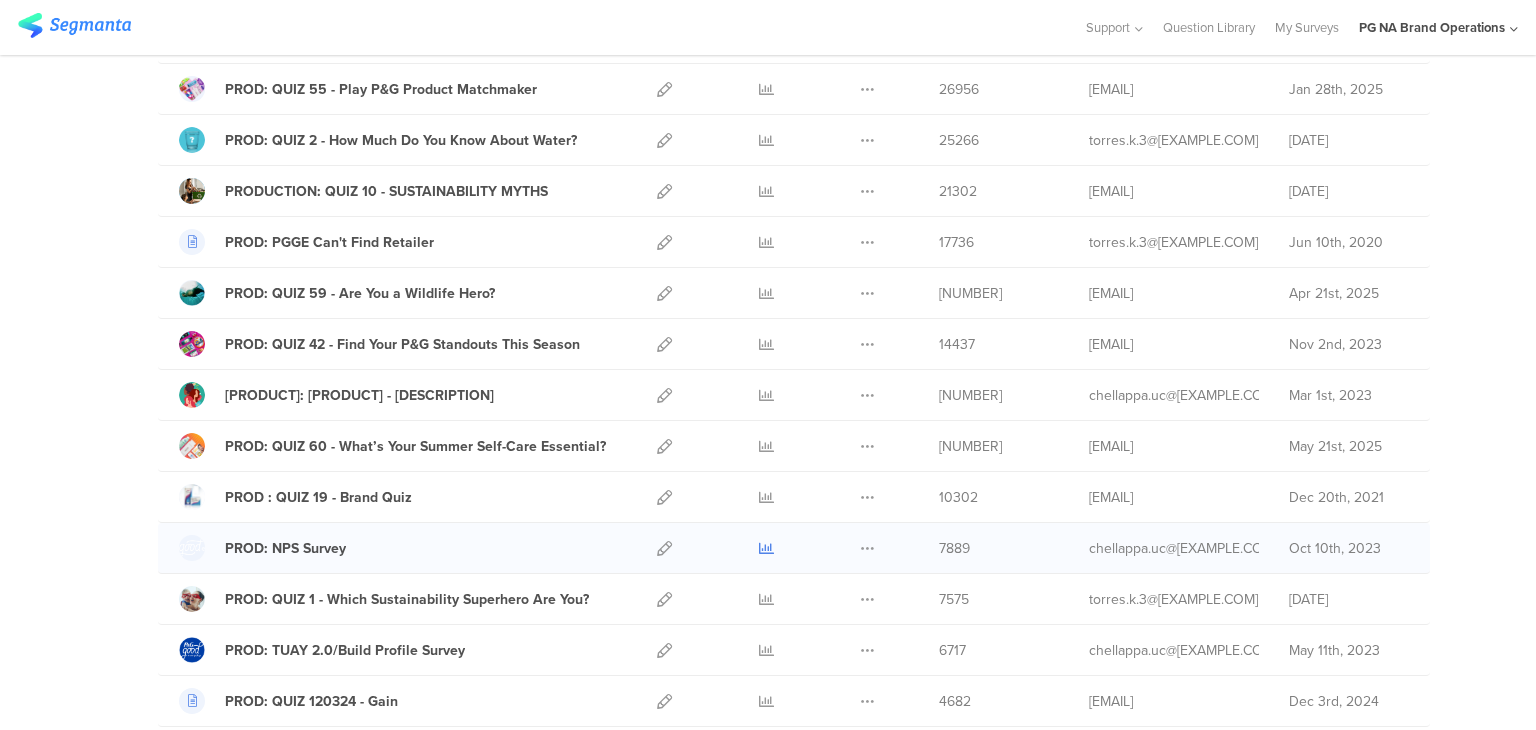 click at bounding box center [766, 548] 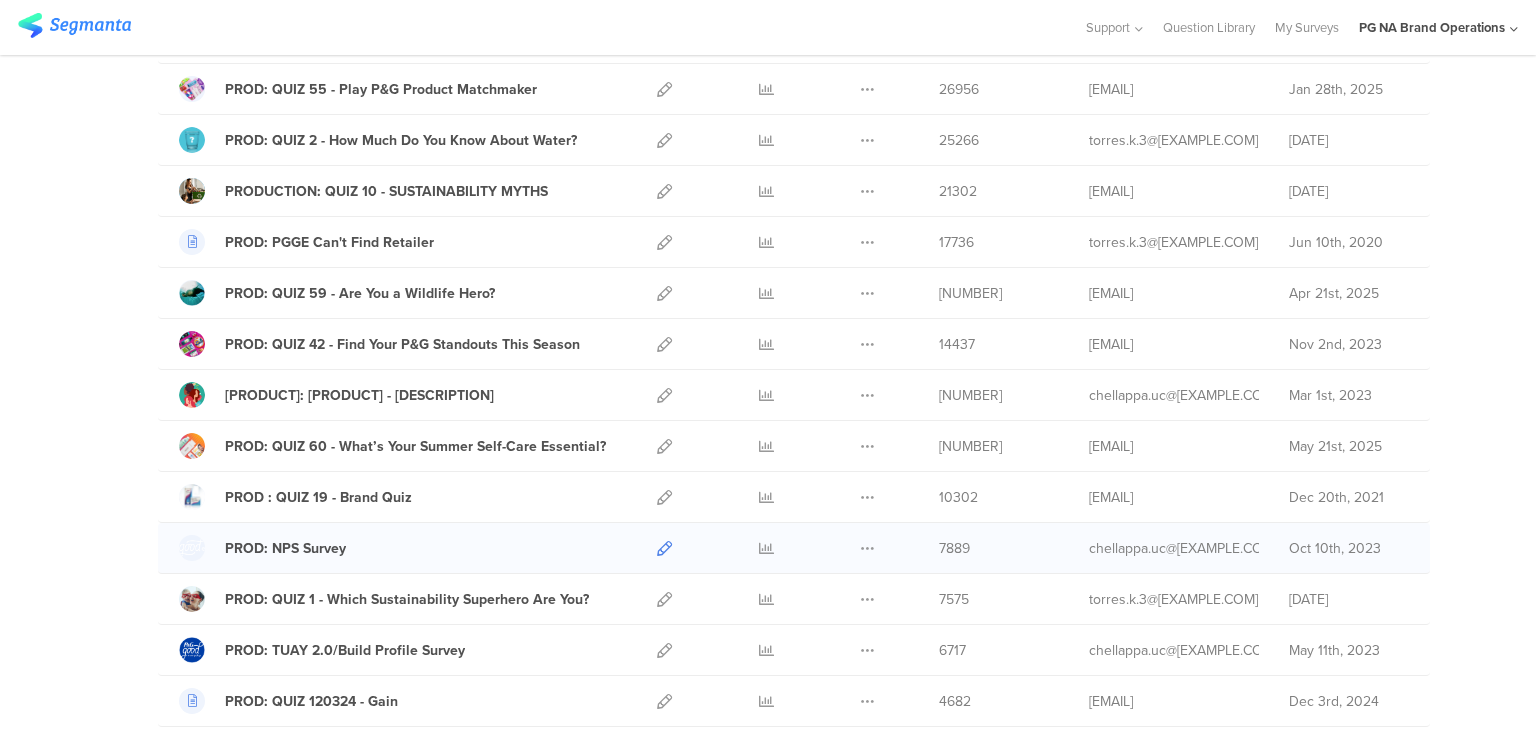 click at bounding box center (664, 548) 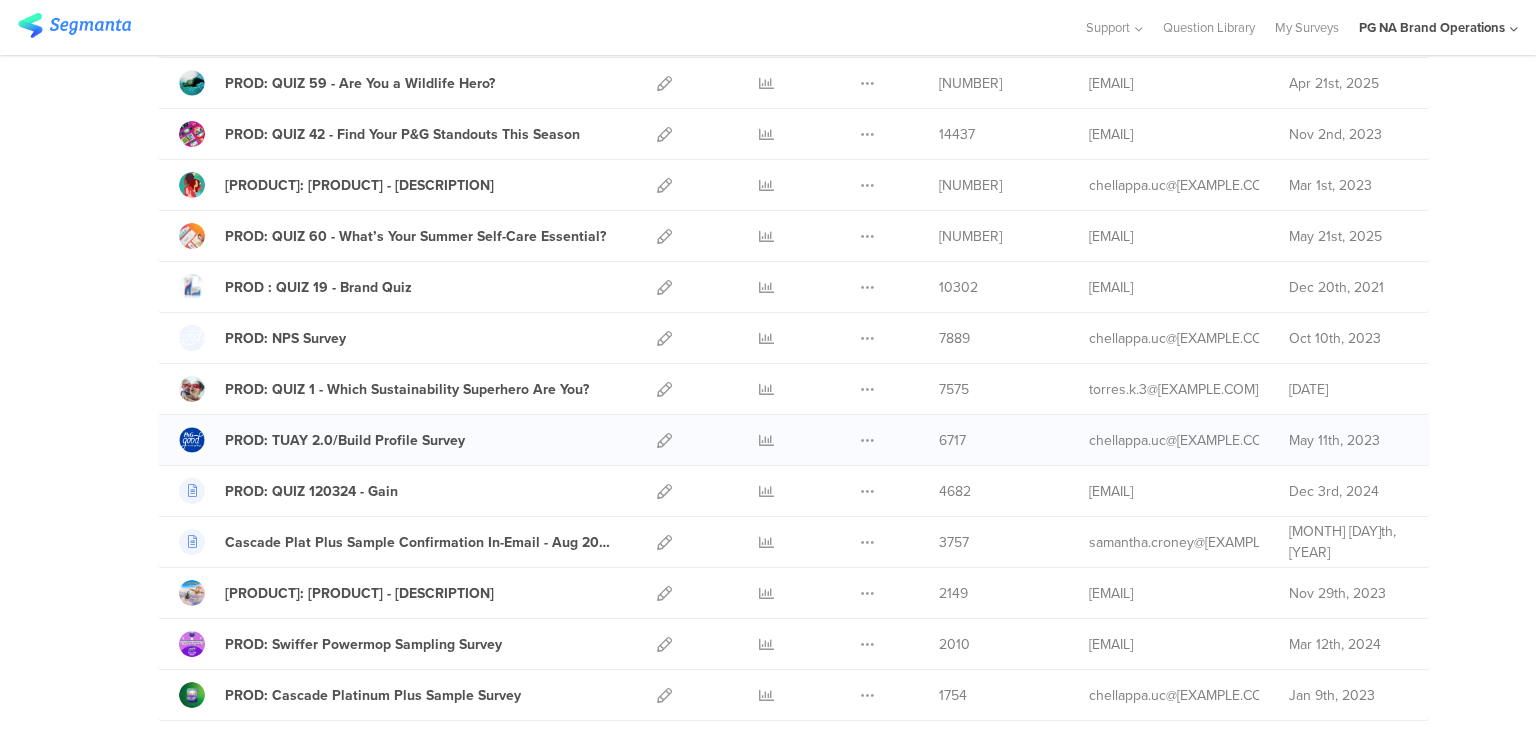 scroll, scrollTop: 1486, scrollLeft: 0, axis: vertical 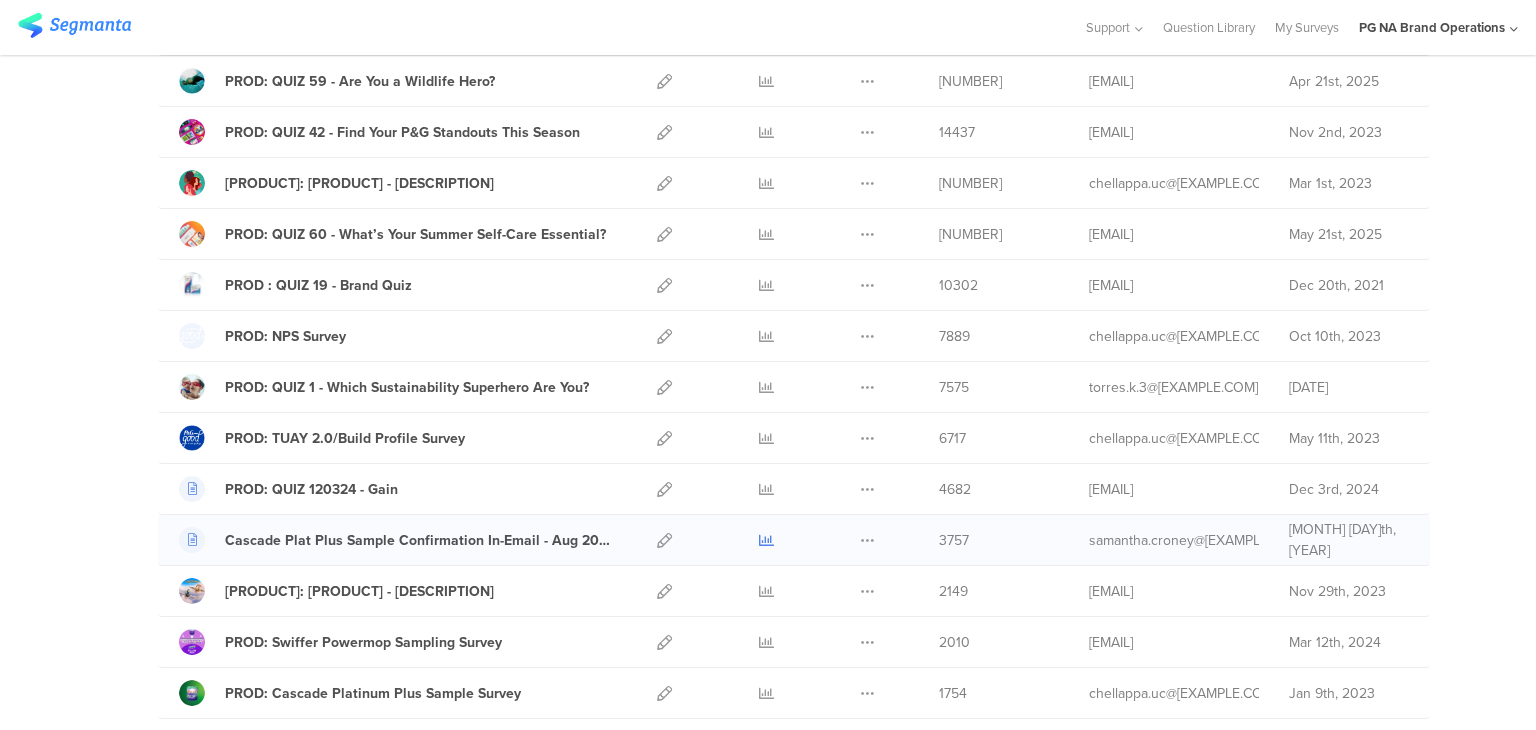 click at bounding box center [766, 540] 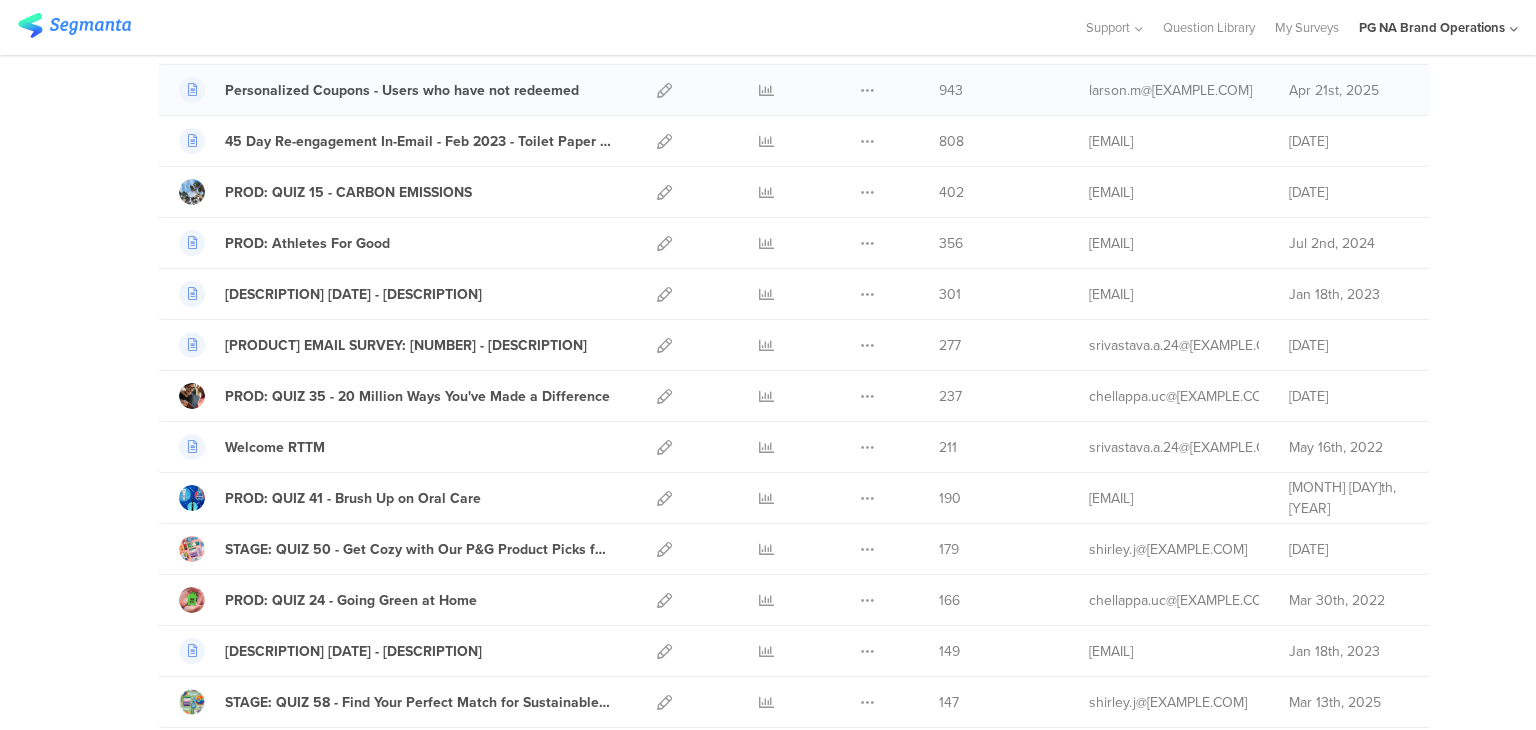 scroll, scrollTop: 2412, scrollLeft: 0, axis: vertical 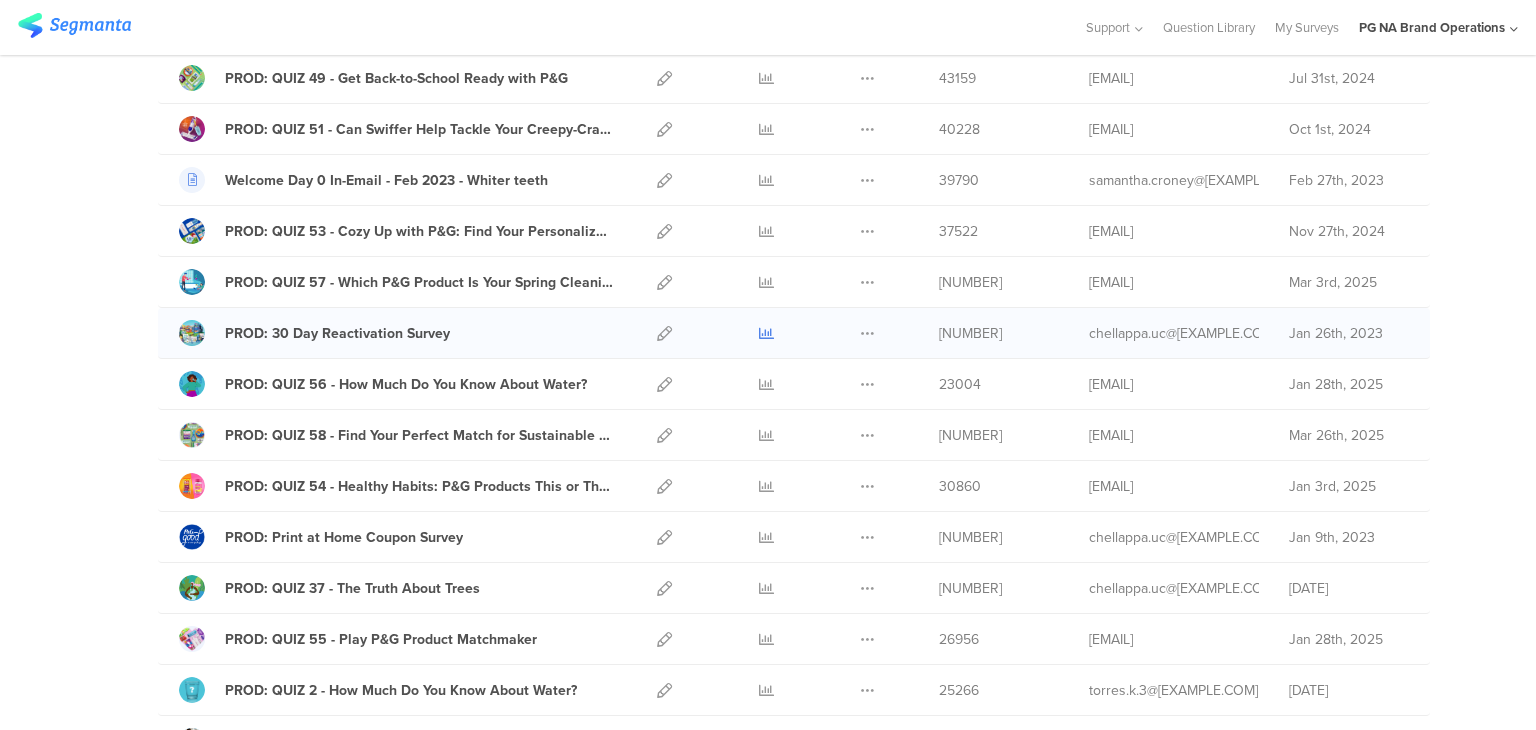click at bounding box center [766, 333] 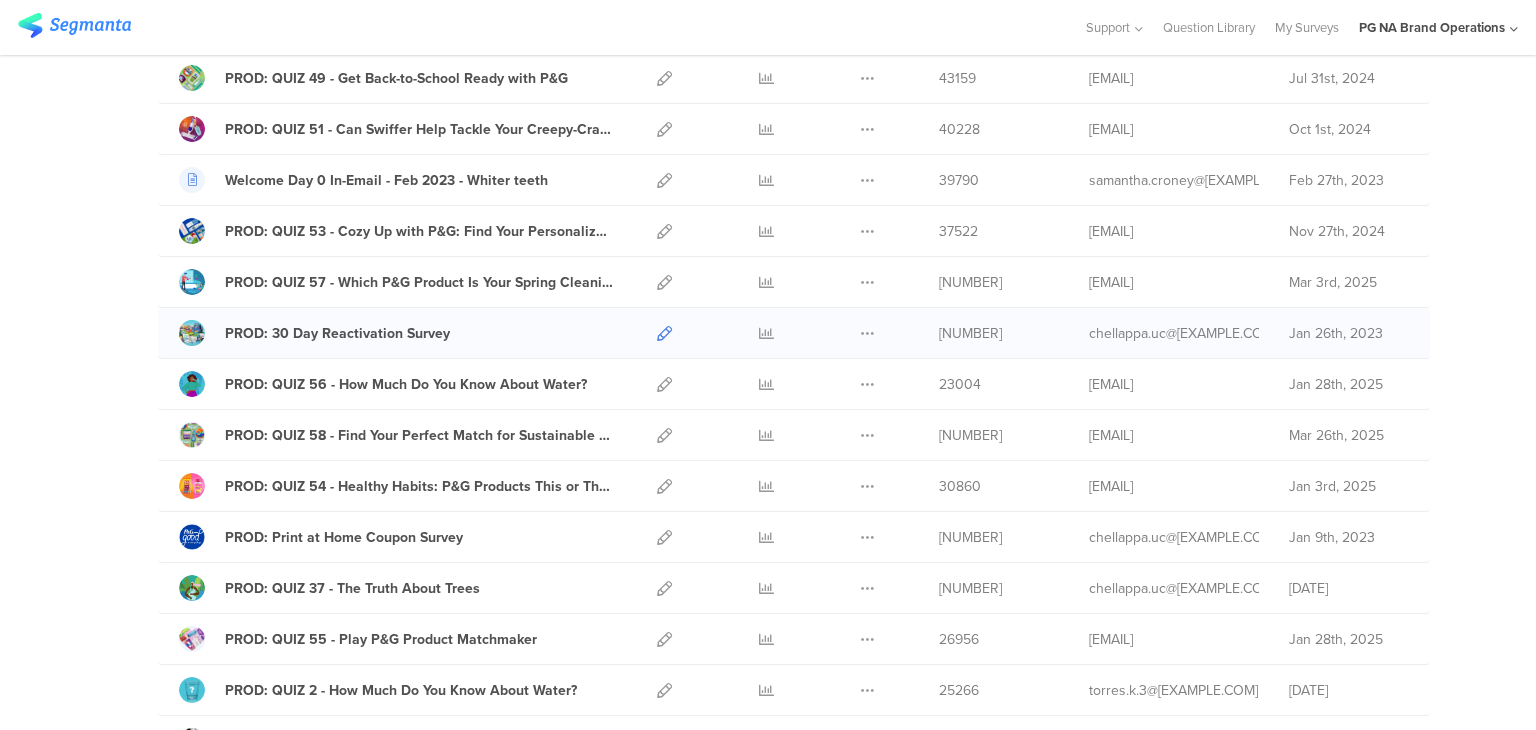 click at bounding box center [664, 333] 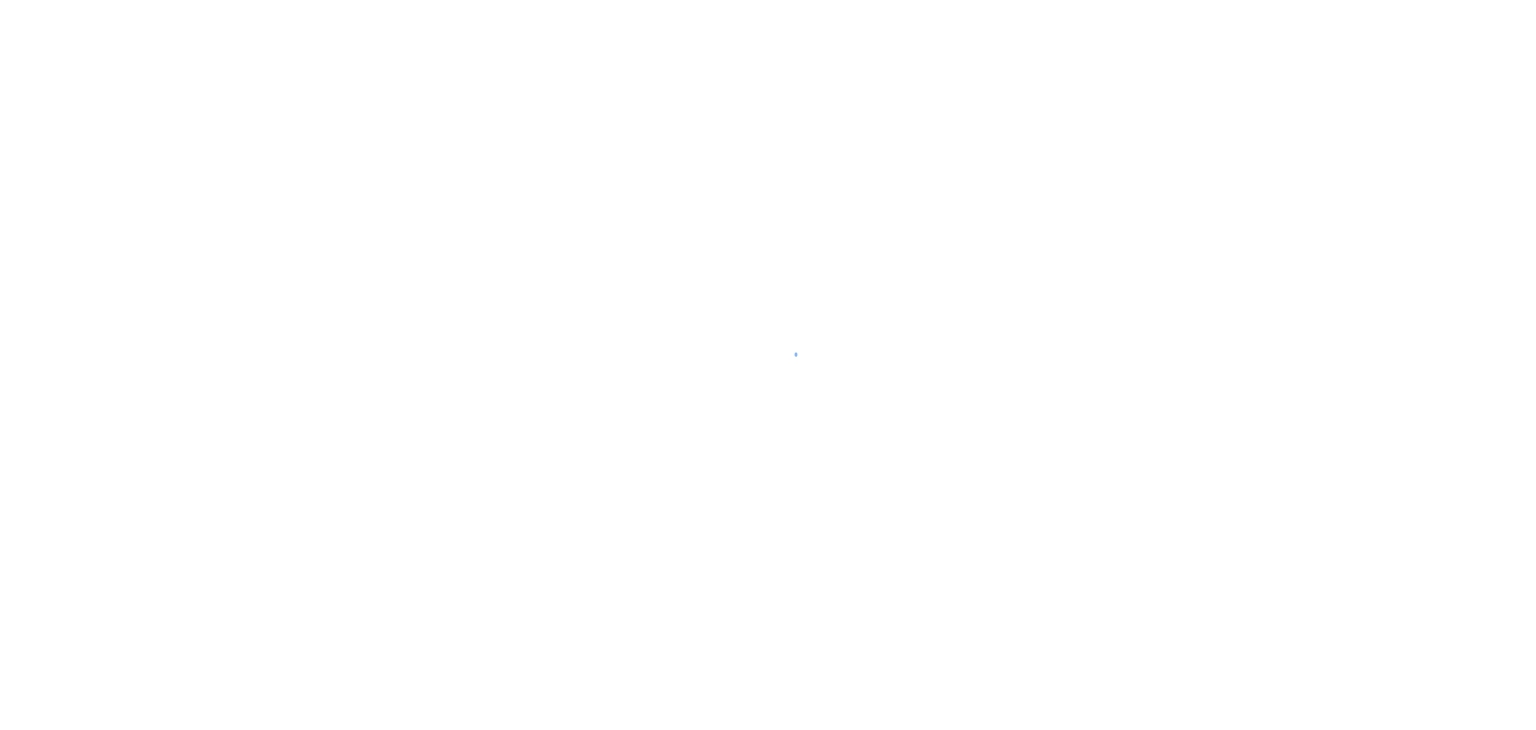 scroll, scrollTop: 0, scrollLeft: 0, axis: both 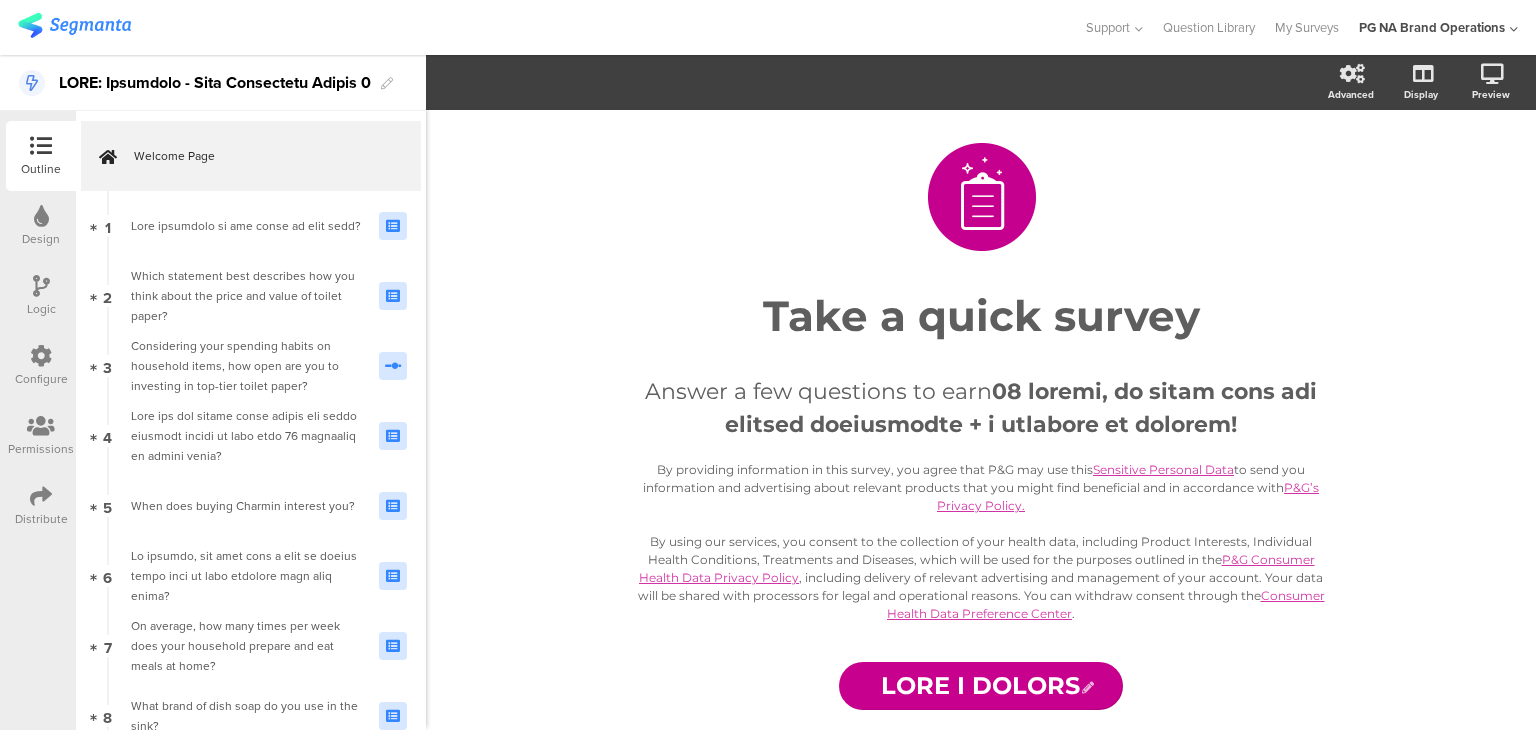 click on "LORE: Ipsumdolo - Sita Consectetu Adipis 0" at bounding box center [215, 83] 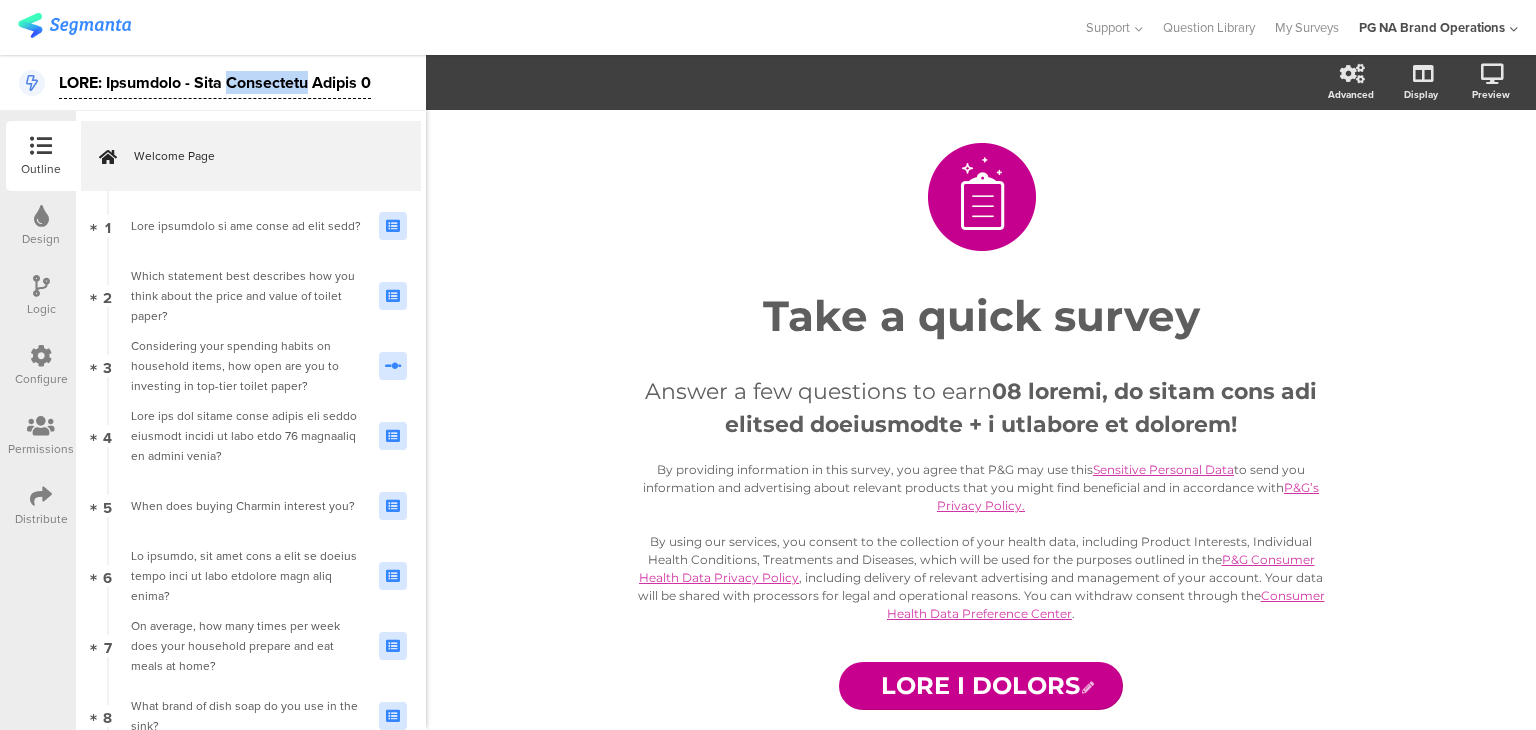 click on "LORE: Ipsumdolo - Sita Consectetu Adipis 0" at bounding box center [215, 83] 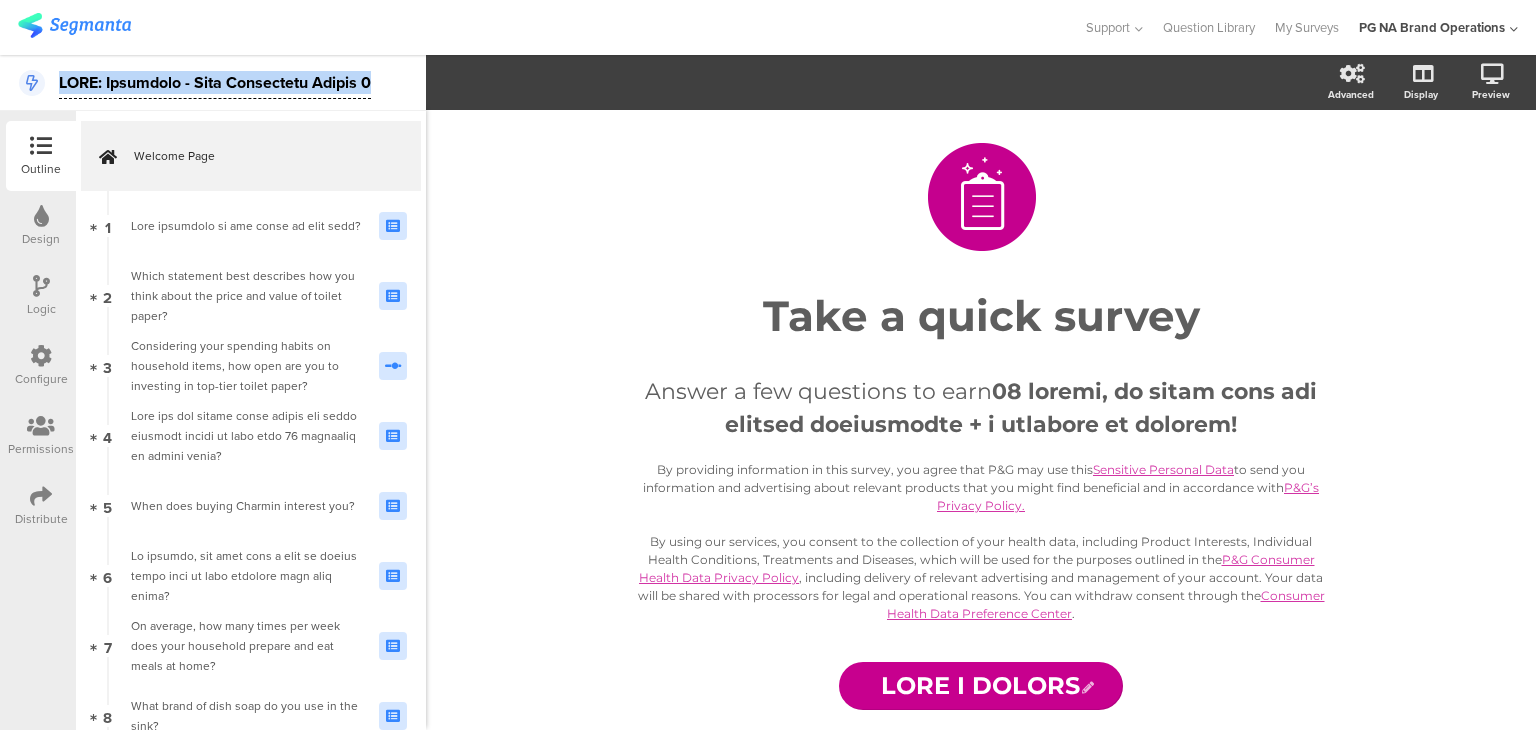 click on "LORE: Ipsumdolo - Sita Consectetu Adipis 0" at bounding box center [215, 83] 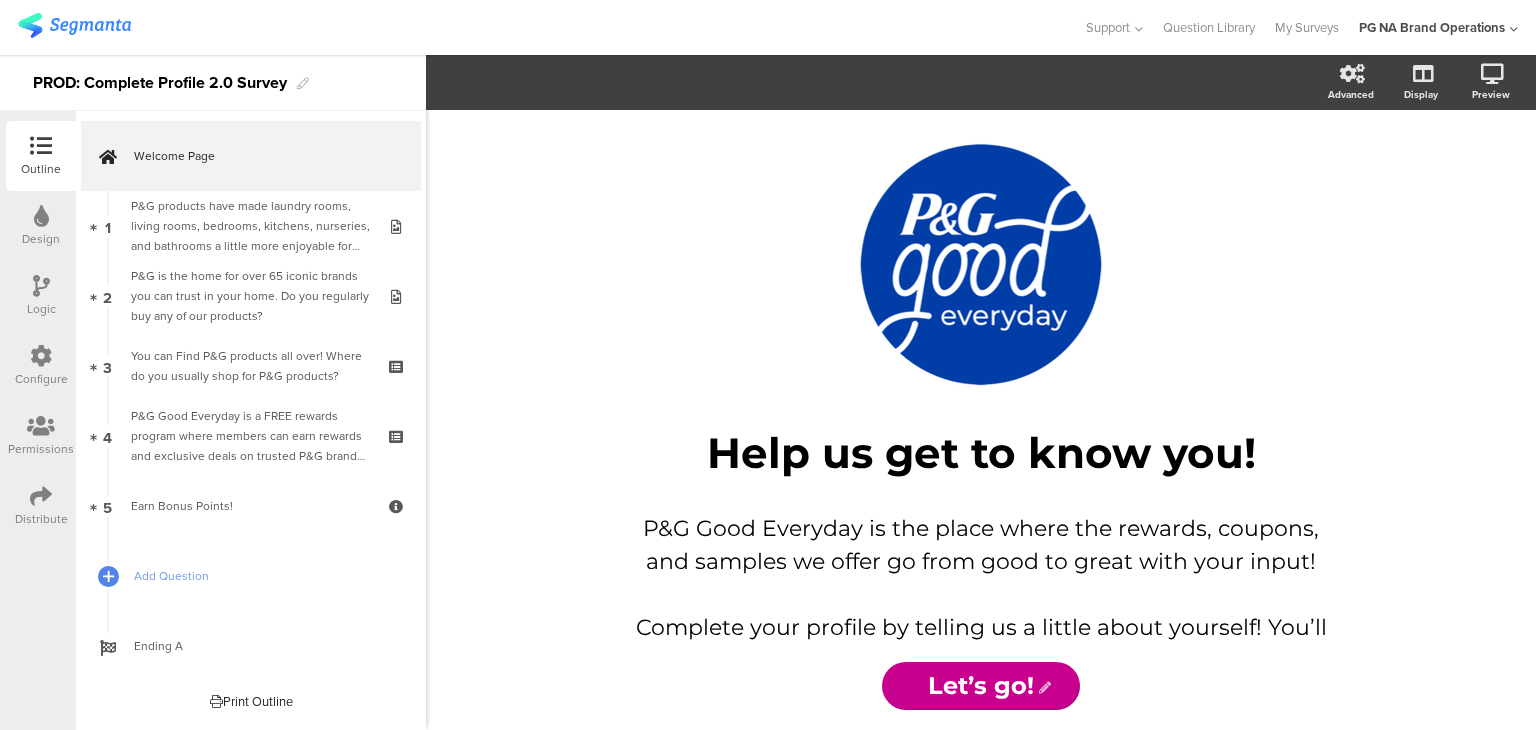 scroll, scrollTop: 0, scrollLeft: 0, axis: both 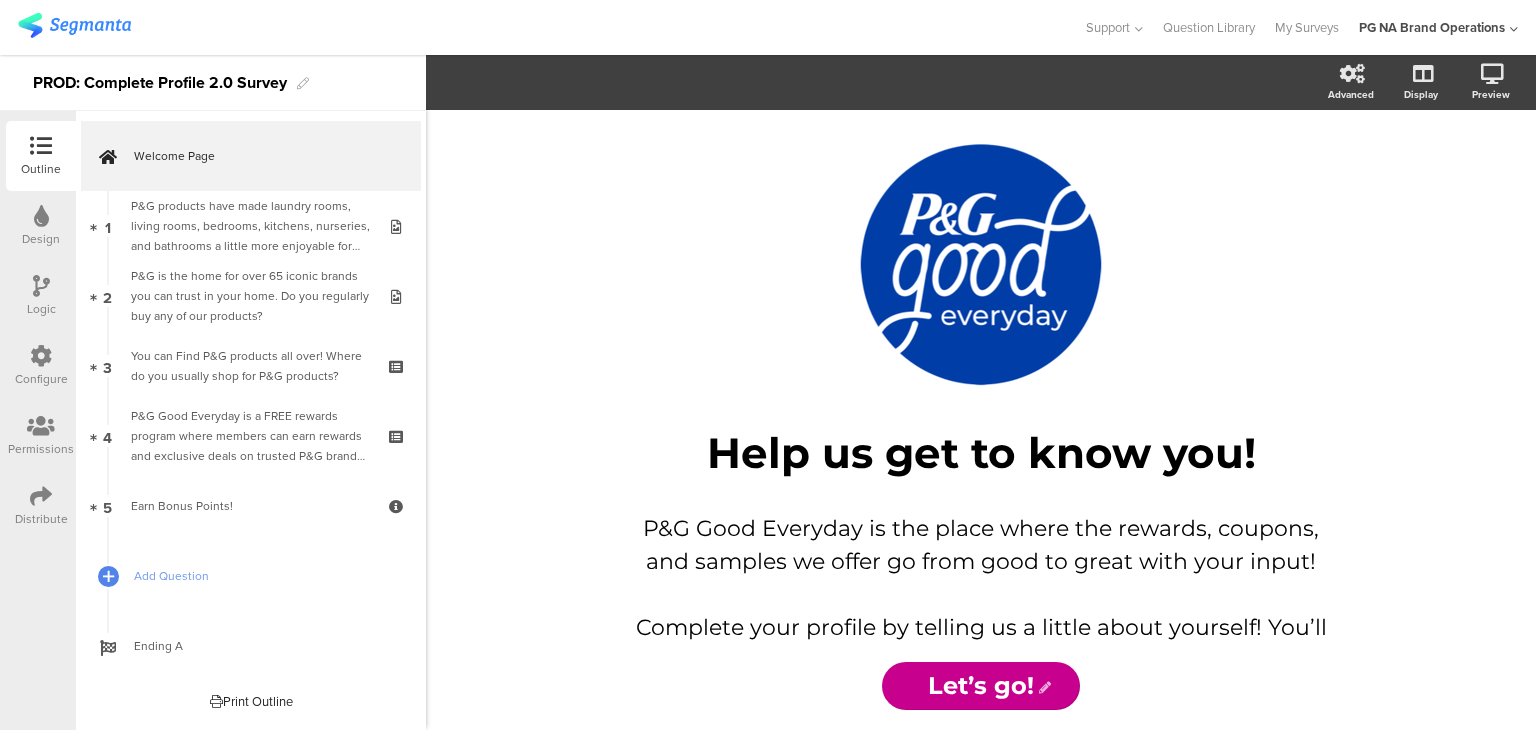 click on "PROD: Complete Profile 2.0 Survey" at bounding box center (160, 83) 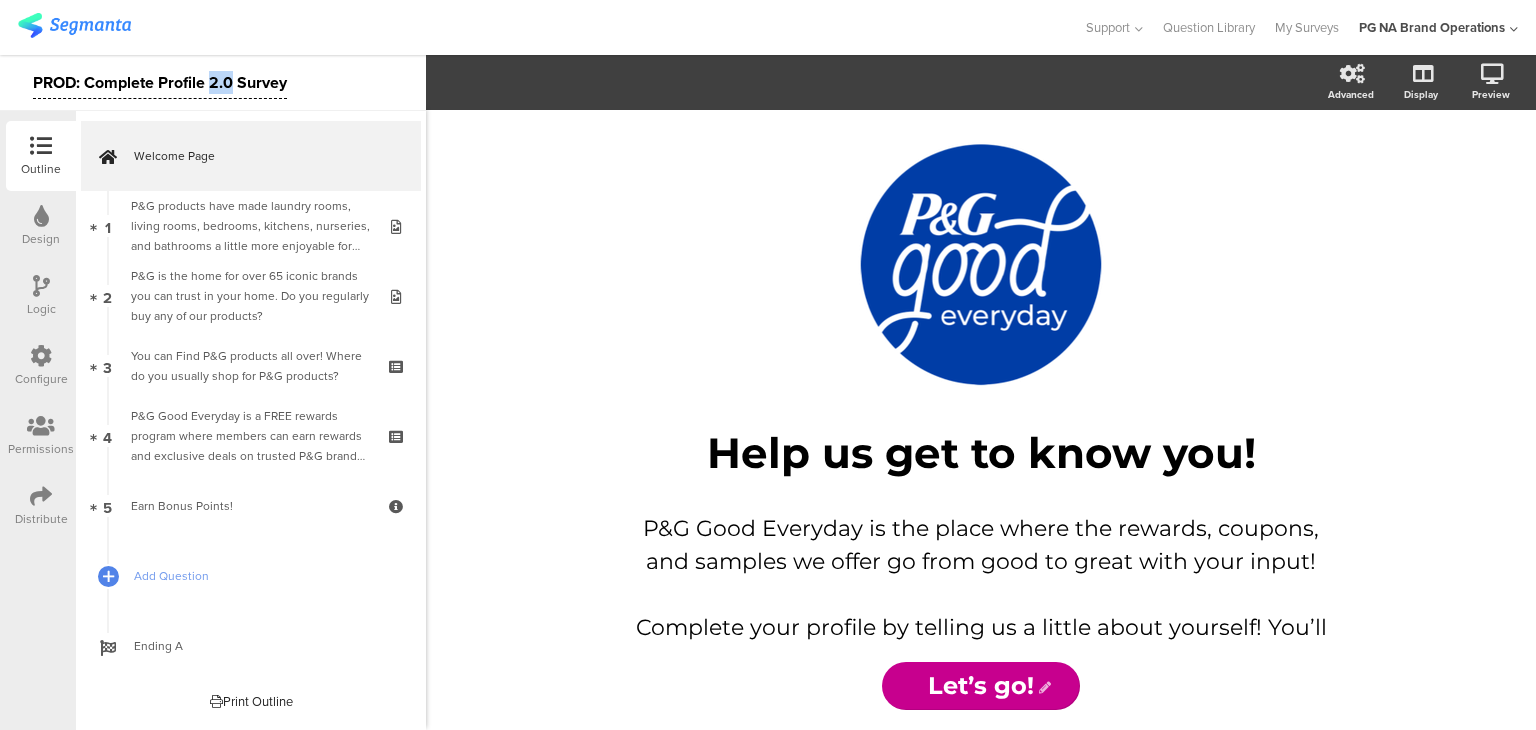 click on "PROD: Complete Profile 2.0 Survey" at bounding box center (160, 83) 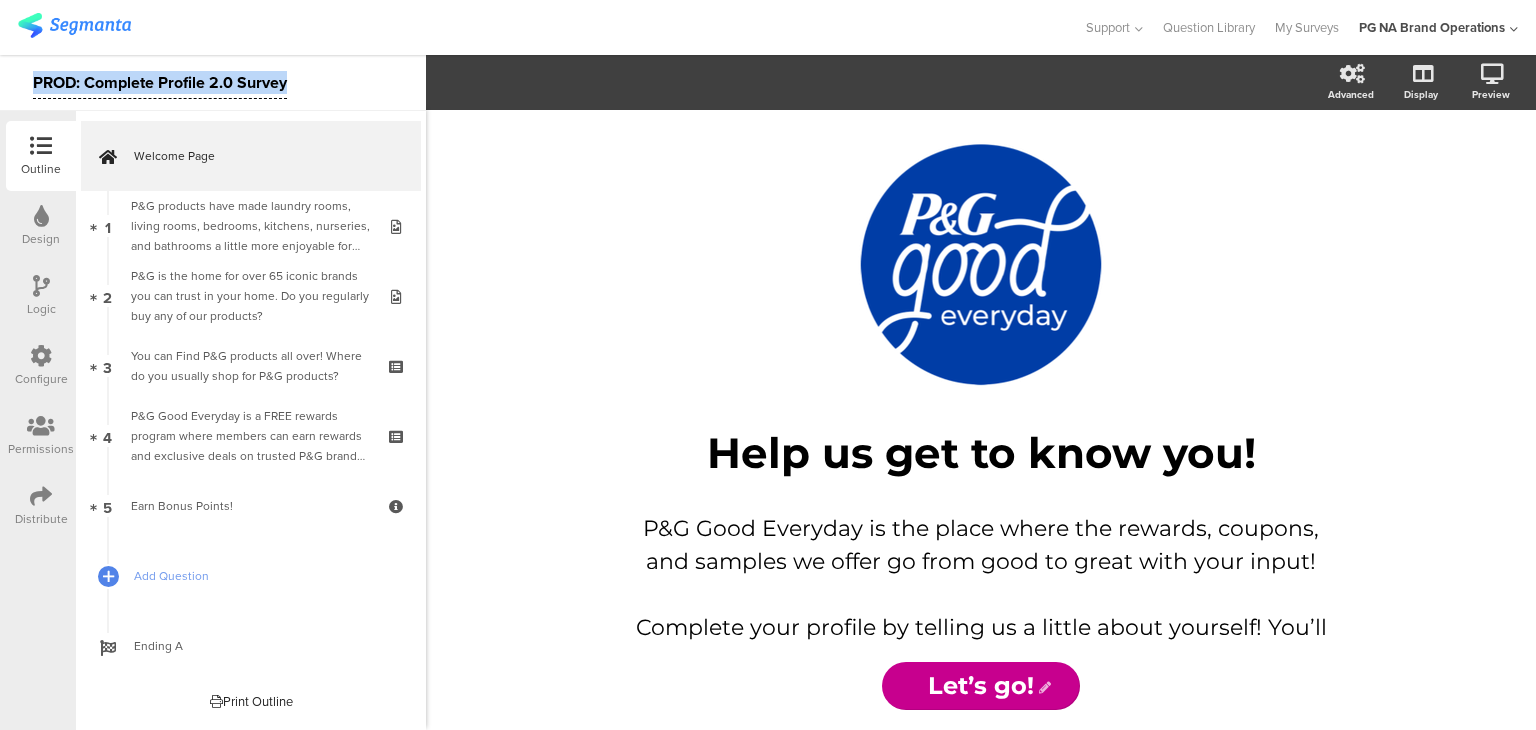 click on "PROD: Complete Profile 2.0 Survey" at bounding box center (160, 83) 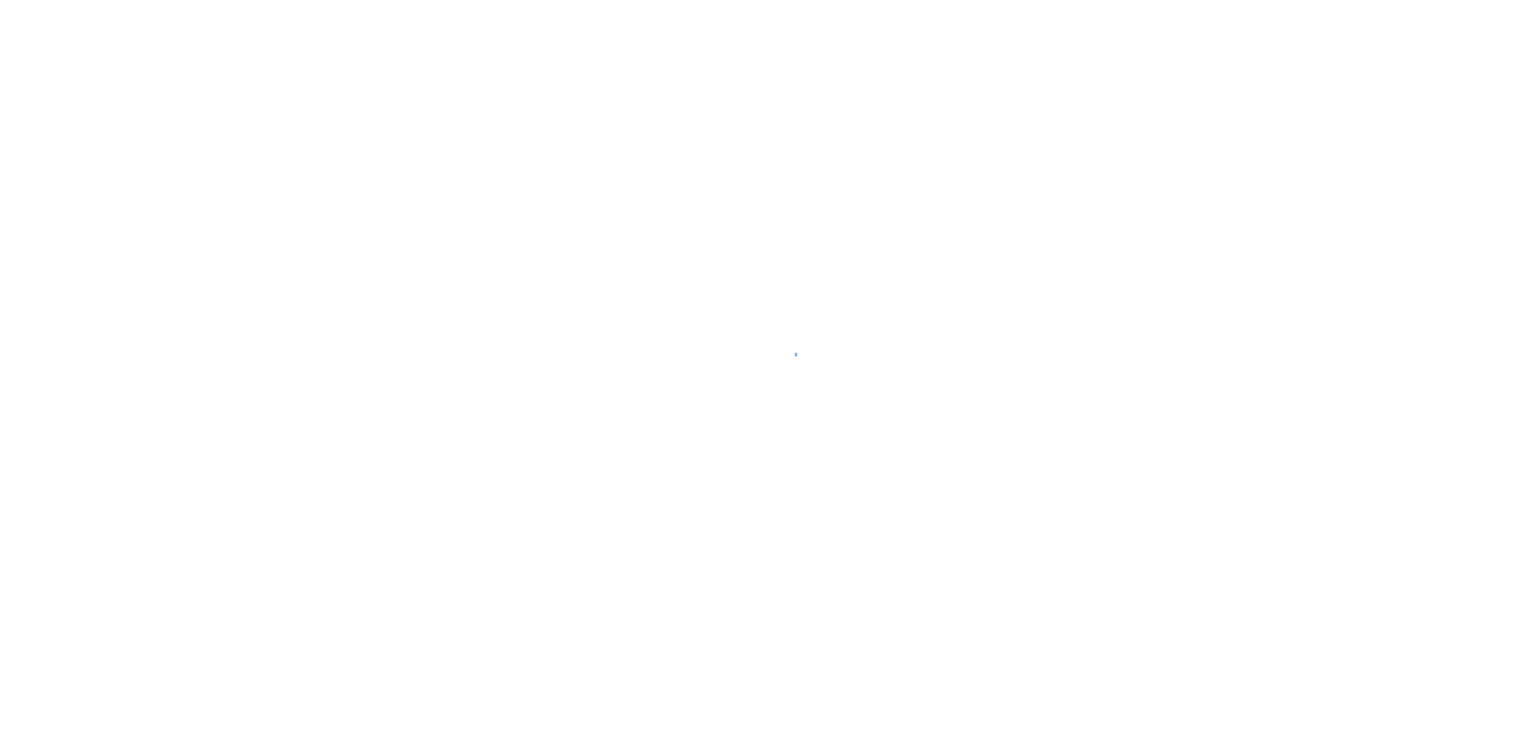 scroll, scrollTop: 0, scrollLeft: 0, axis: both 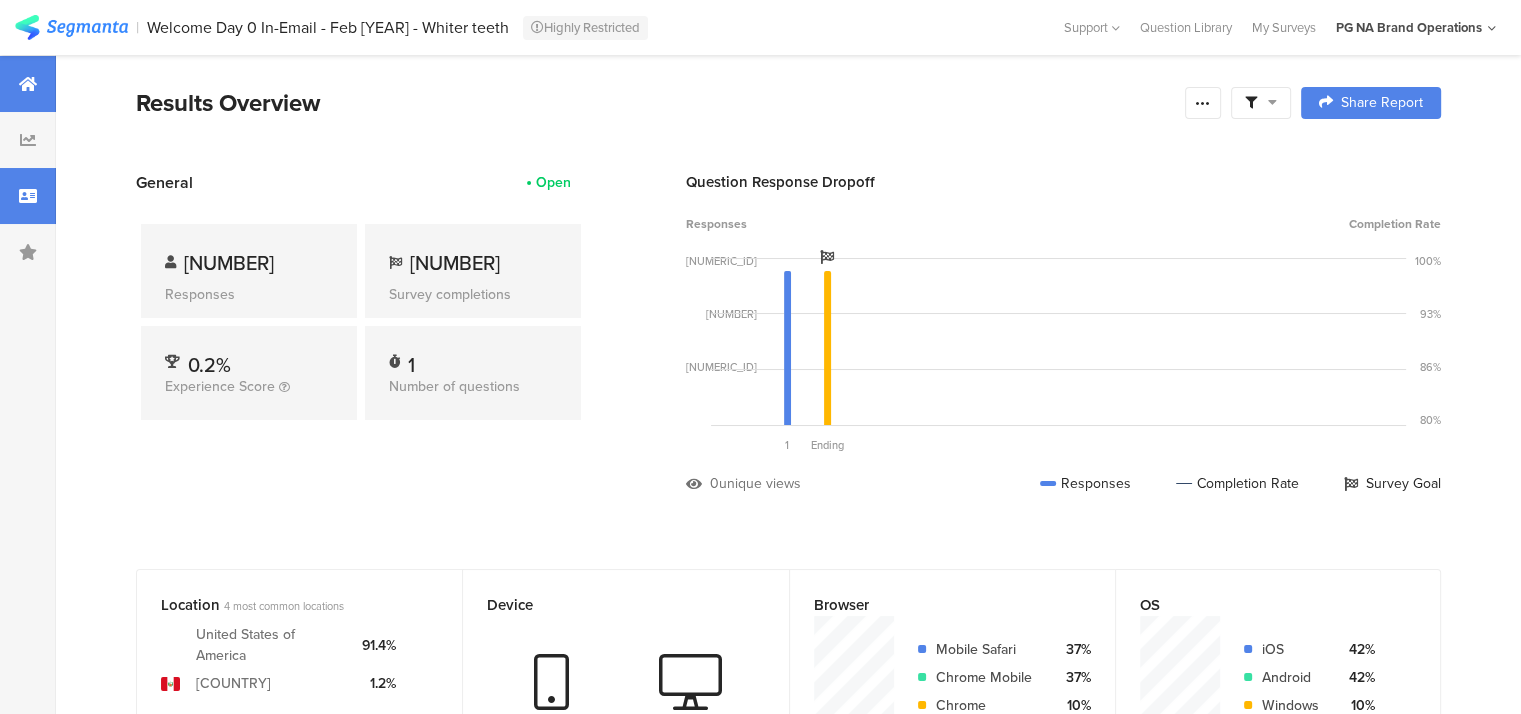 click at bounding box center (28, 196) 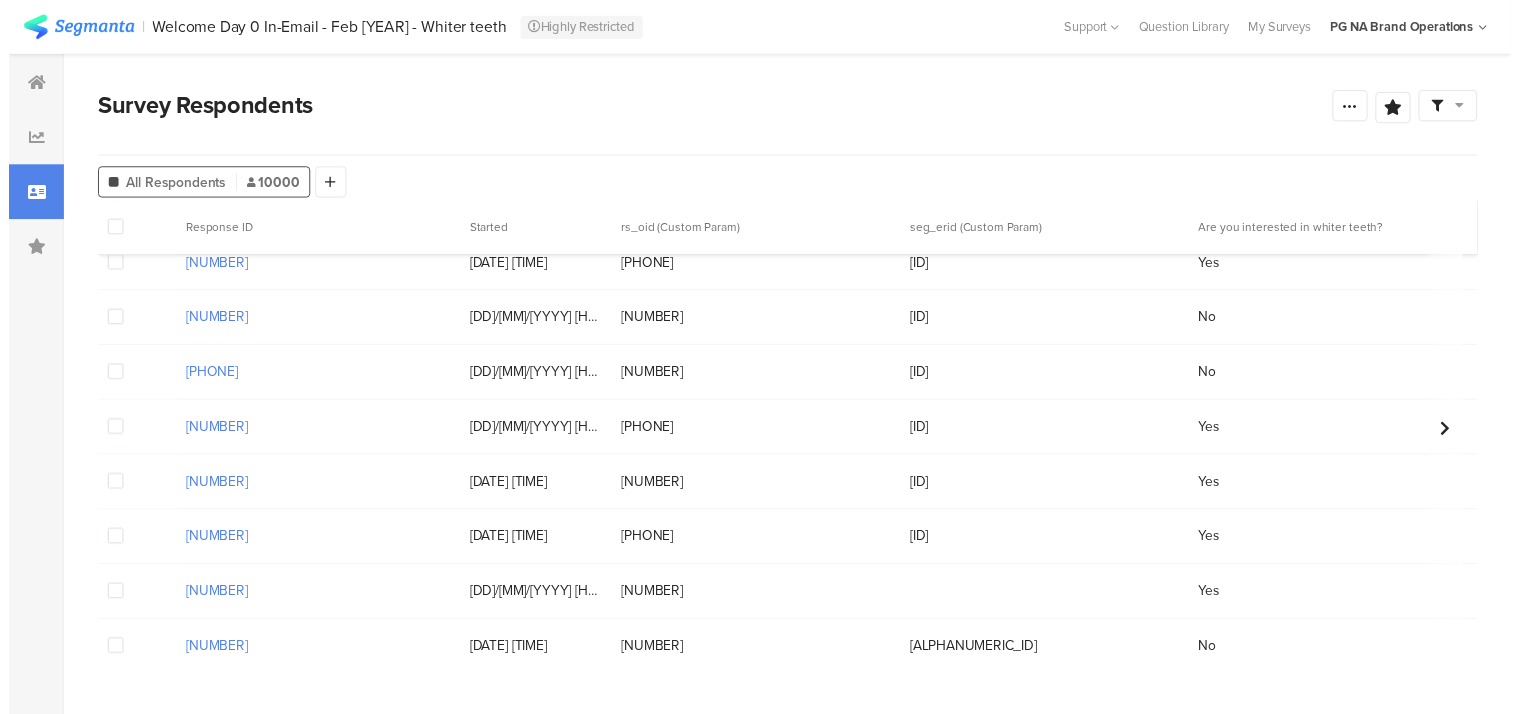 scroll, scrollTop: 0, scrollLeft: 0, axis: both 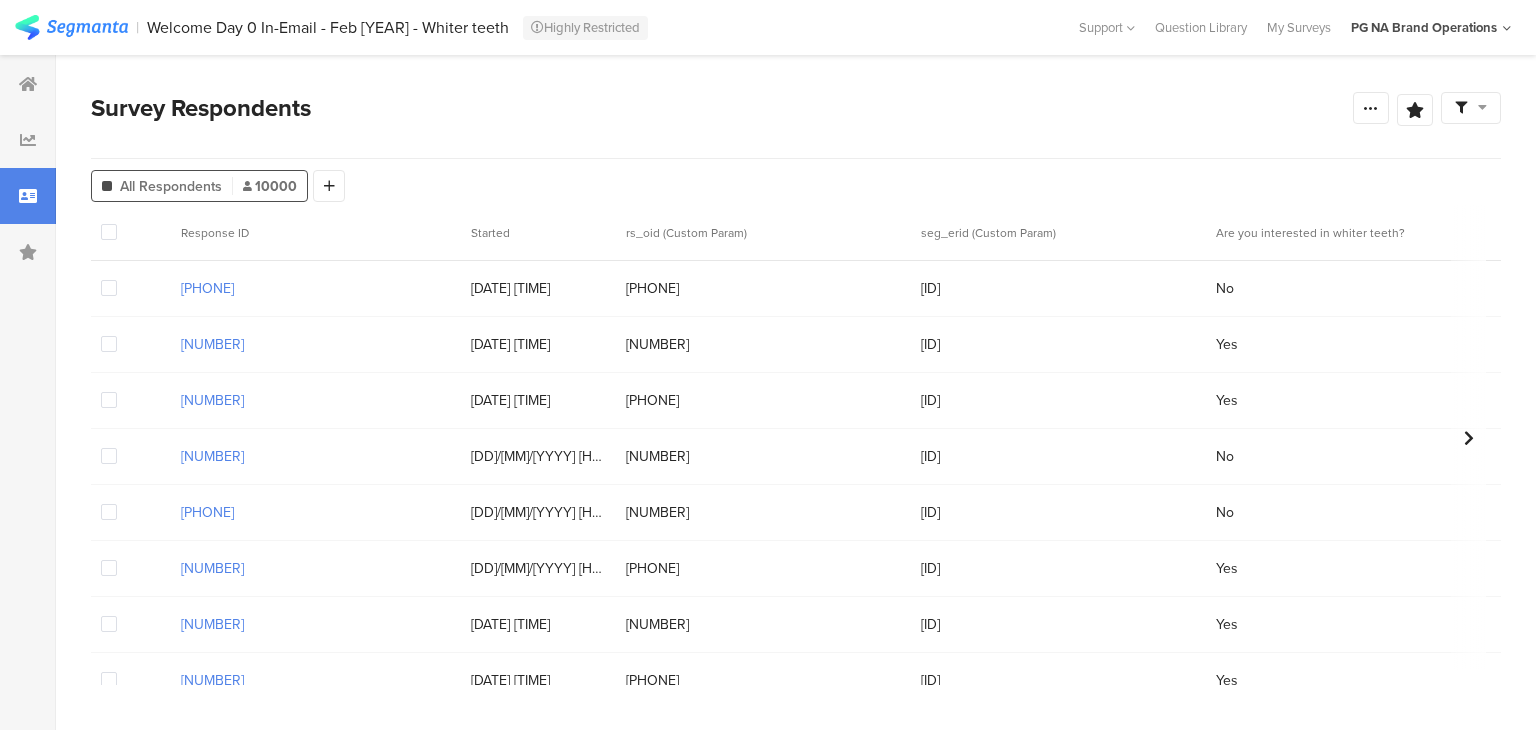 drag, startPoint x: 152, startPoint y: 28, endPoint x: 495, endPoint y: 24, distance: 343.02332 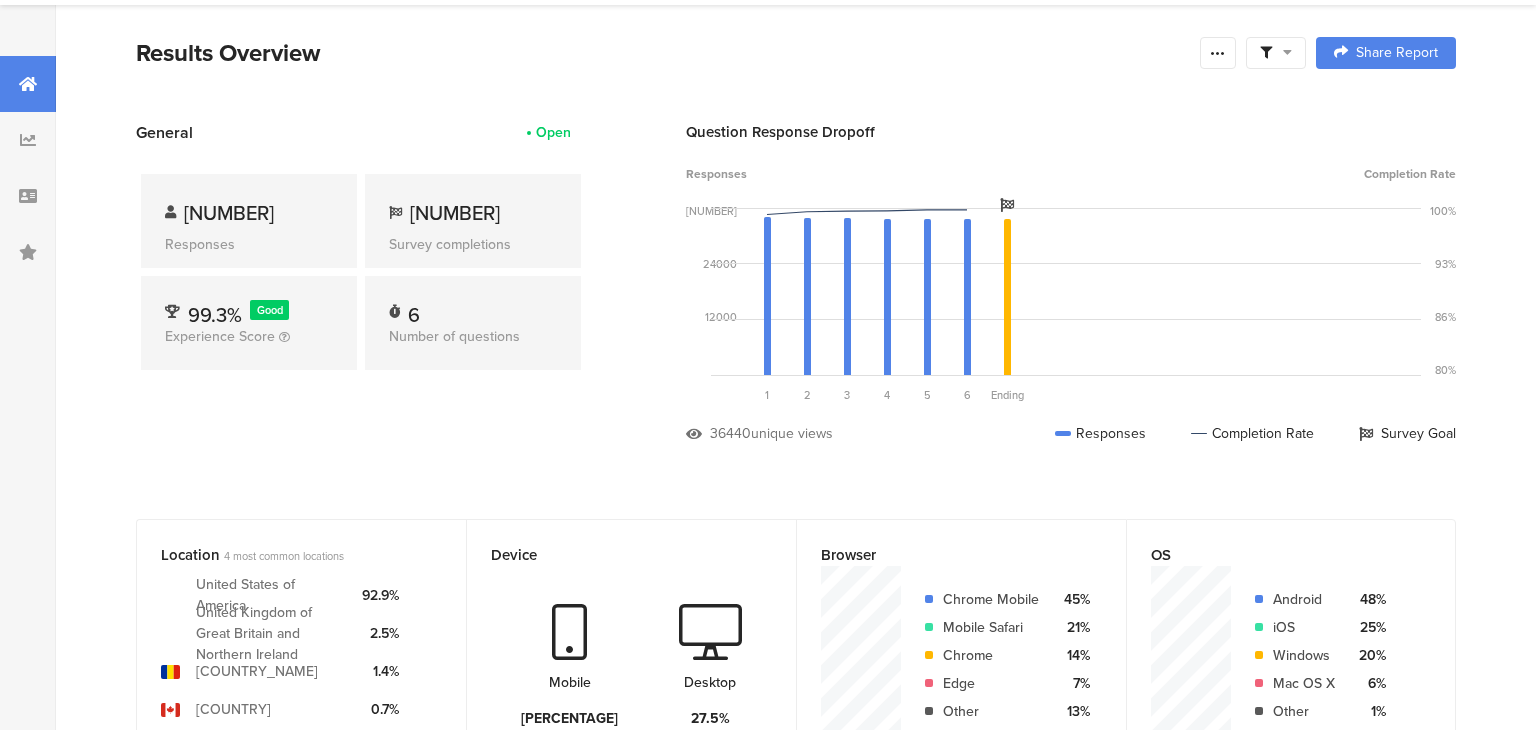 scroll, scrollTop: 0, scrollLeft: 0, axis: both 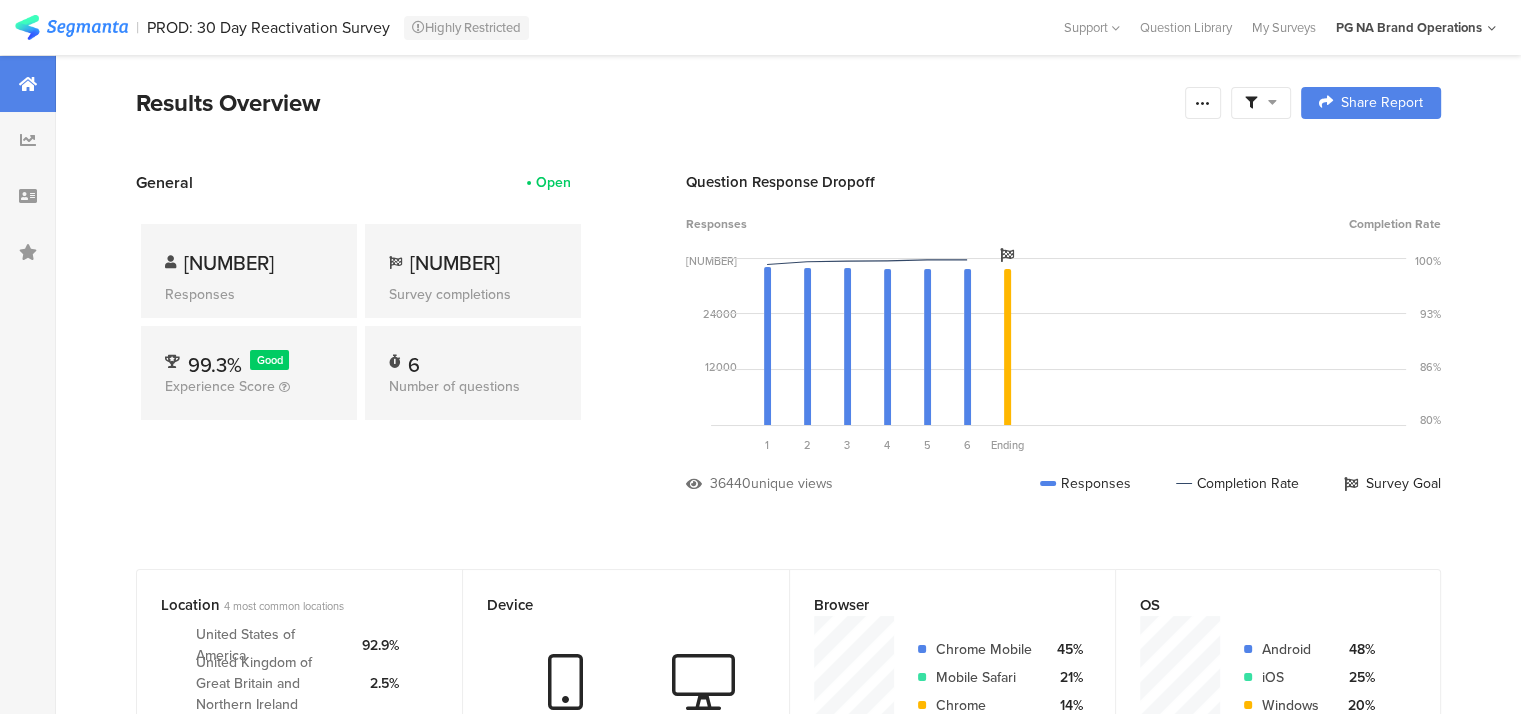 drag, startPoint x: 145, startPoint y: 29, endPoint x: 392, endPoint y: 26, distance: 247.01822 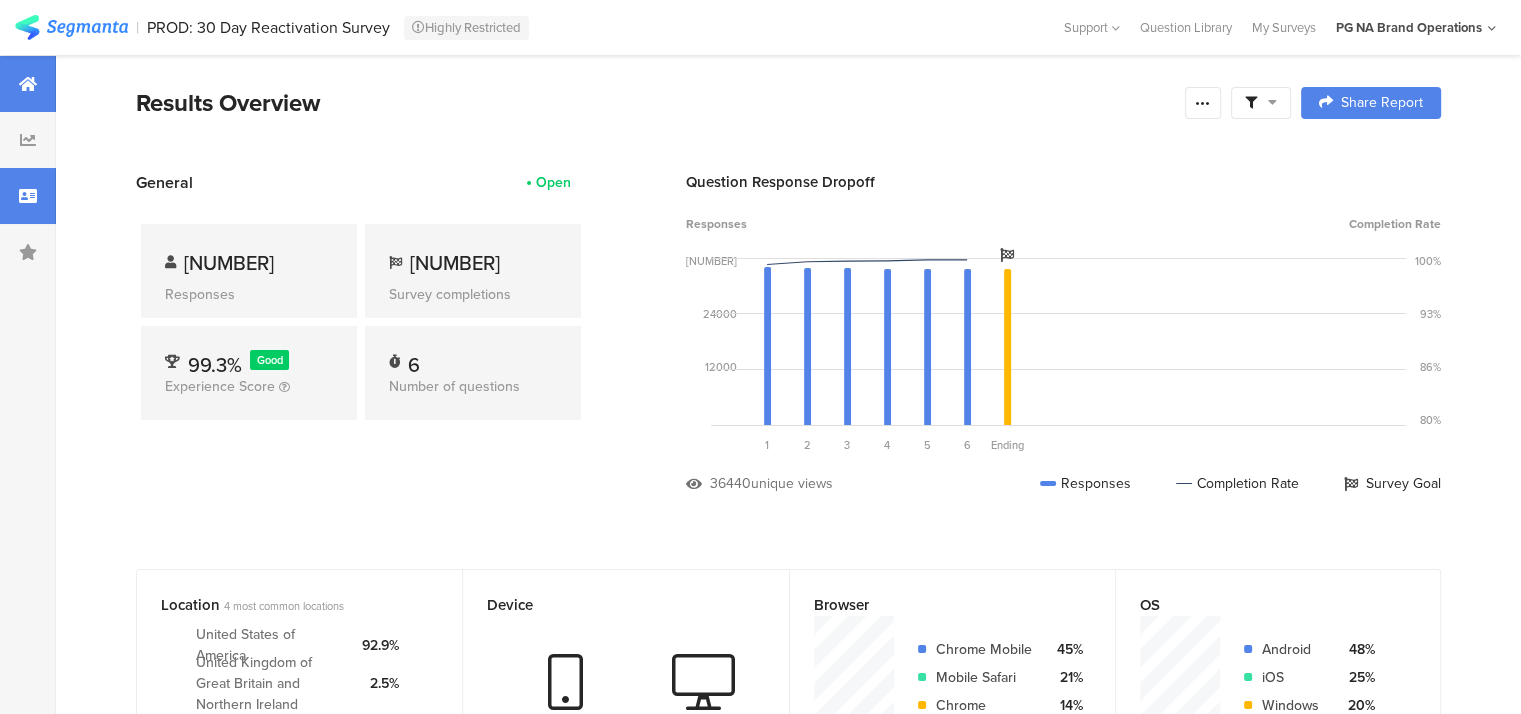 click at bounding box center (28, 196) 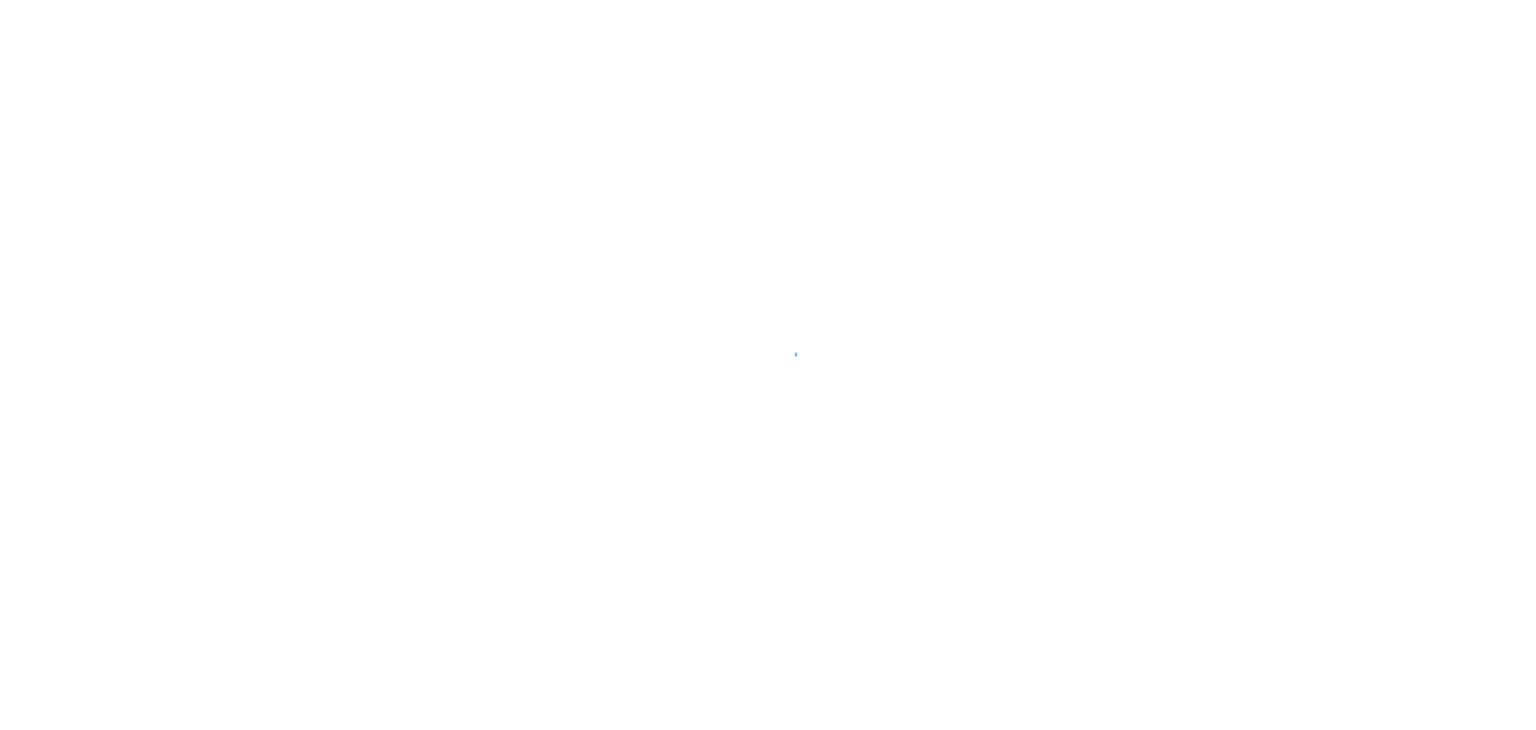scroll, scrollTop: 0, scrollLeft: 0, axis: both 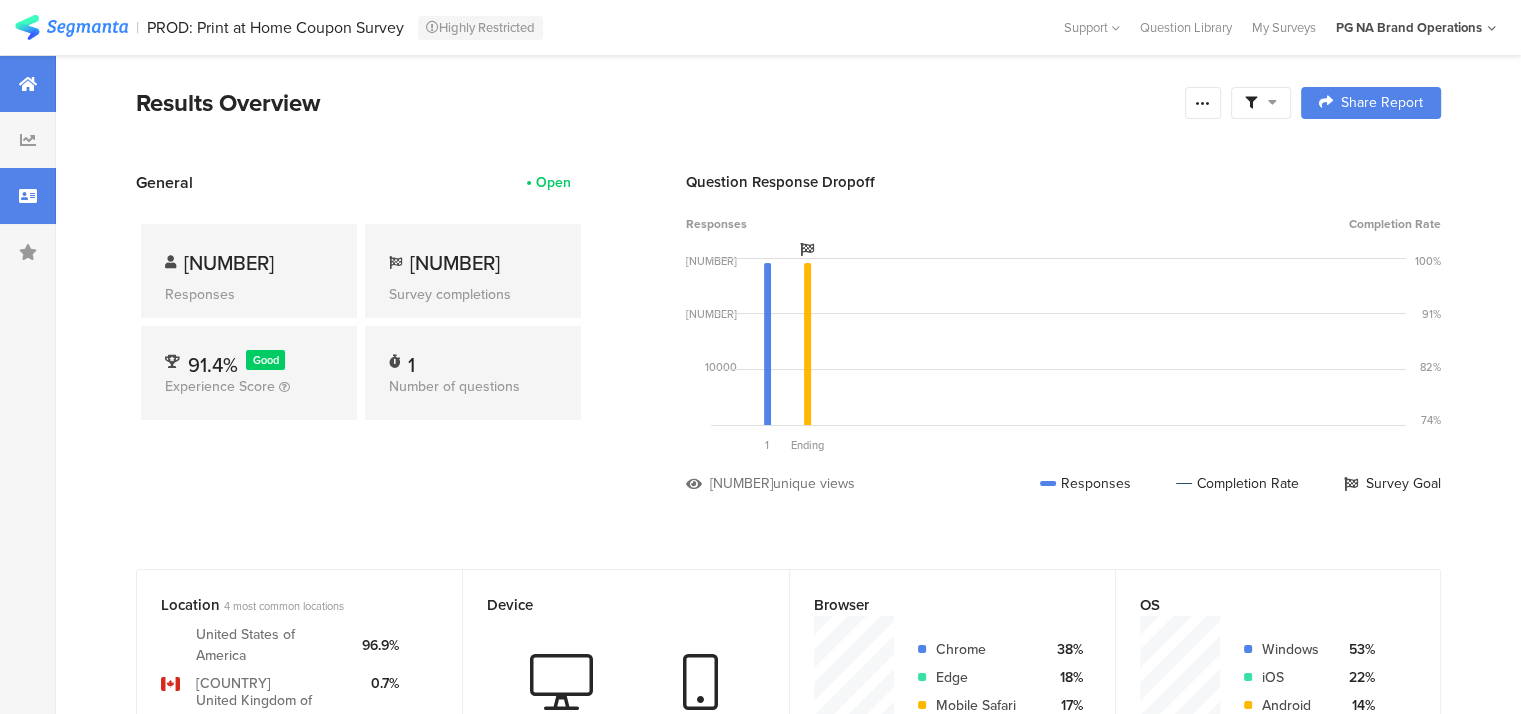 click at bounding box center [28, 196] 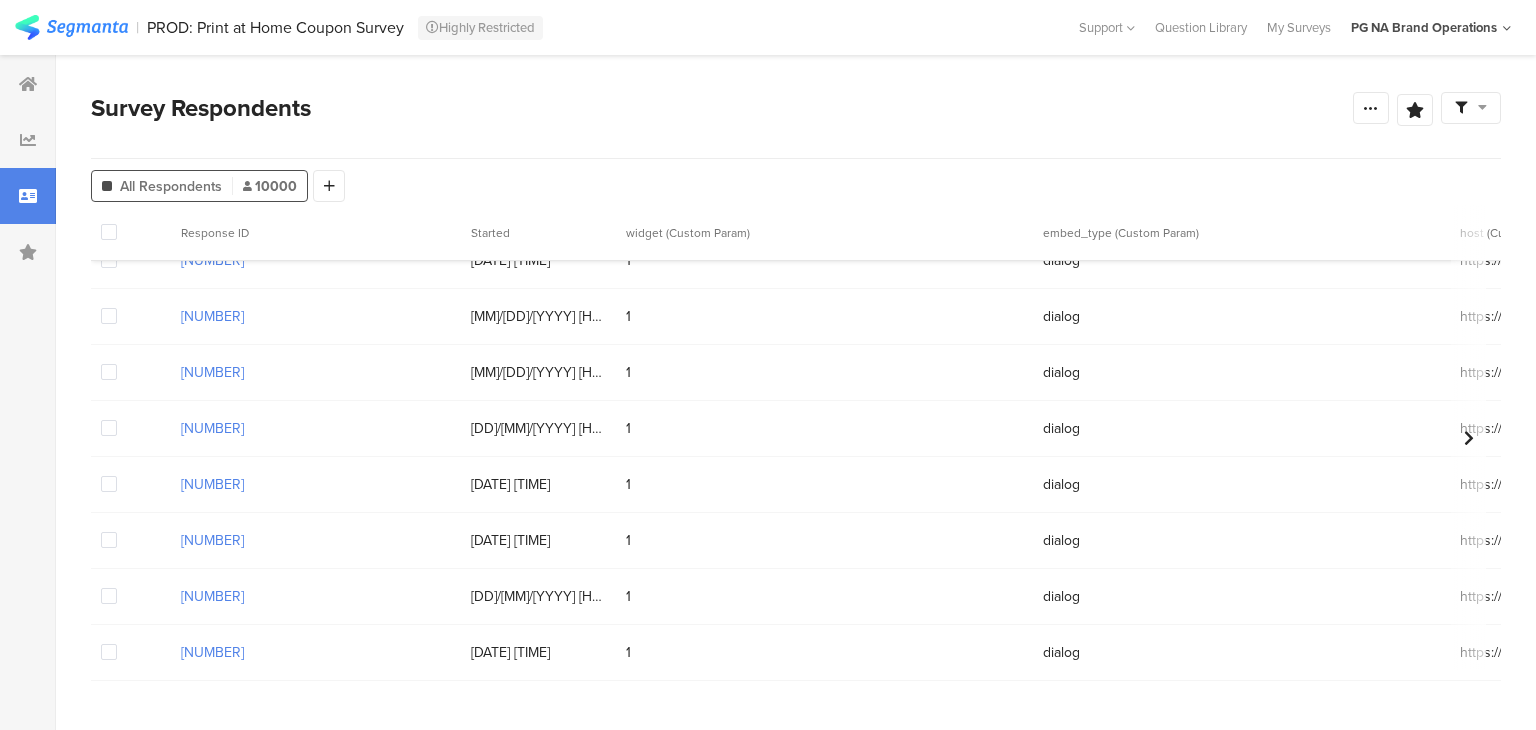 scroll, scrollTop: 0, scrollLeft: 0, axis: both 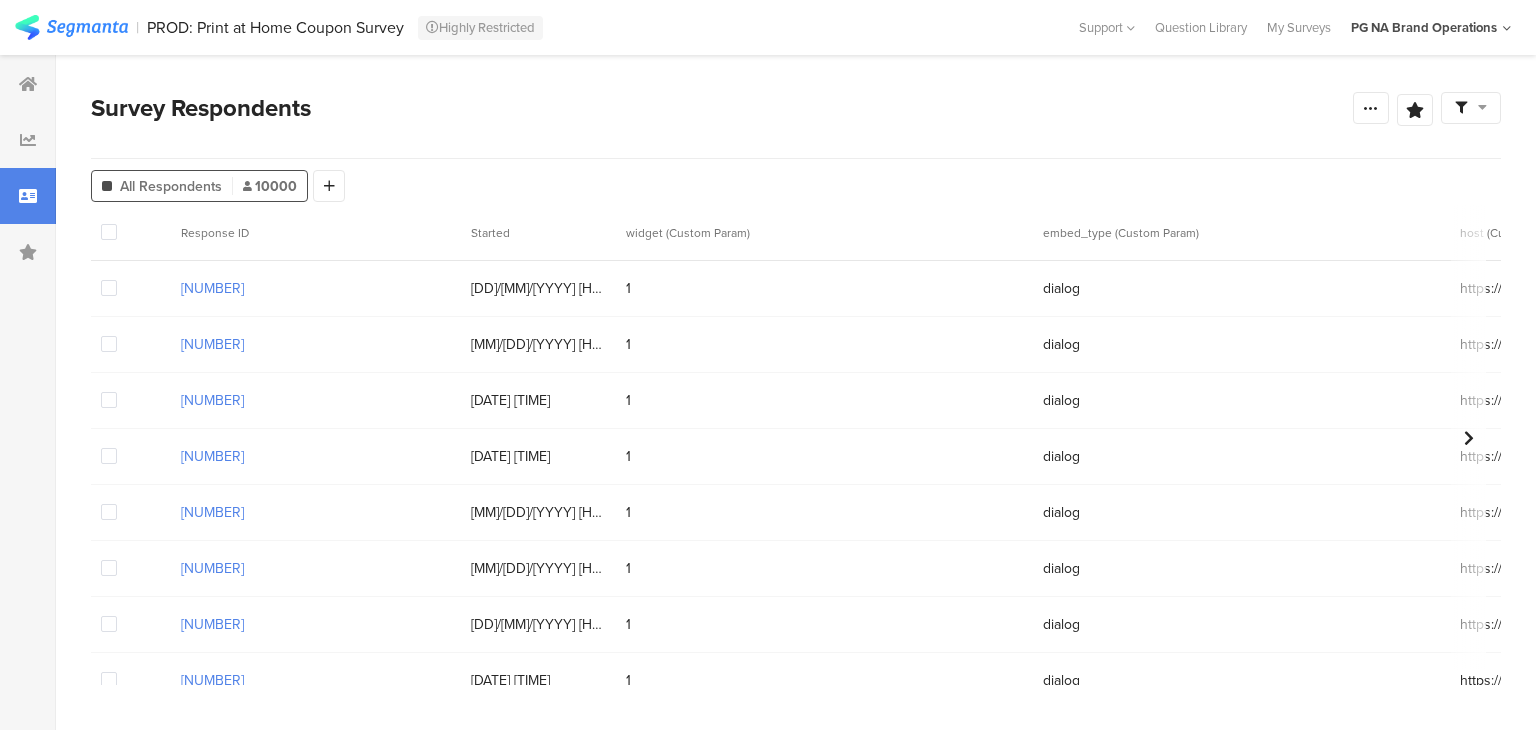 drag, startPoint x: 145, startPoint y: 27, endPoint x: 404, endPoint y: 30, distance: 259.01736 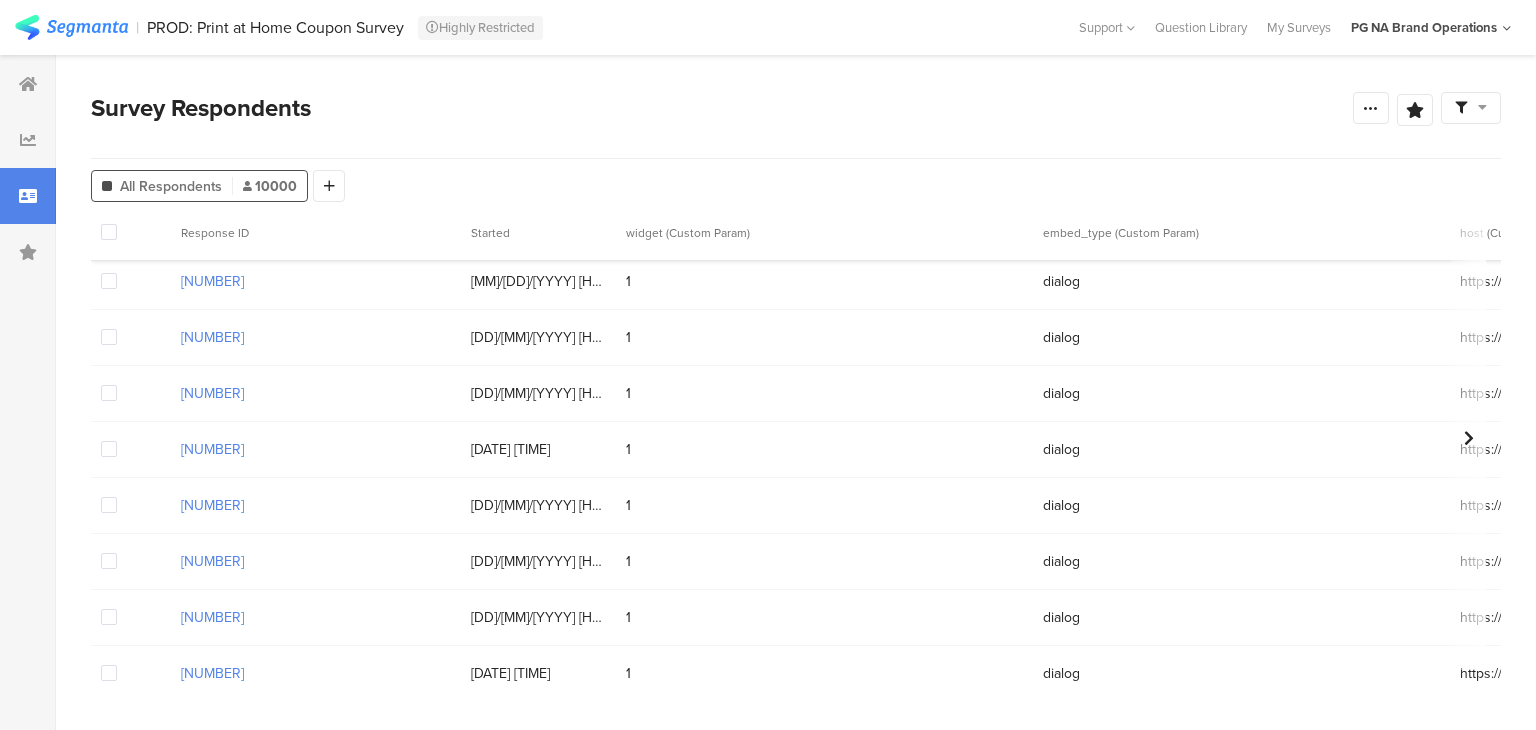 scroll, scrollTop: 683, scrollLeft: 0, axis: vertical 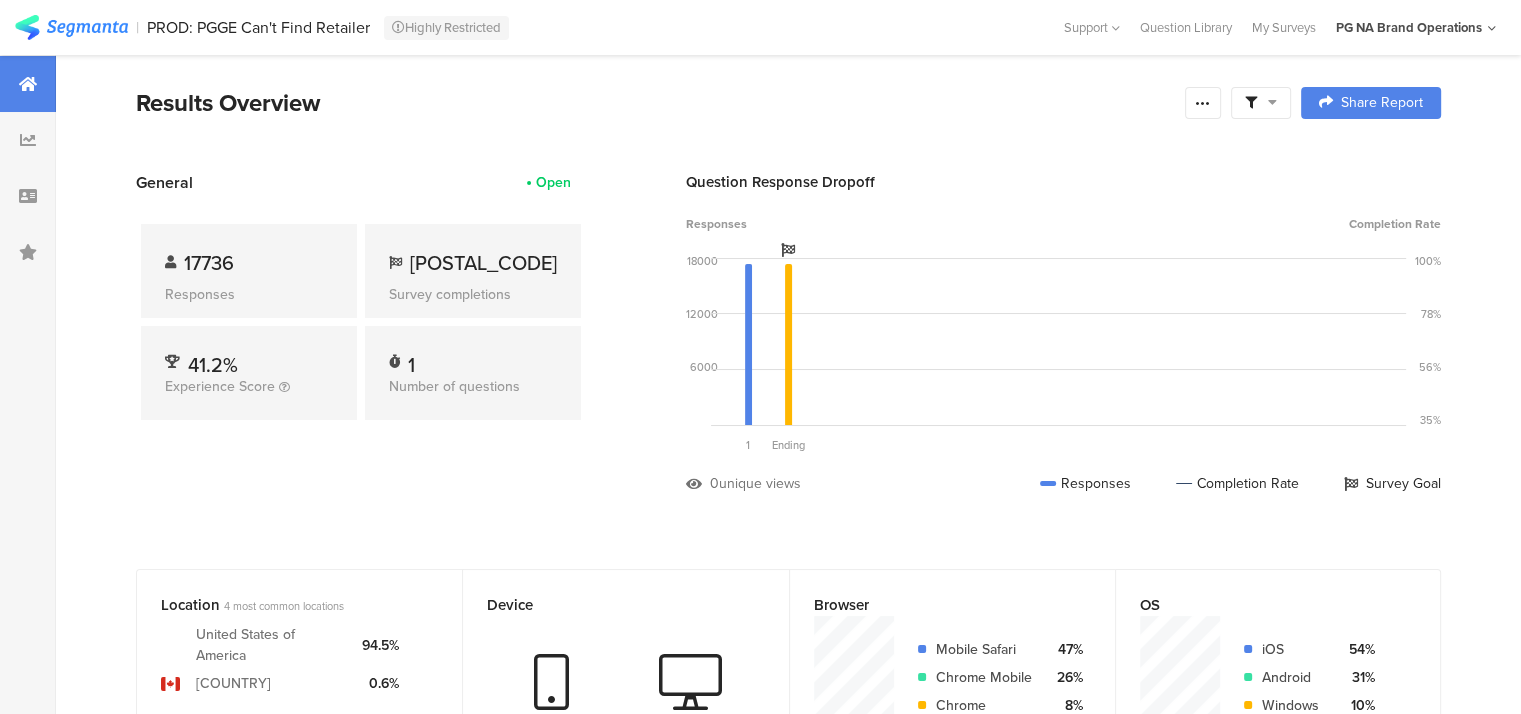drag, startPoint x: 145, startPoint y: 27, endPoint x: 371, endPoint y: 28, distance: 226.00221 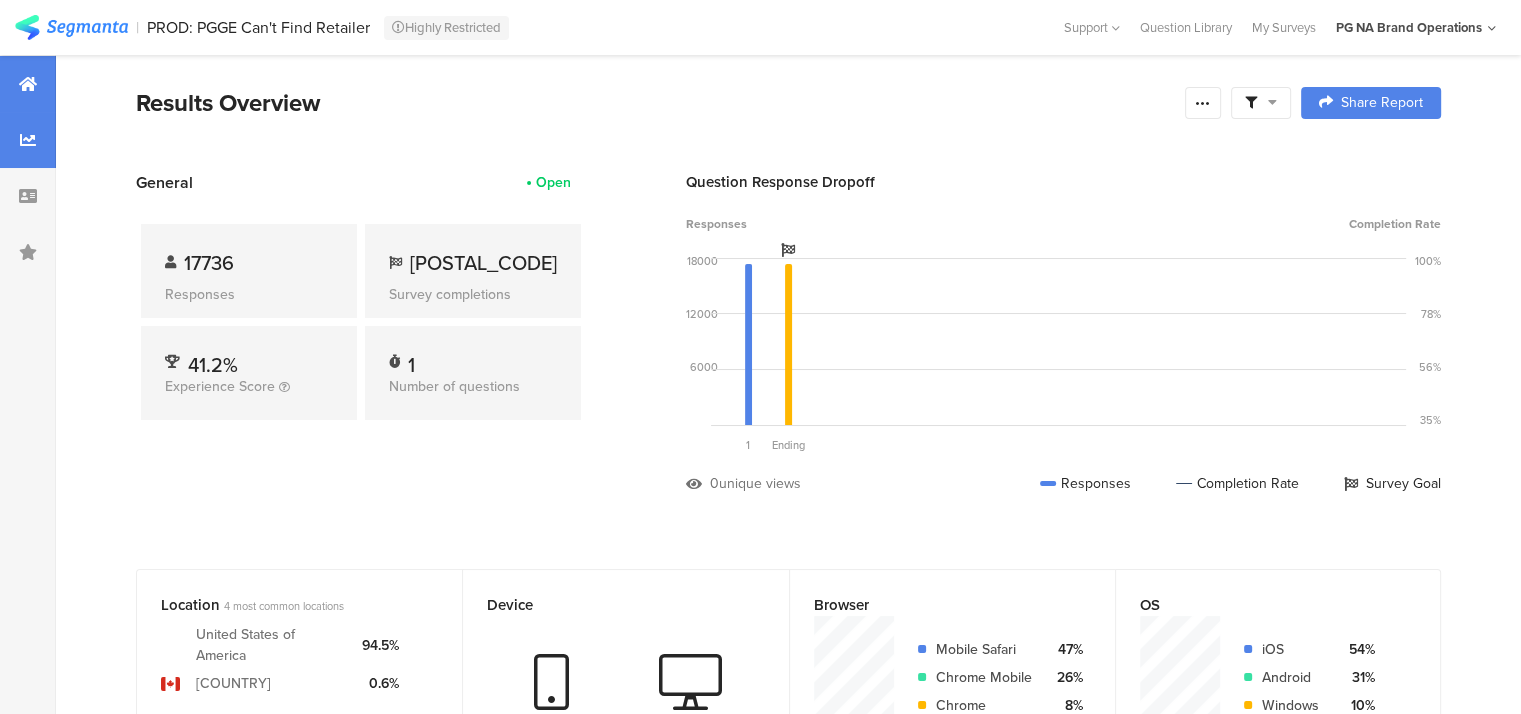 click at bounding box center [28, 140] 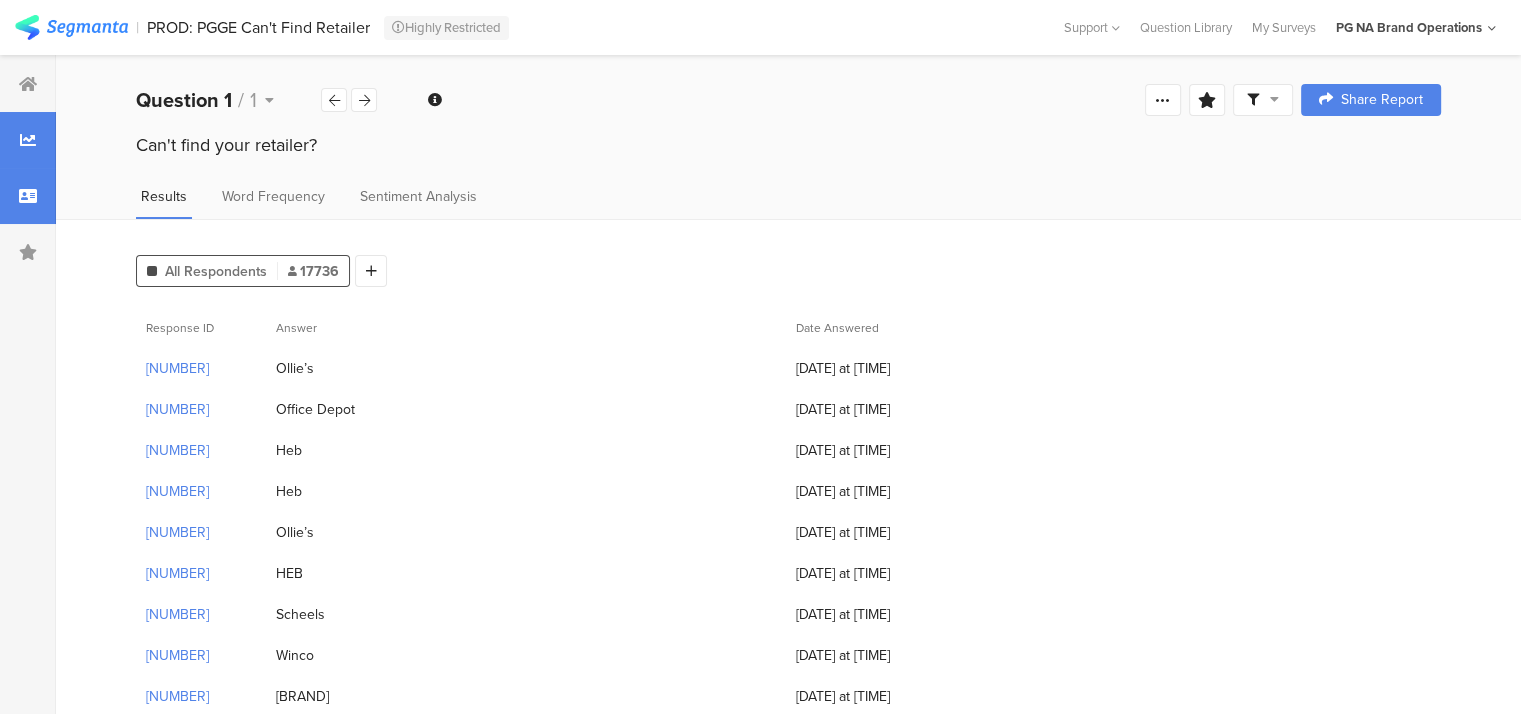 click at bounding box center (28, 196) 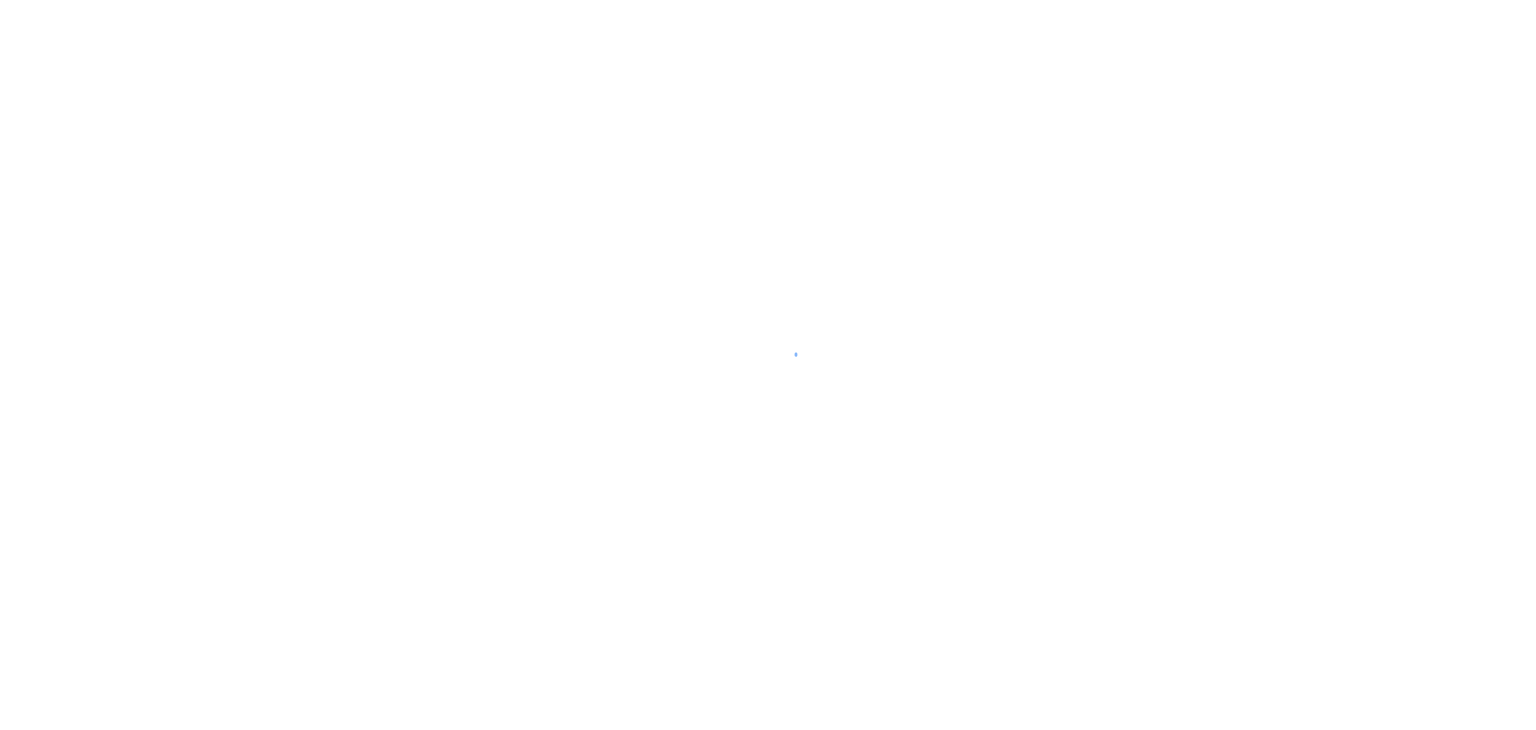 scroll, scrollTop: 0, scrollLeft: 0, axis: both 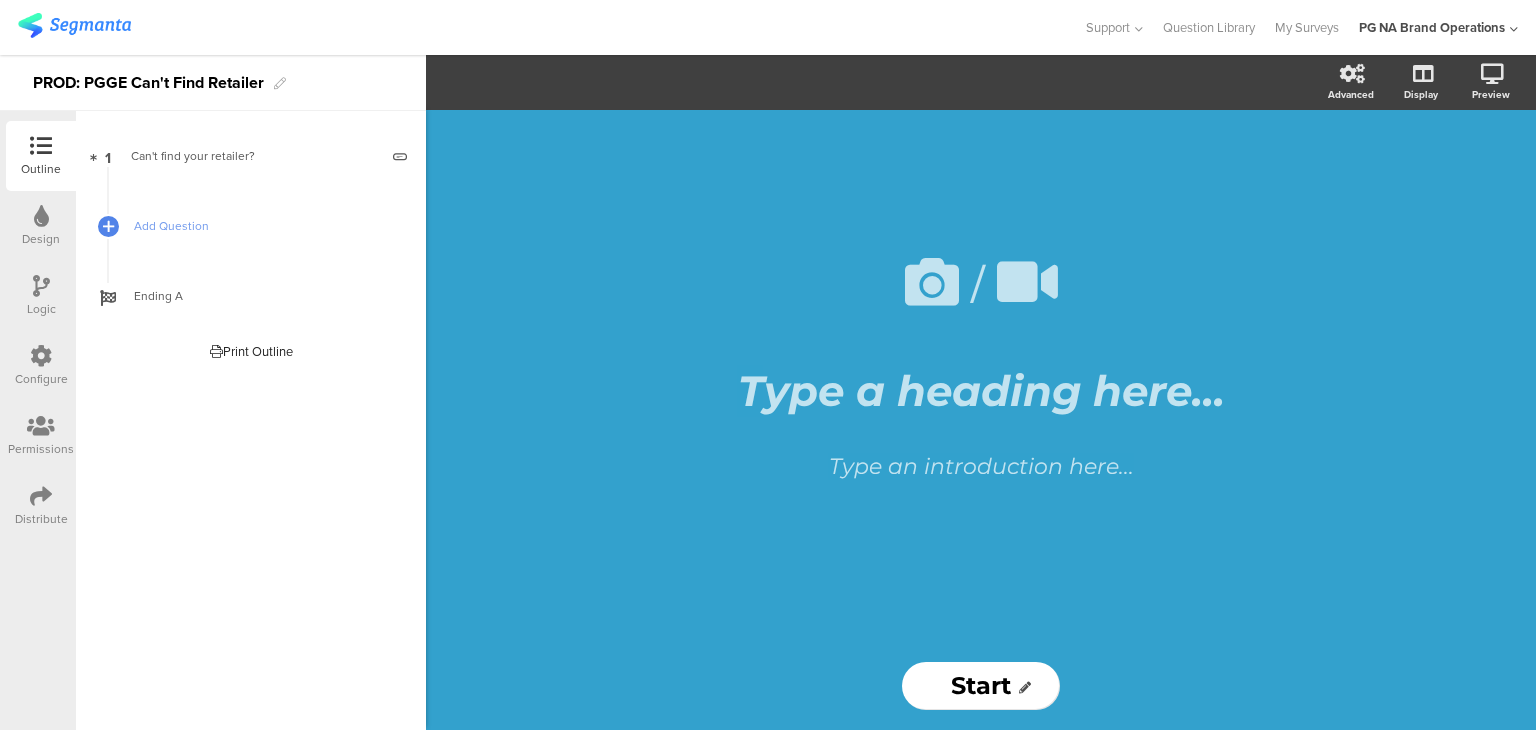 click on "Configure" at bounding box center [41, 169] 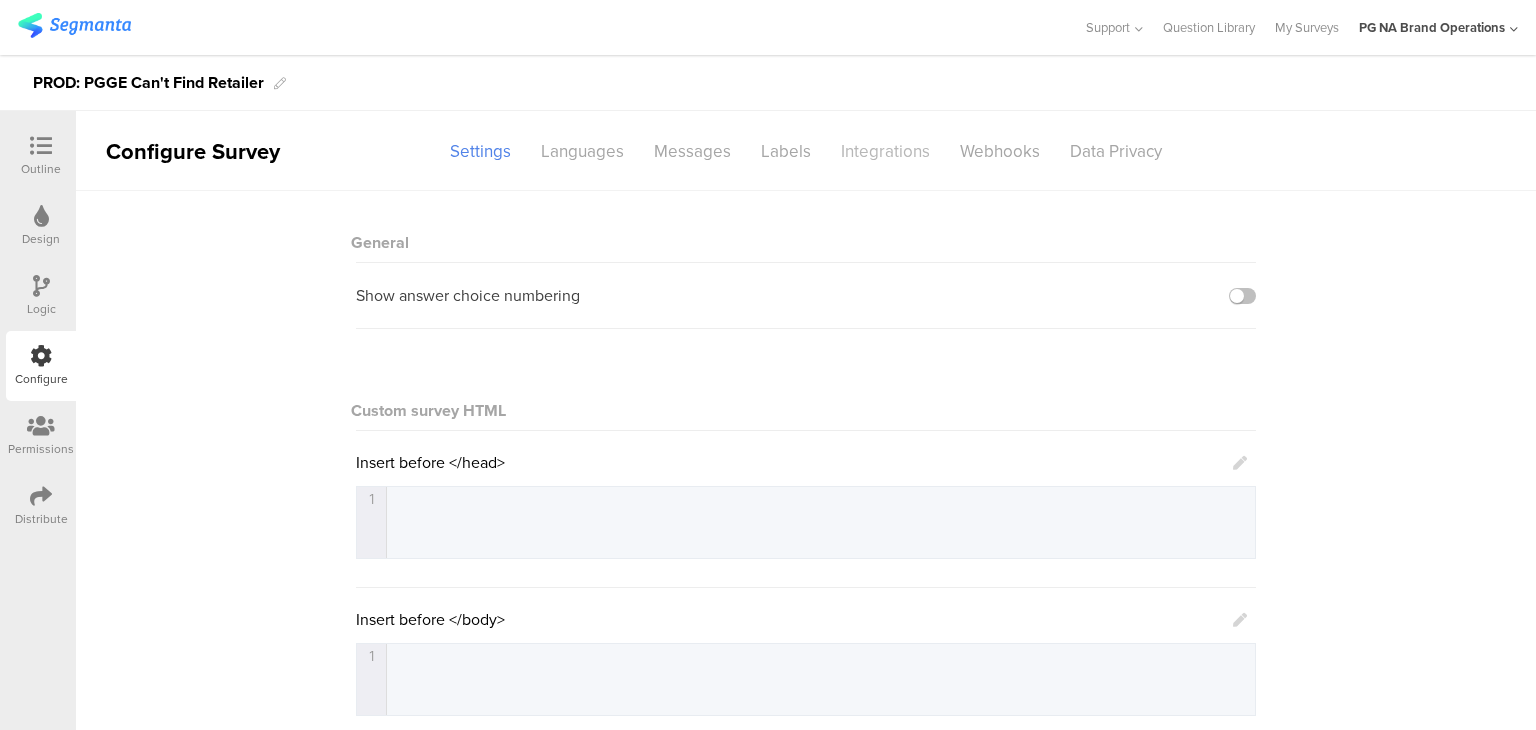 click on "Integrations" at bounding box center [480, 151] 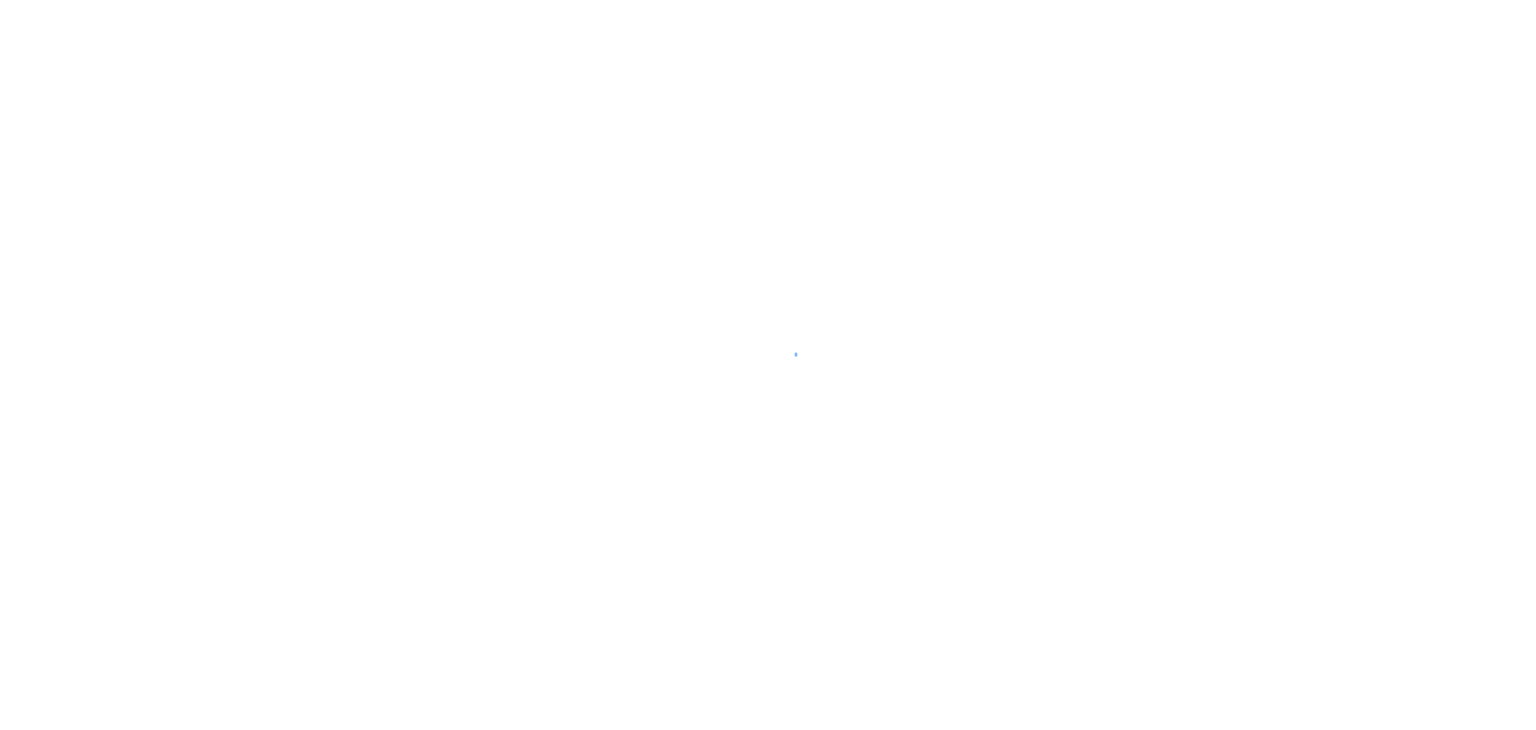 scroll, scrollTop: 0, scrollLeft: 0, axis: both 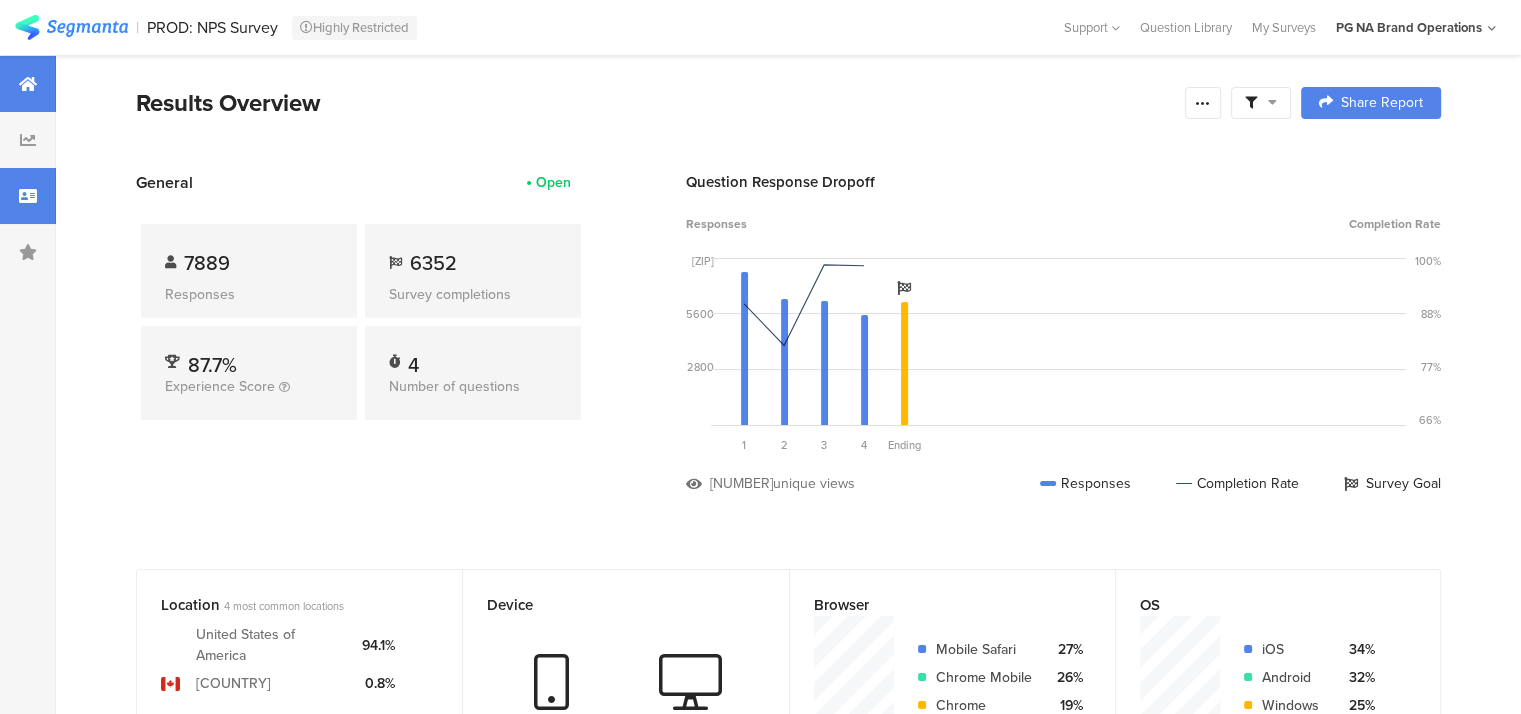 click at bounding box center (28, 196) 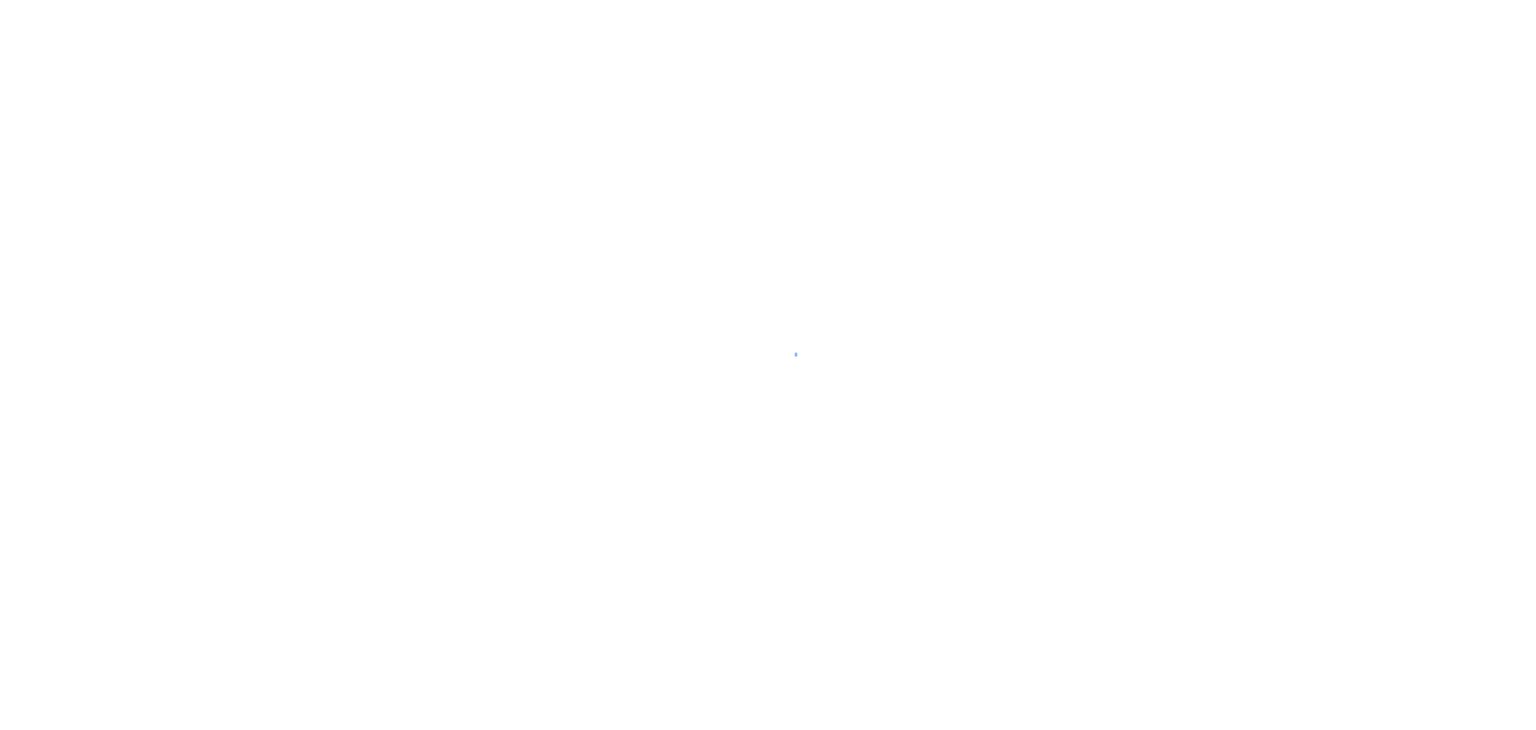 scroll, scrollTop: 0, scrollLeft: 0, axis: both 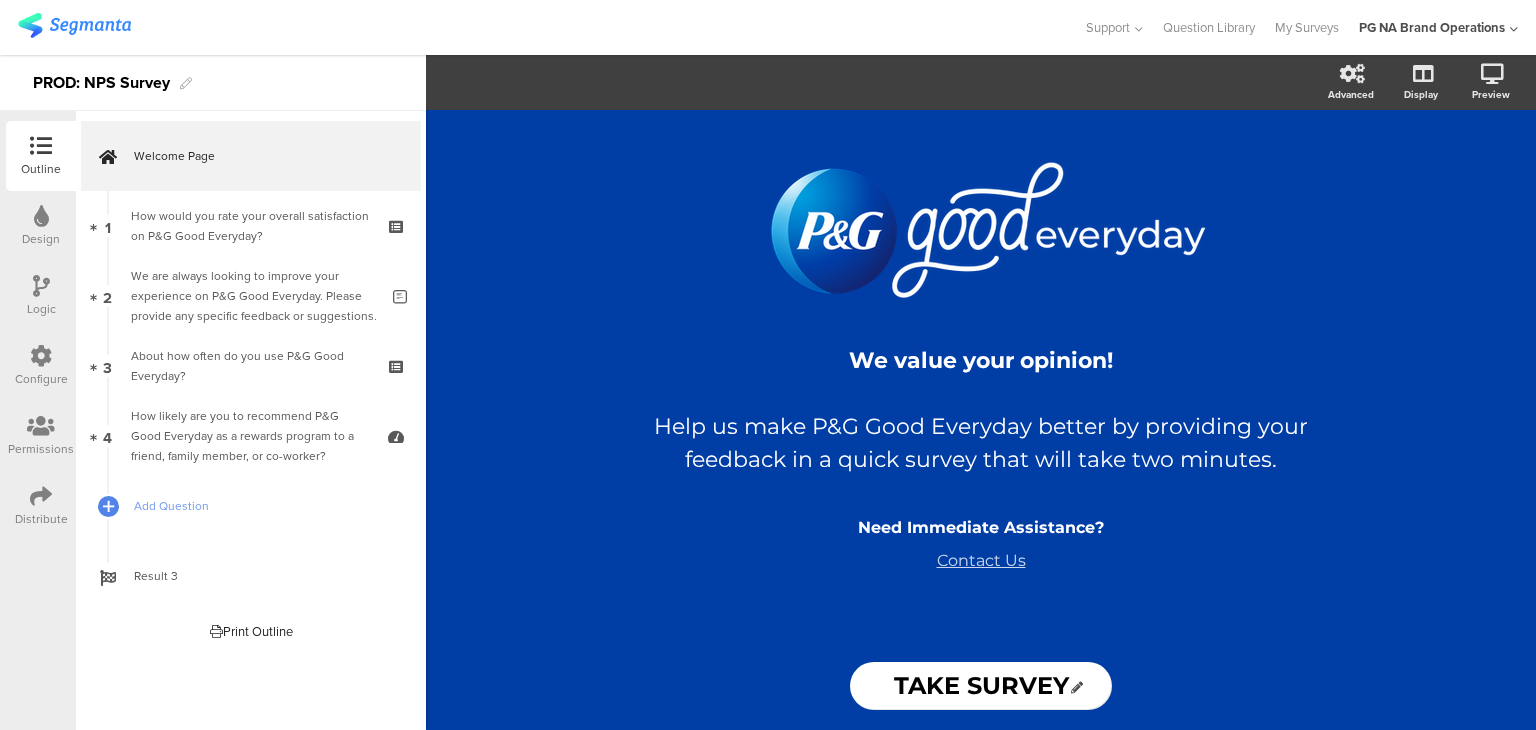click on "Configure" at bounding box center [41, 366] 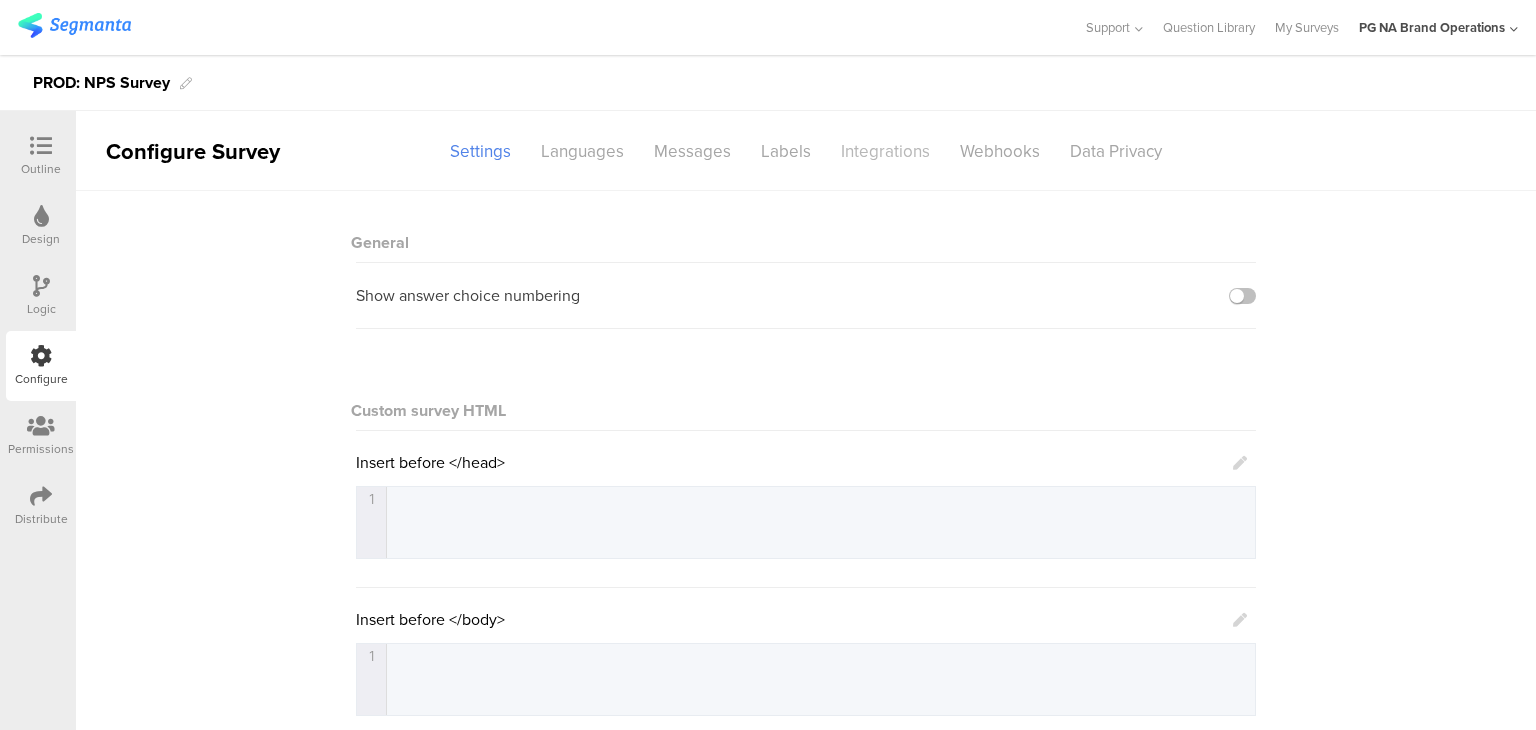 click on "Integrations" at bounding box center (480, 151) 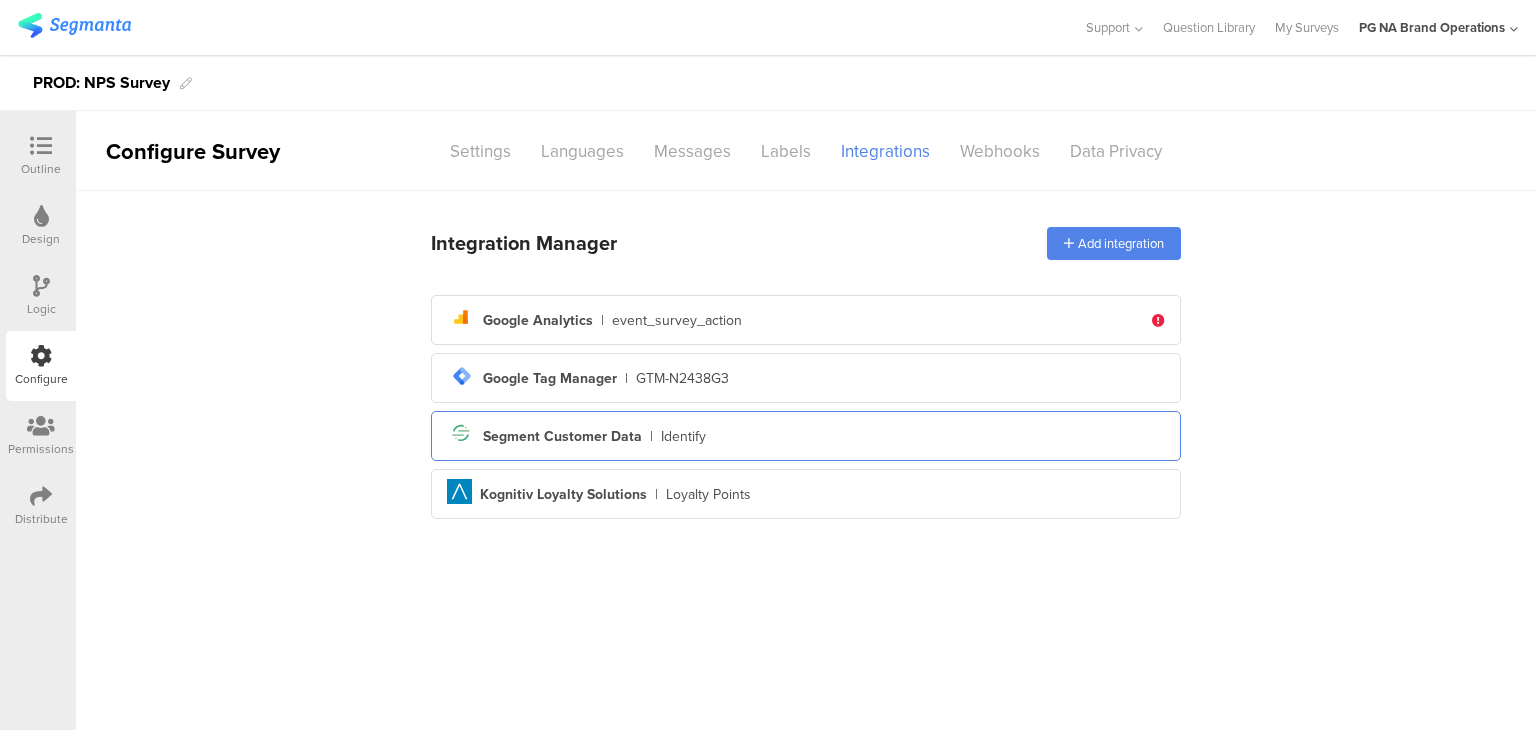 click on "Segment Customer Data" at bounding box center [538, 320] 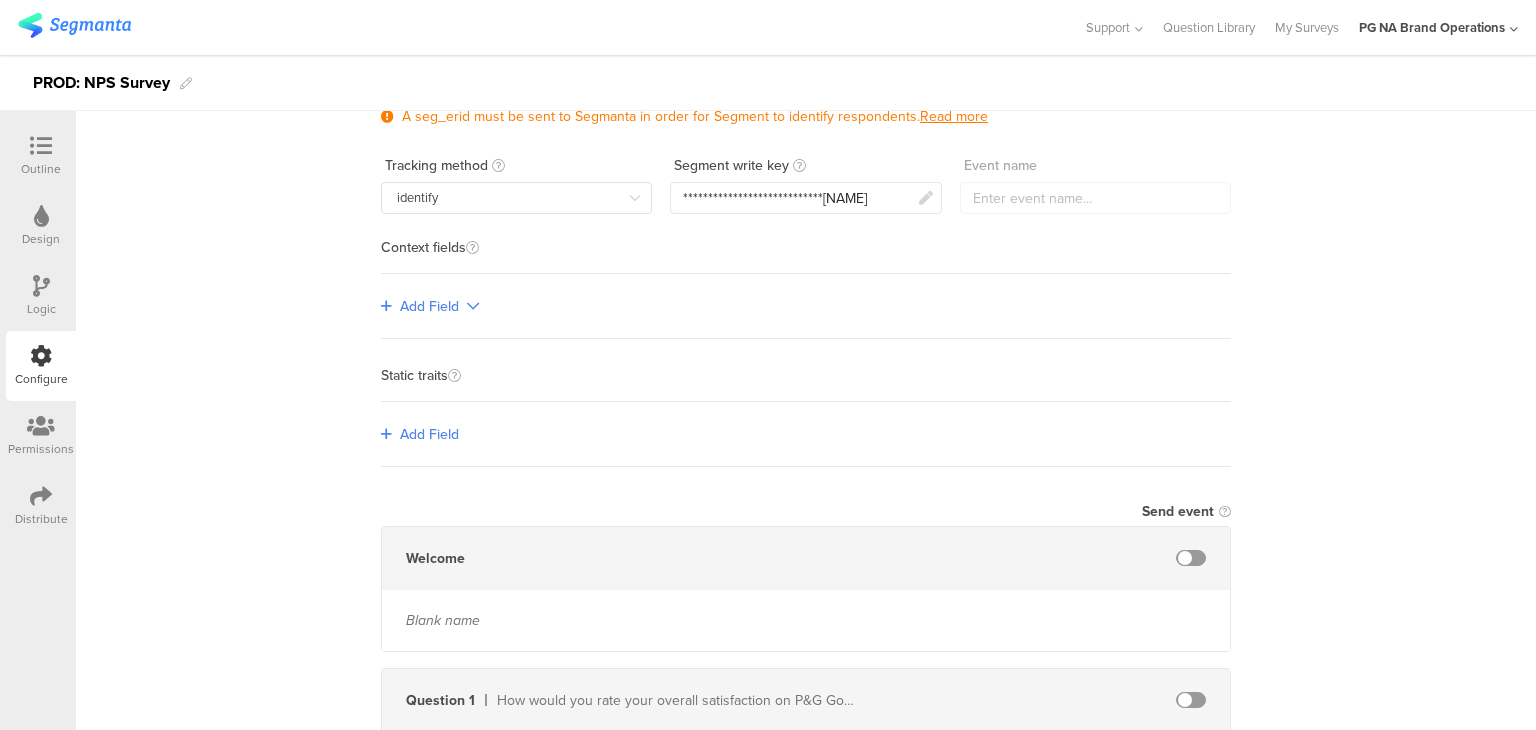 scroll, scrollTop: 0, scrollLeft: 0, axis: both 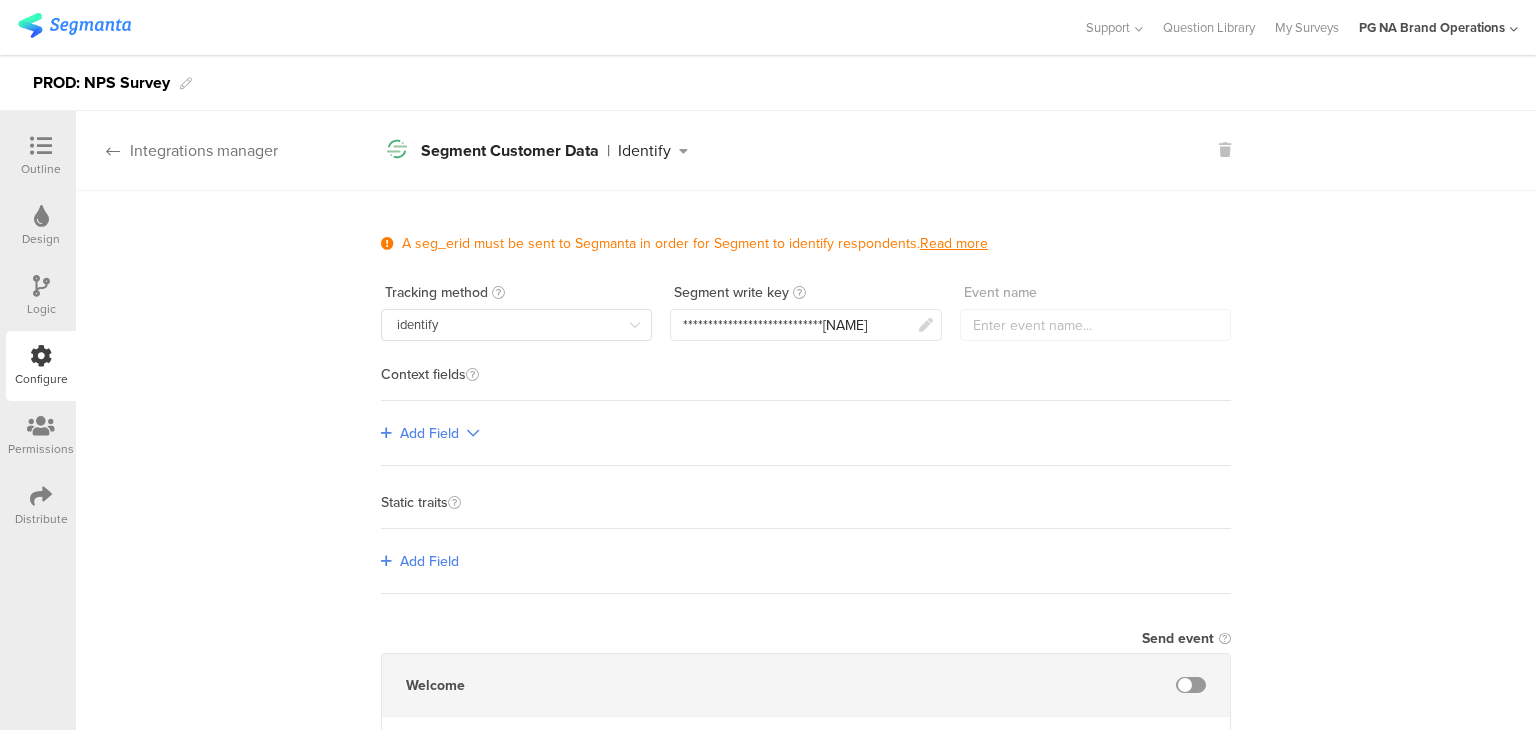 click on "Integrations manager" at bounding box center [177, 150] 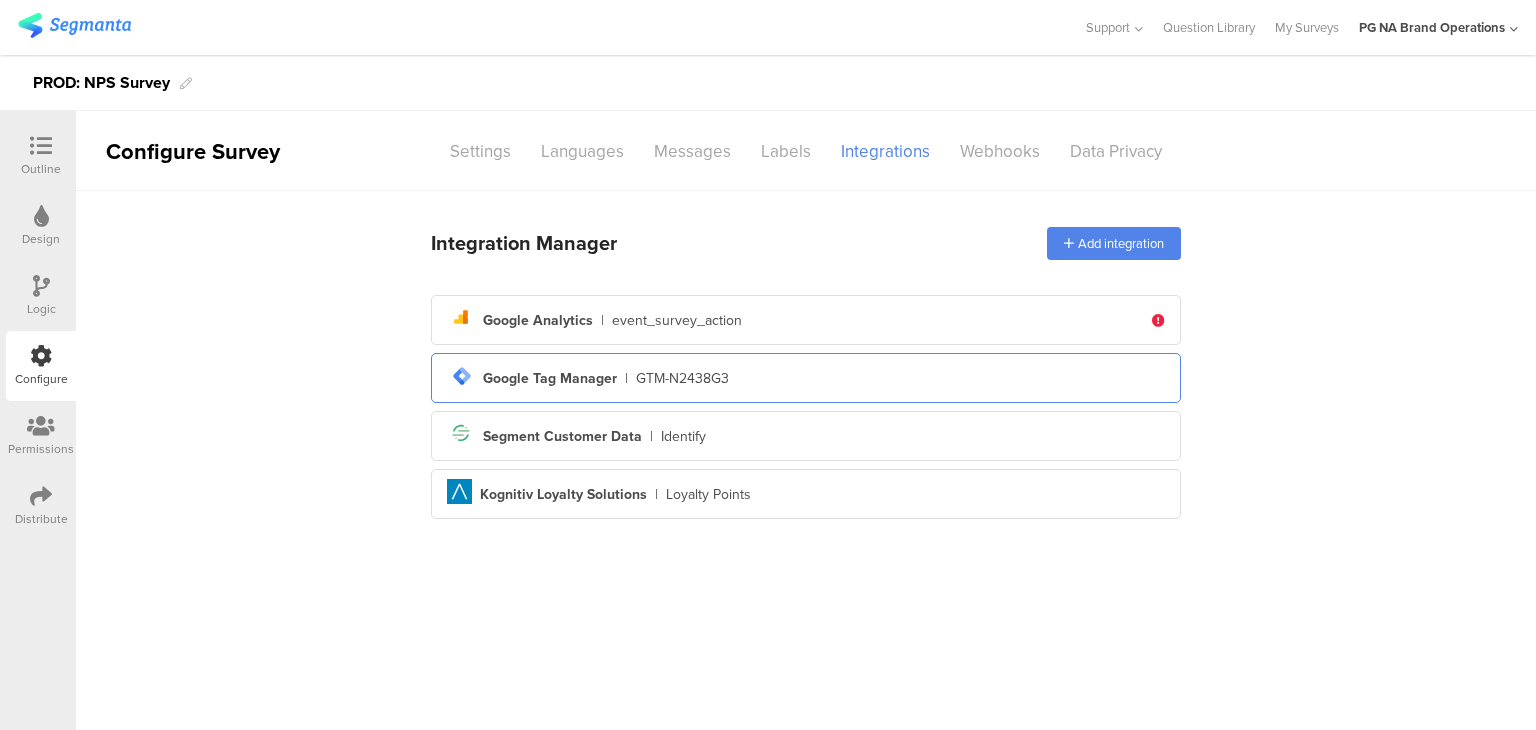 click on "Google Tag Manager" at bounding box center (538, 320) 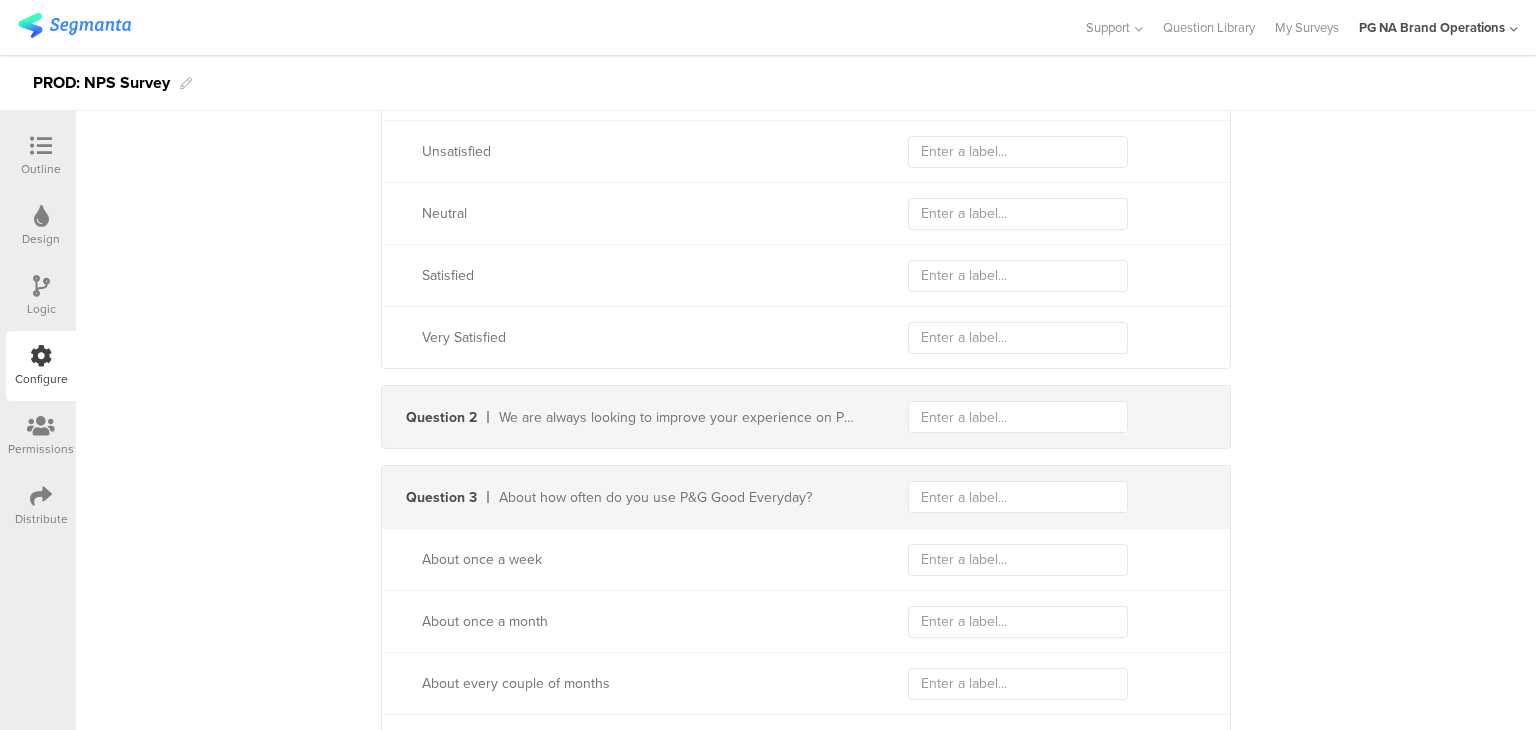 scroll, scrollTop: 0, scrollLeft: 0, axis: both 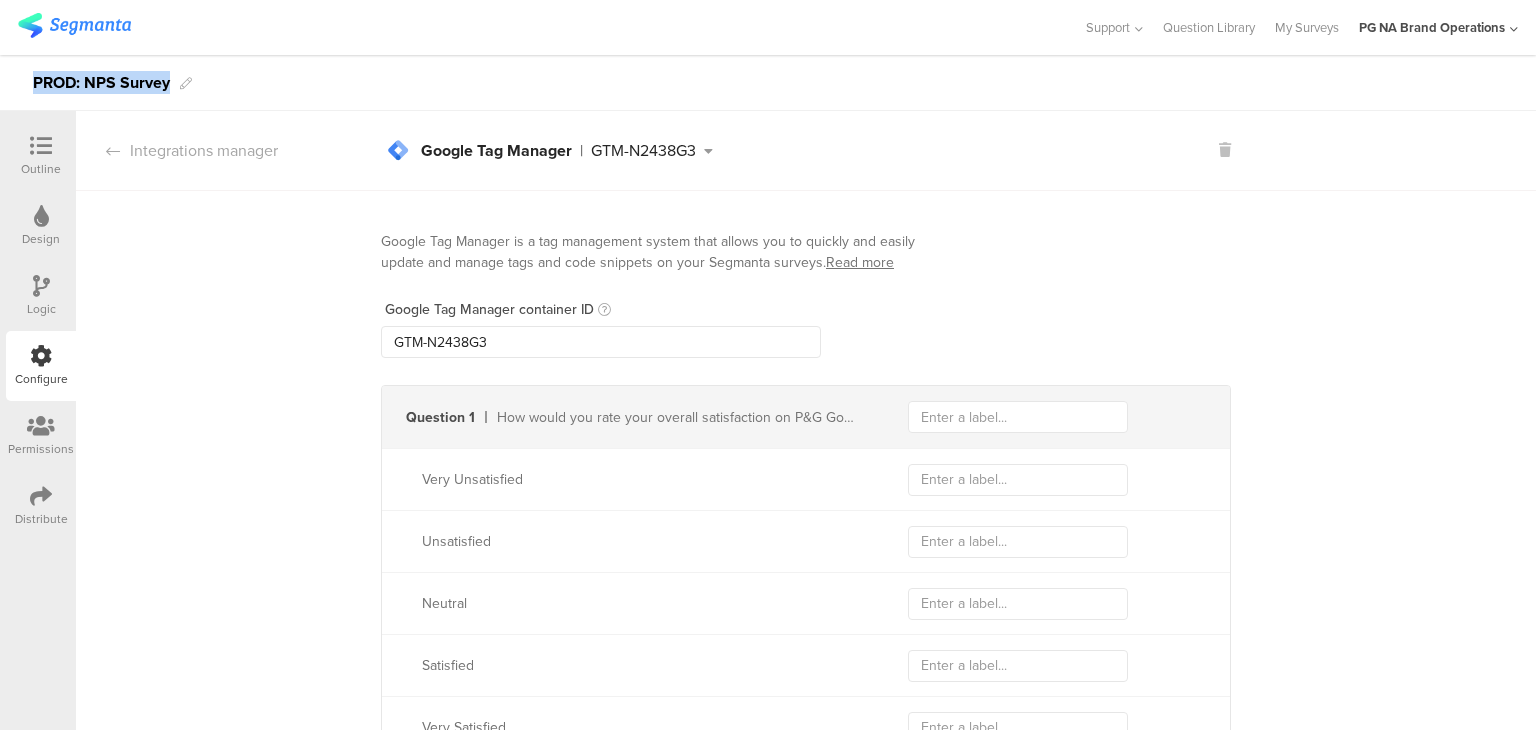drag, startPoint x: 36, startPoint y: 84, endPoint x: 168, endPoint y: 81, distance: 132.03409 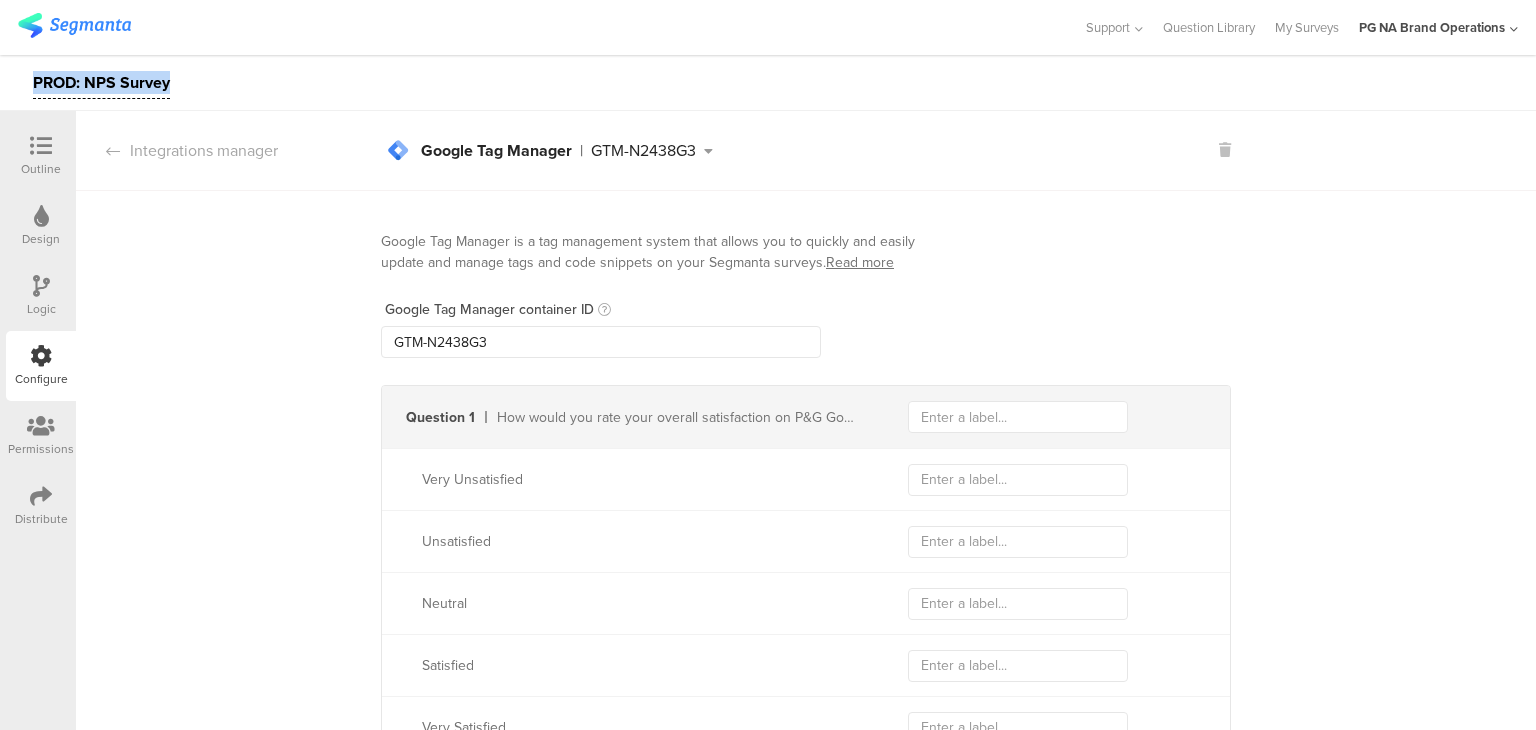 copy on "PROD: NPS Survey" 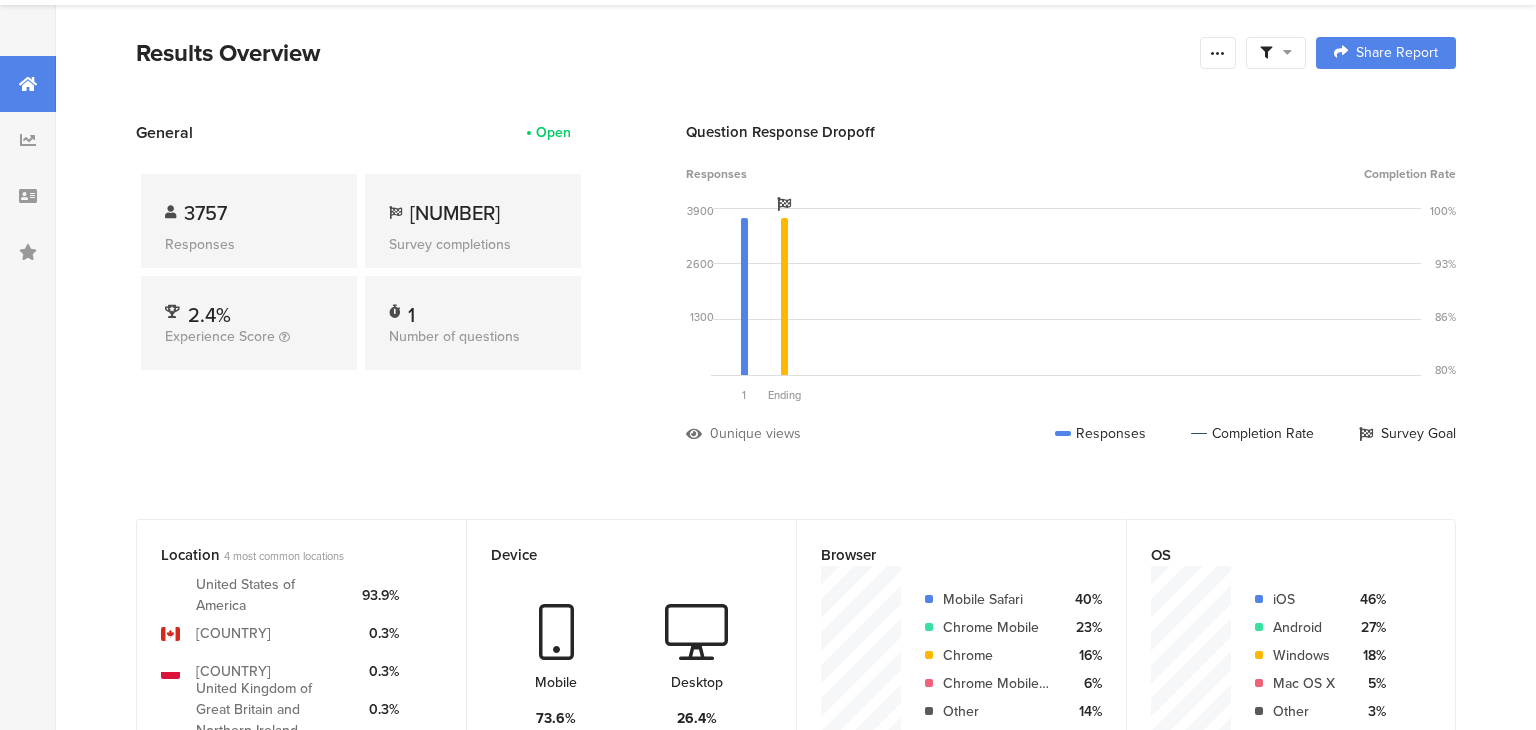 scroll, scrollTop: 0, scrollLeft: 0, axis: both 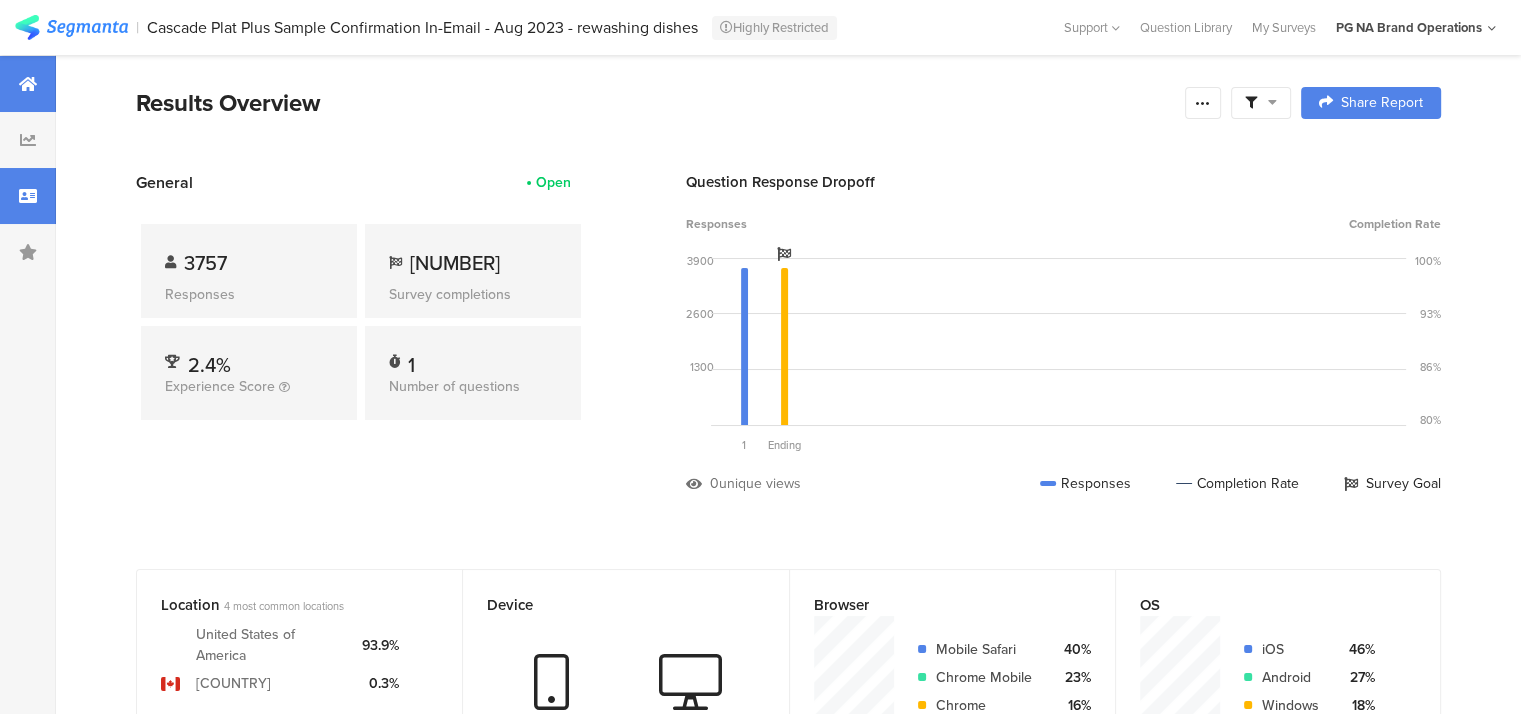click at bounding box center [28, 196] 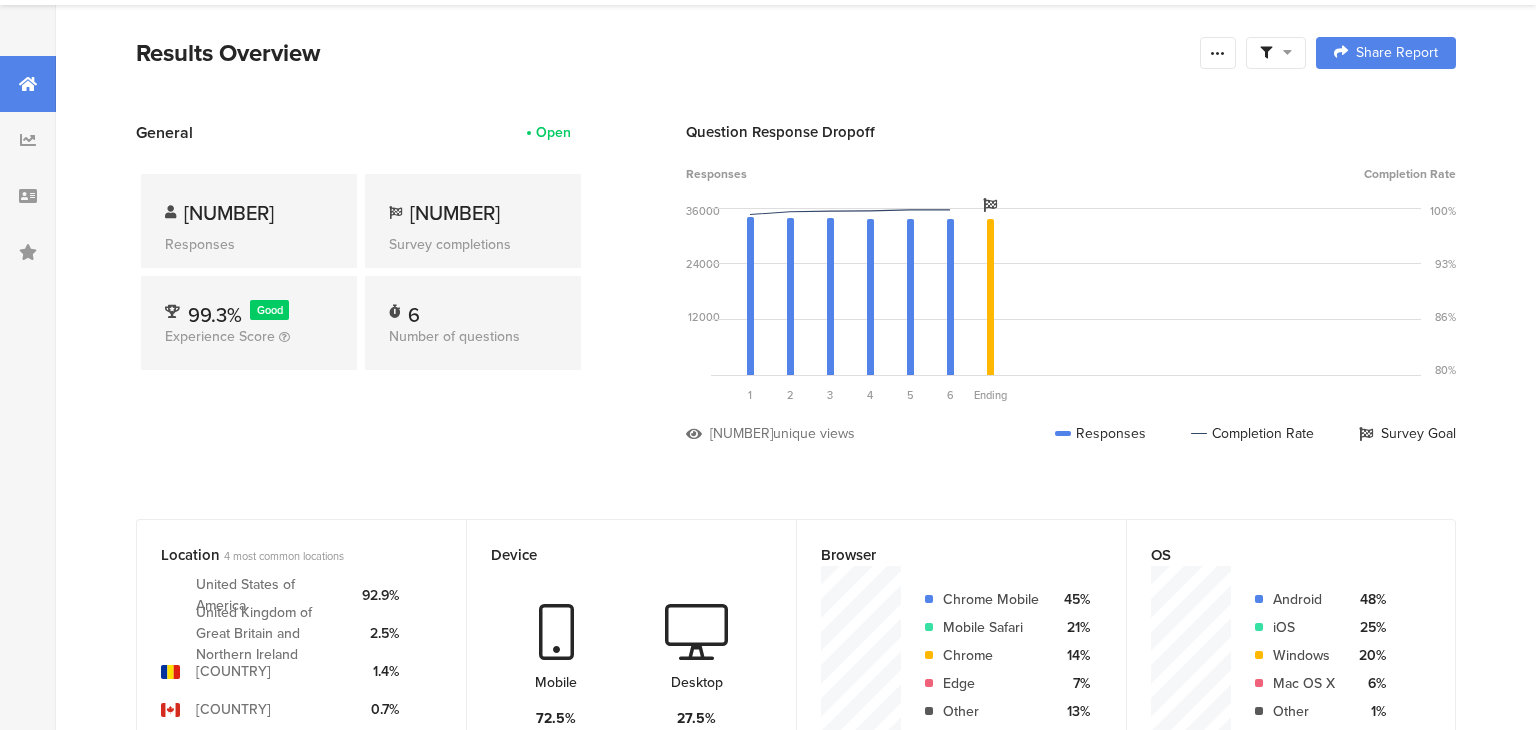 scroll, scrollTop: 0, scrollLeft: 0, axis: both 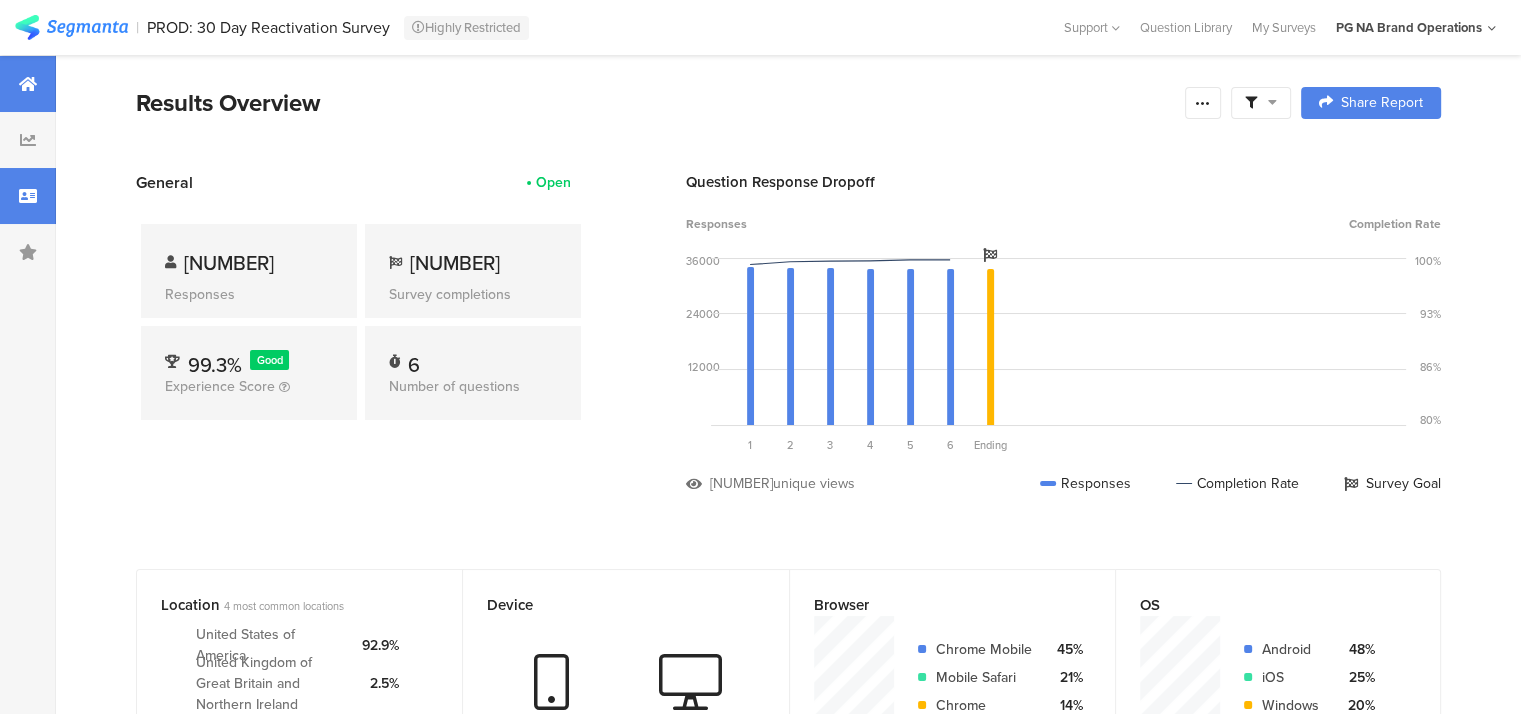 click at bounding box center [28, 196] 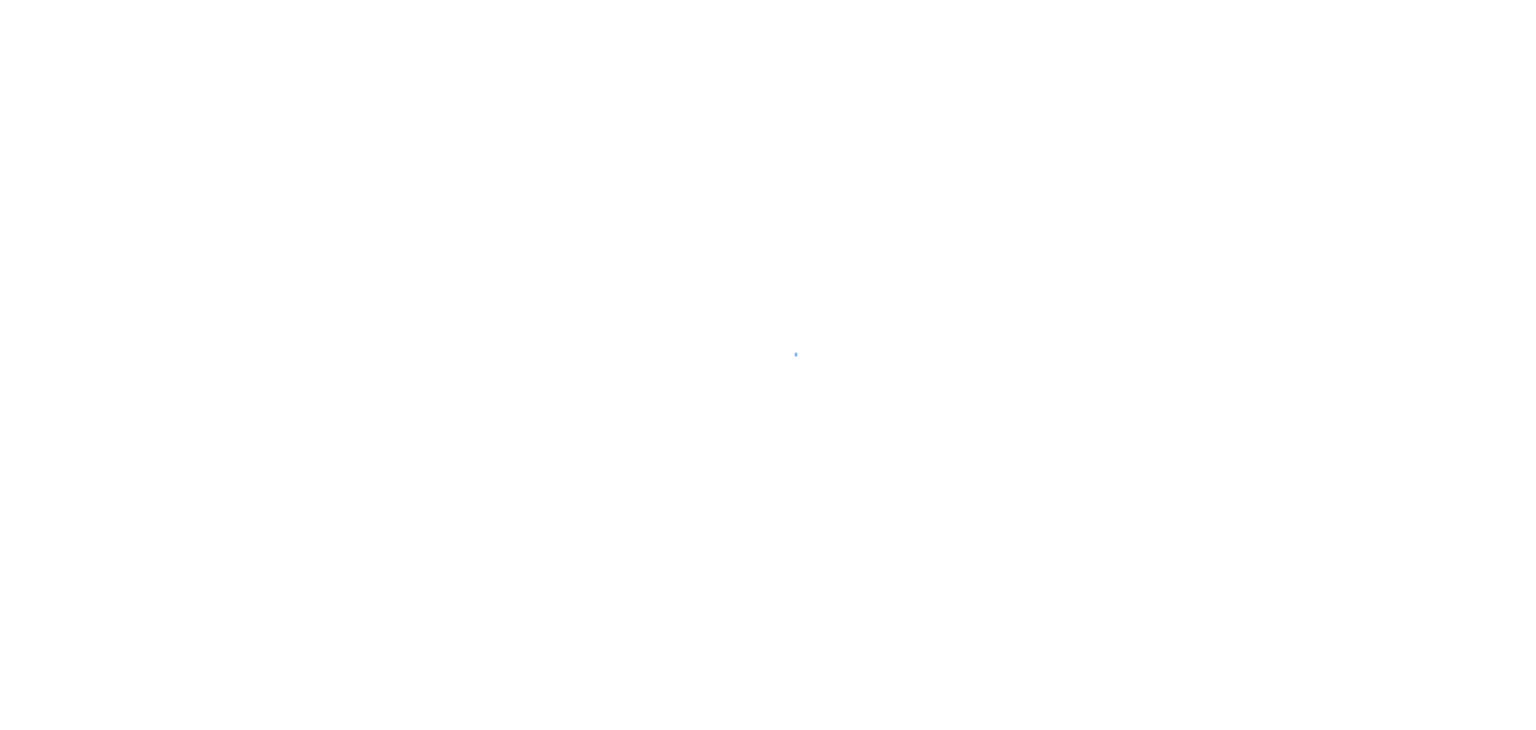 scroll, scrollTop: 0, scrollLeft: 0, axis: both 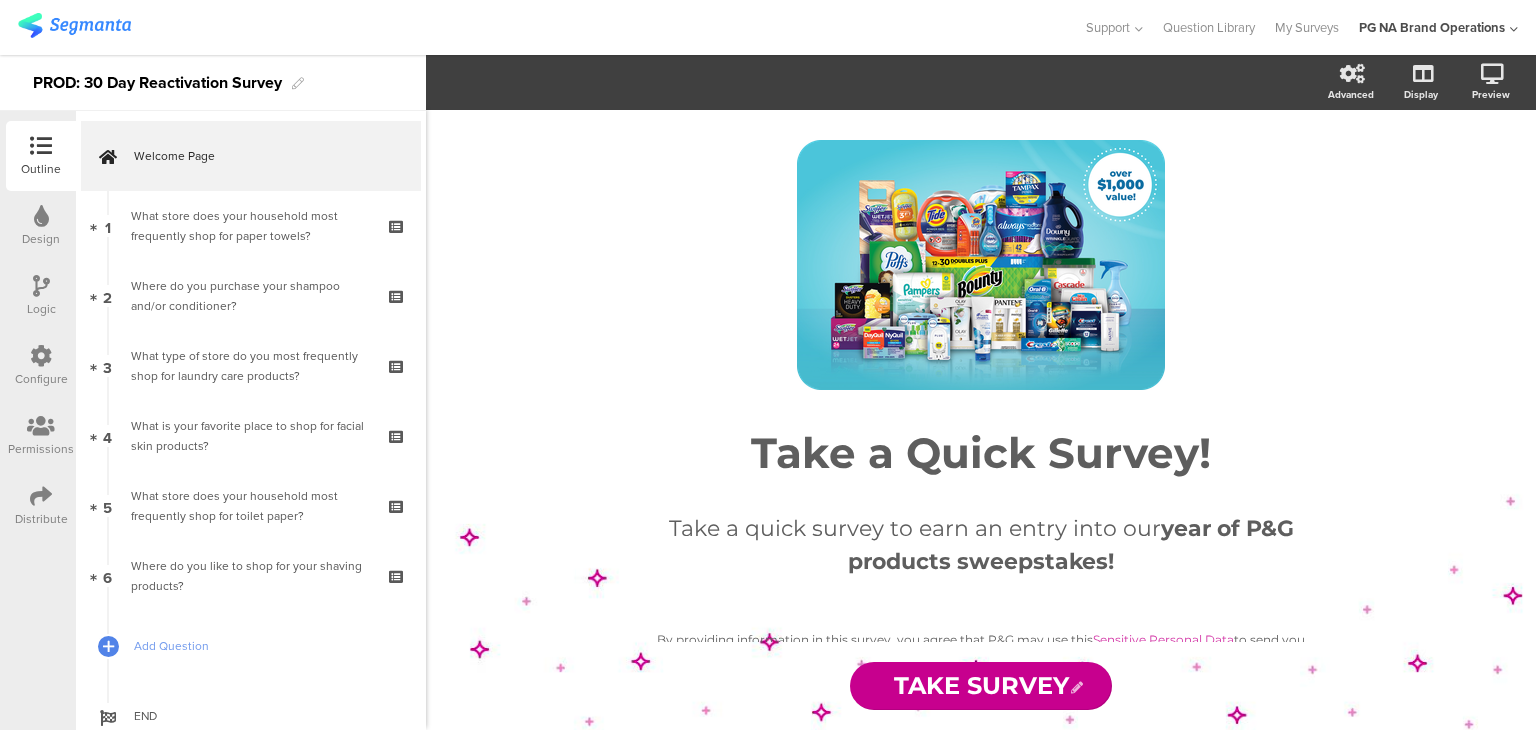 click on "Configure" at bounding box center [41, 366] 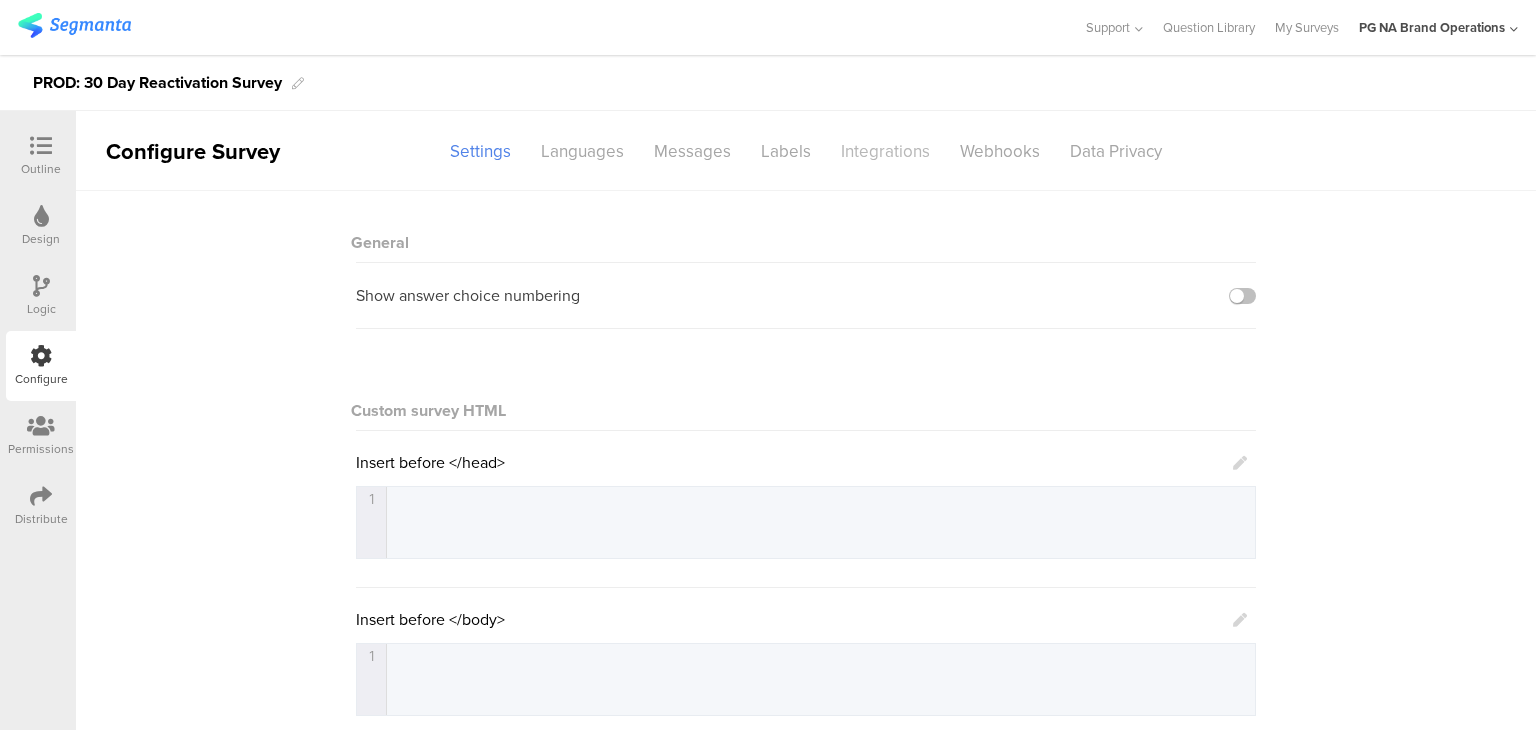 click on "Integrations" at bounding box center (480, 151) 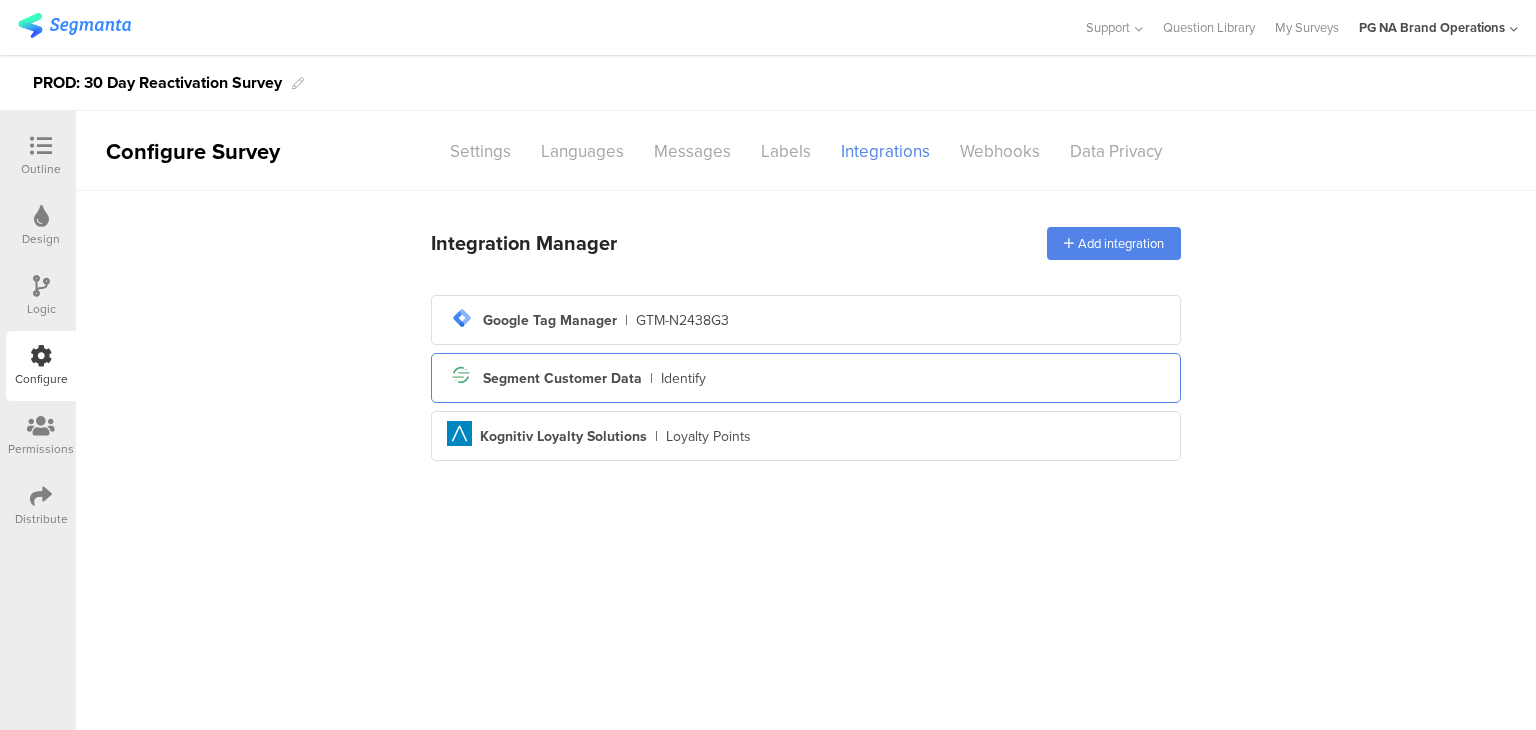 click on "Segment icon   Created with Sketch.               Segment Customer Data   |   Identify" at bounding box center [806, 320] 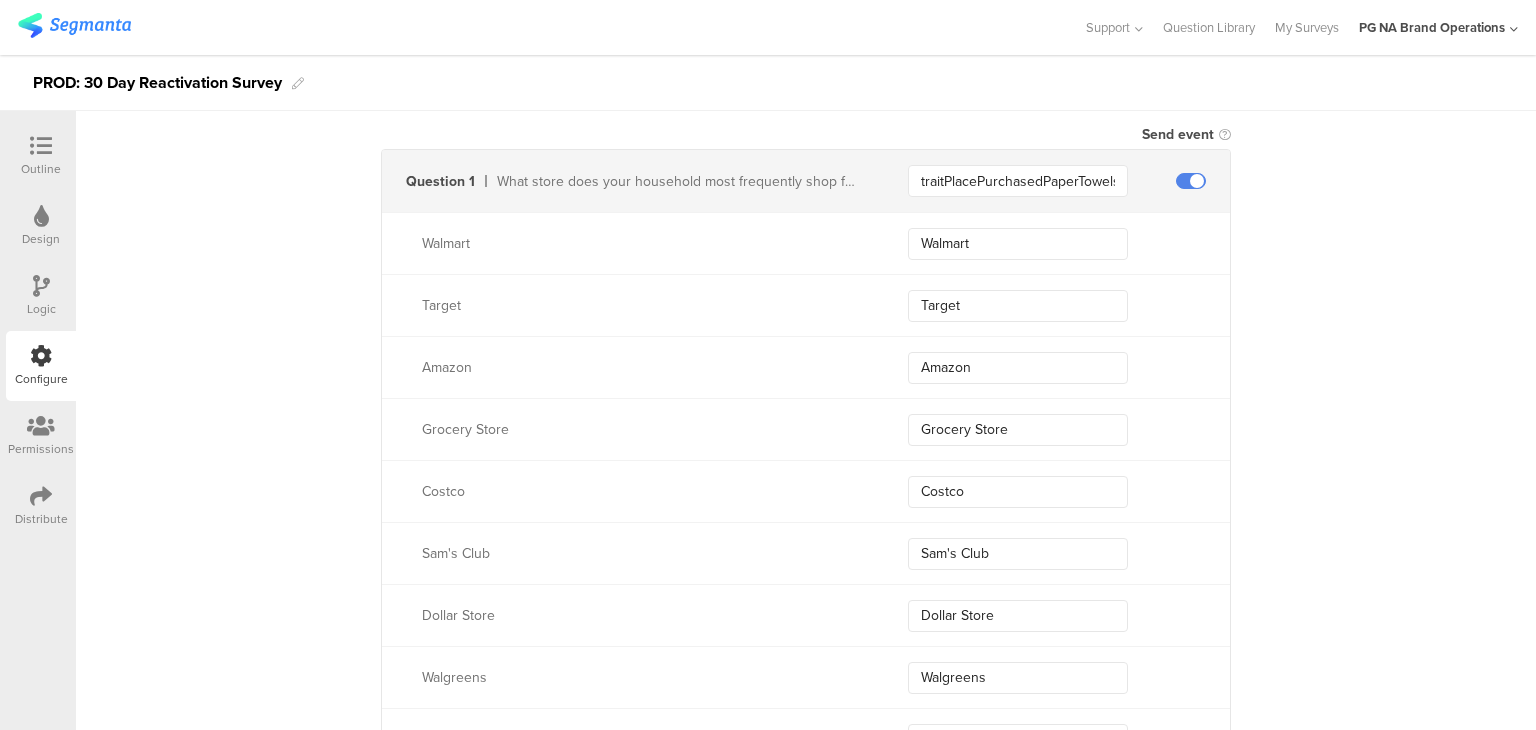 scroll, scrollTop: 0, scrollLeft: 0, axis: both 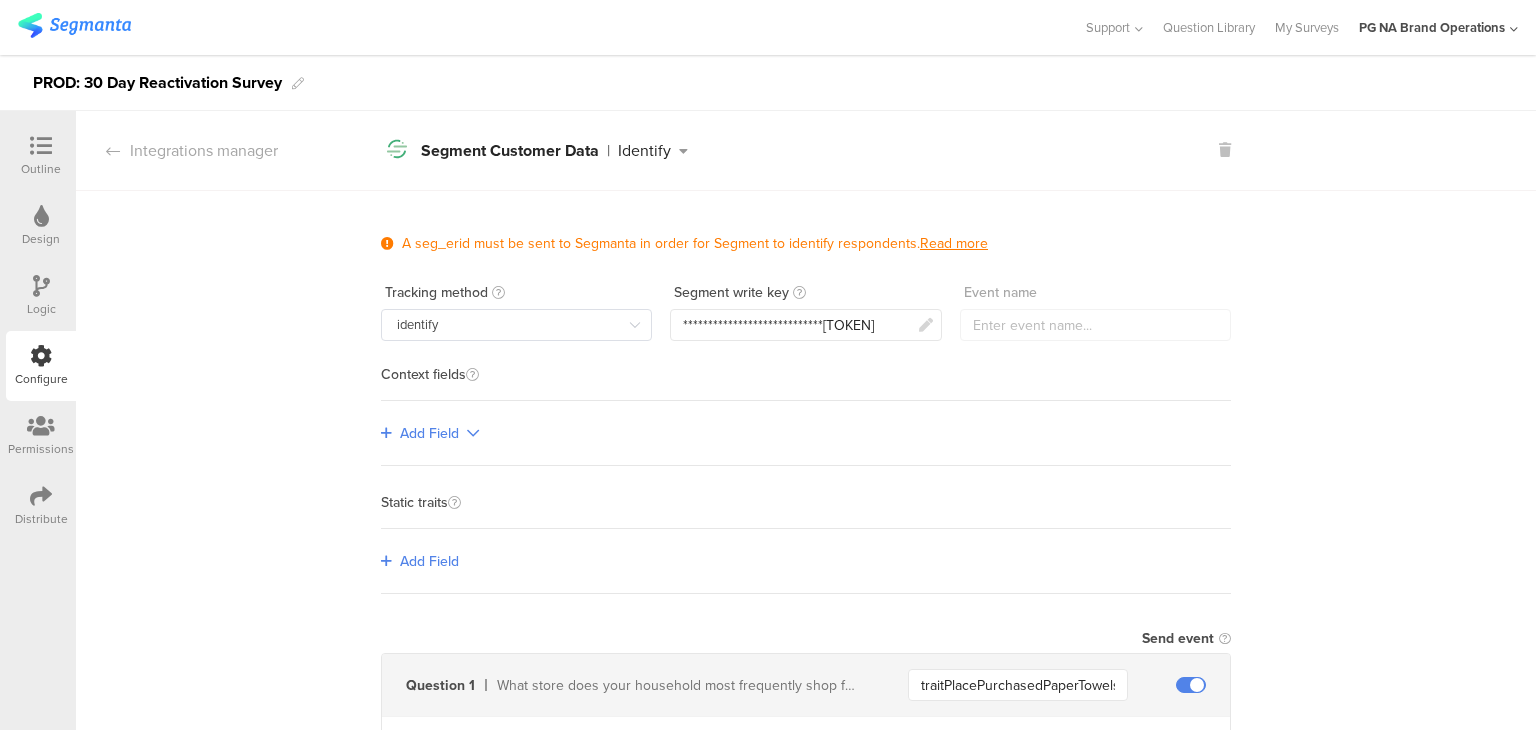 click on "Integrations manager
Segment icon   Created with Sketch.               Segment Customer Data   |   Identify                   tag-manager   Created with Sketch.                         Google Tag Manager   |   GTM-N2438G3                 Segment icon   Created with Sketch.               Segment Customer Data   |   Identify                     Aimia   Created with Sketch.           Kognitiv Loyalty Solutions   |   Loyalty Points" at bounding box center [806, 151] 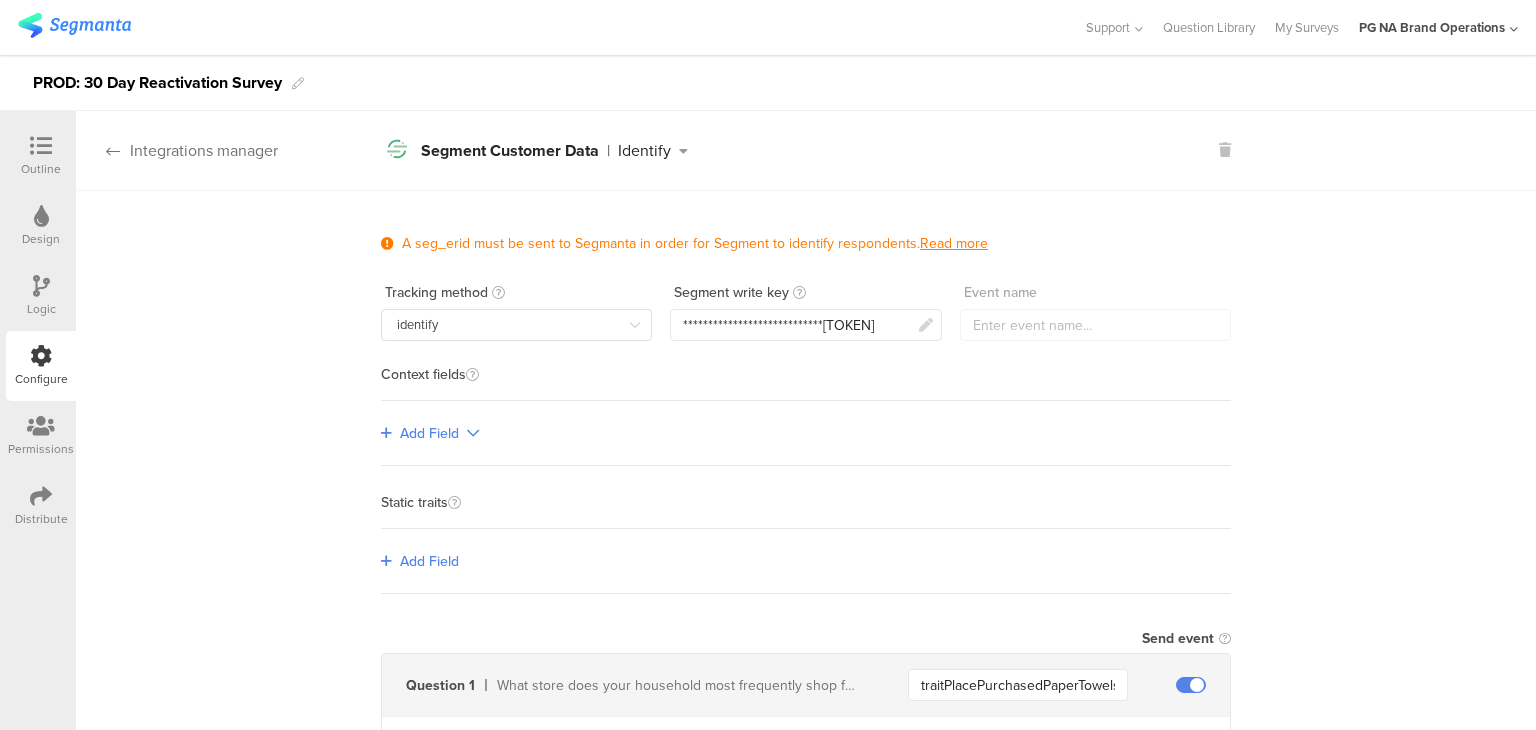 click on "Integrations manager" at bounding box center (177, 150) 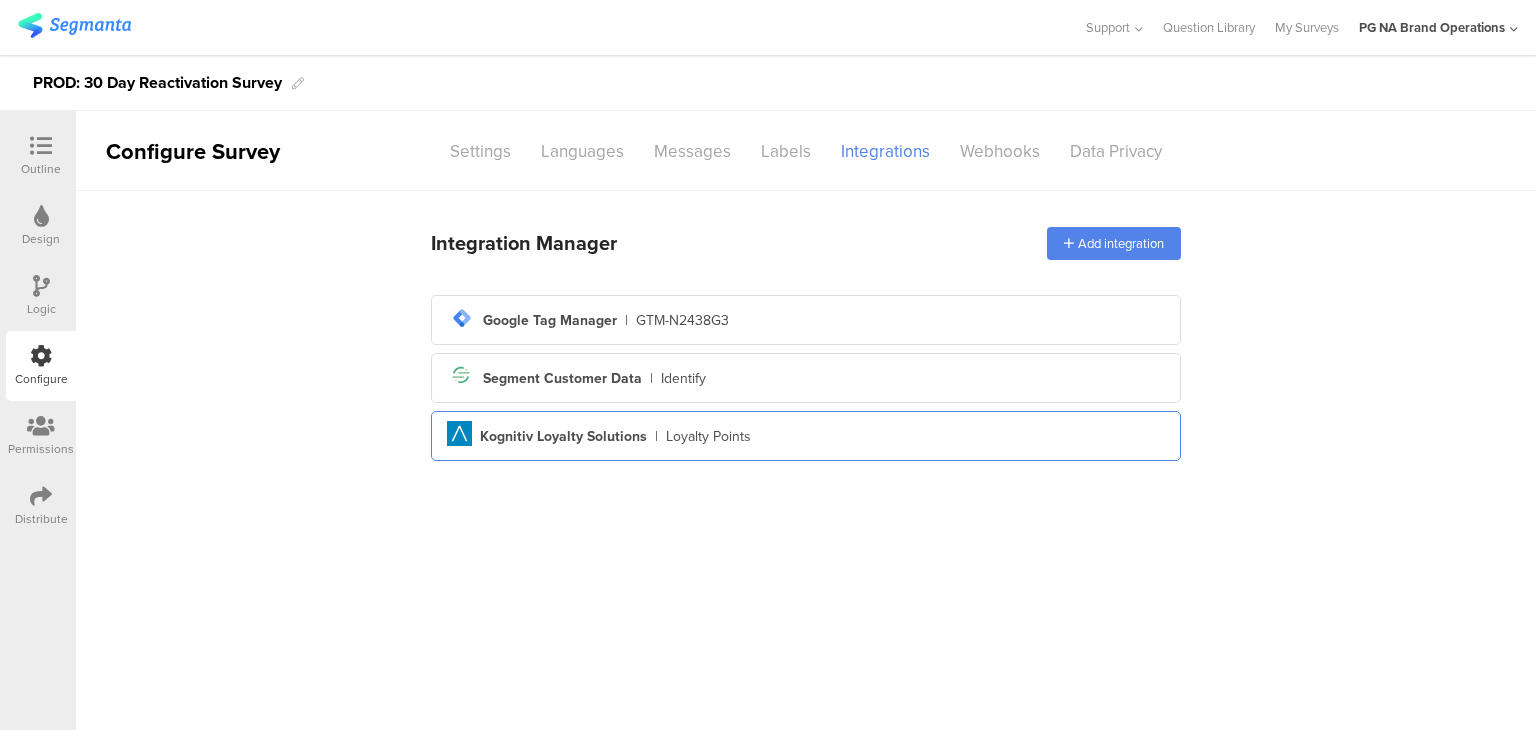 click on "|" at bounding box center (626, 320) 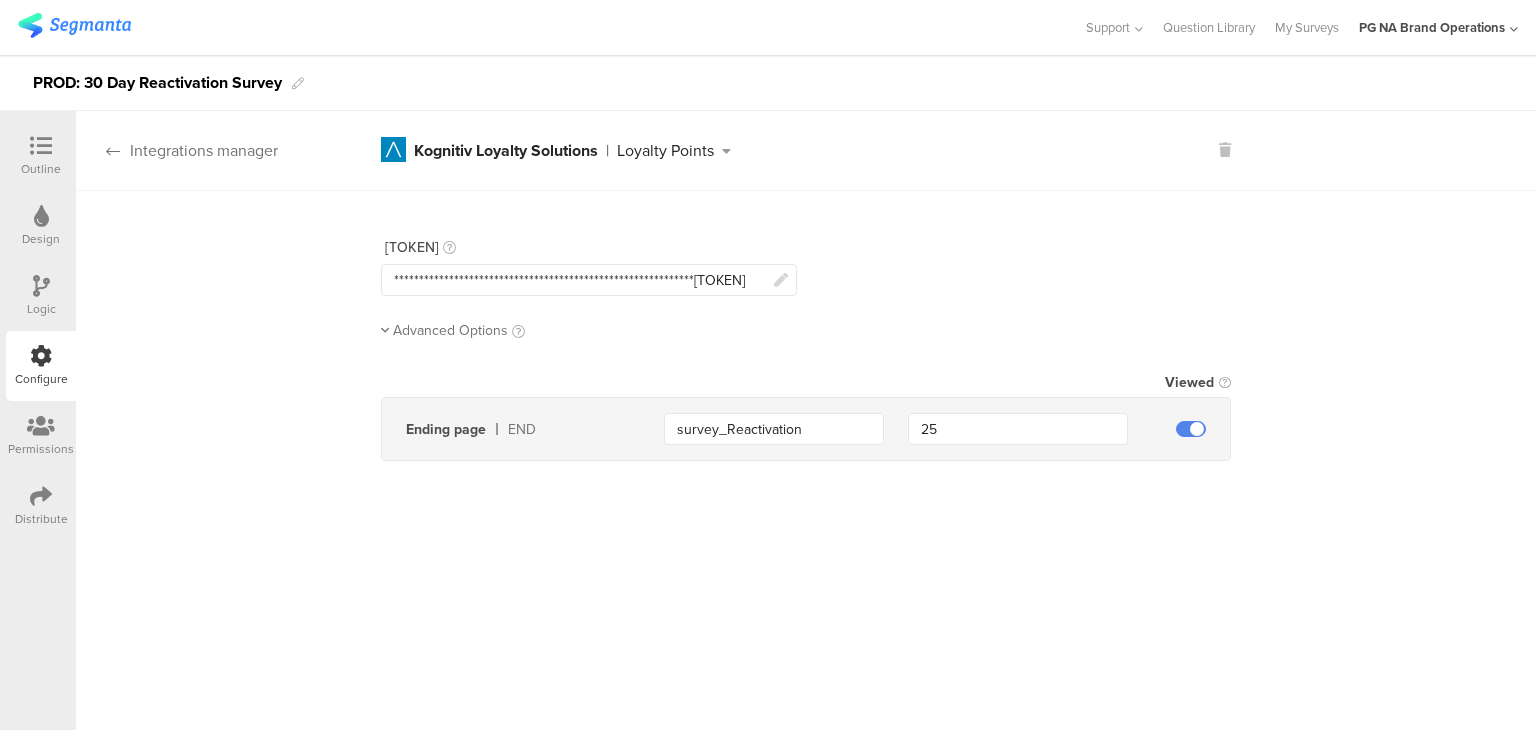 click on "Integrations manager" at bounding box center (177, 150) 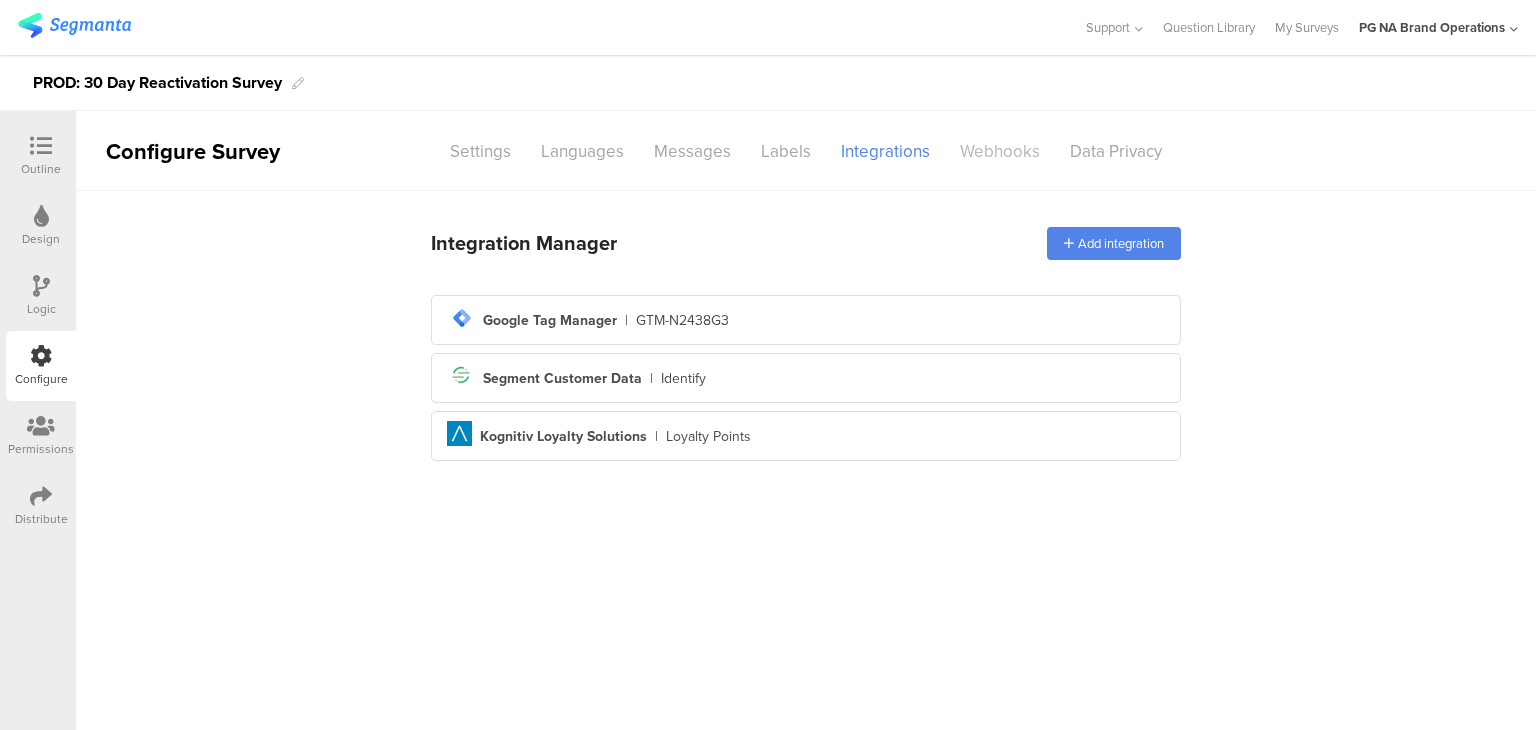 click on "Webhooks" at bounding box center [480, 151] 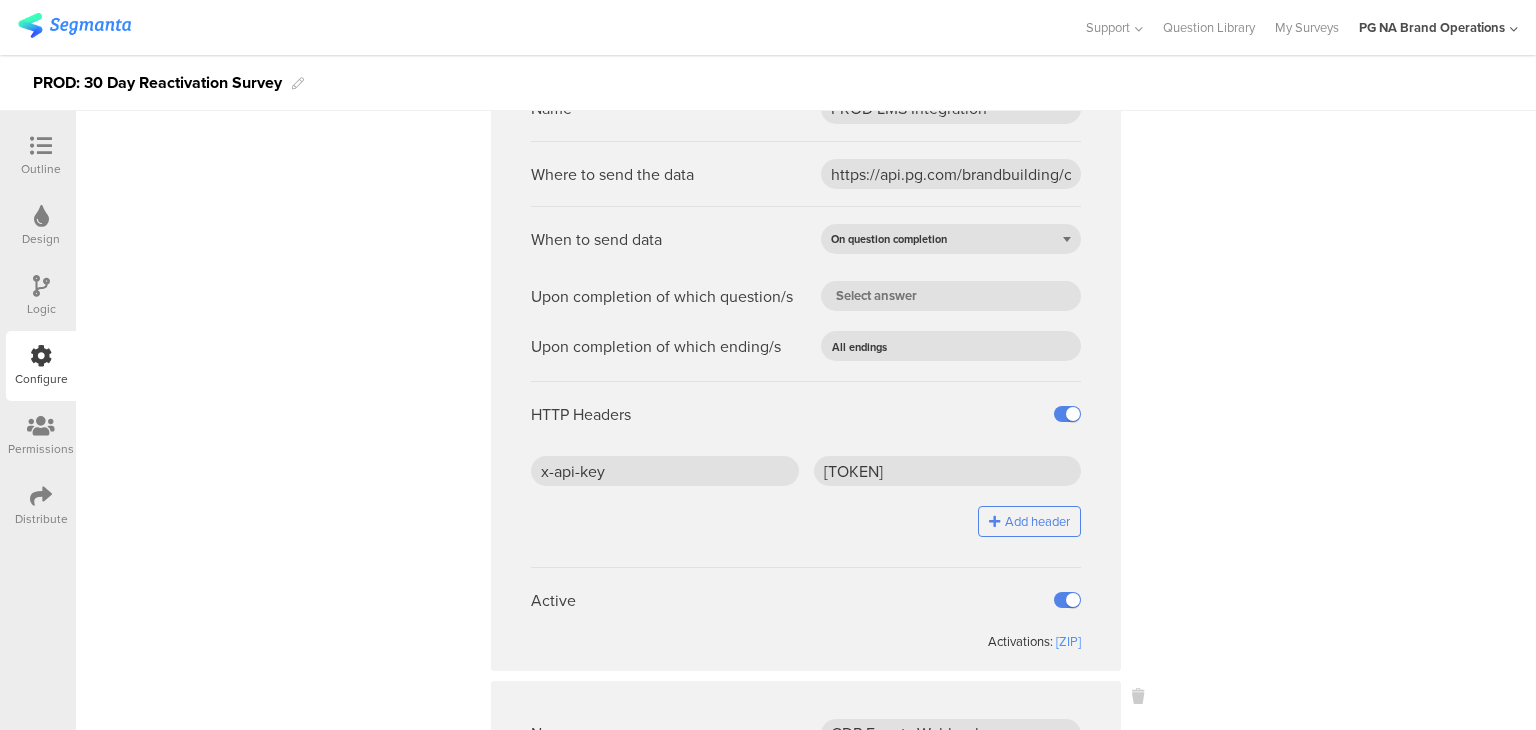scroll, scrollTop: 0, scrollLeft: 0, axis: both 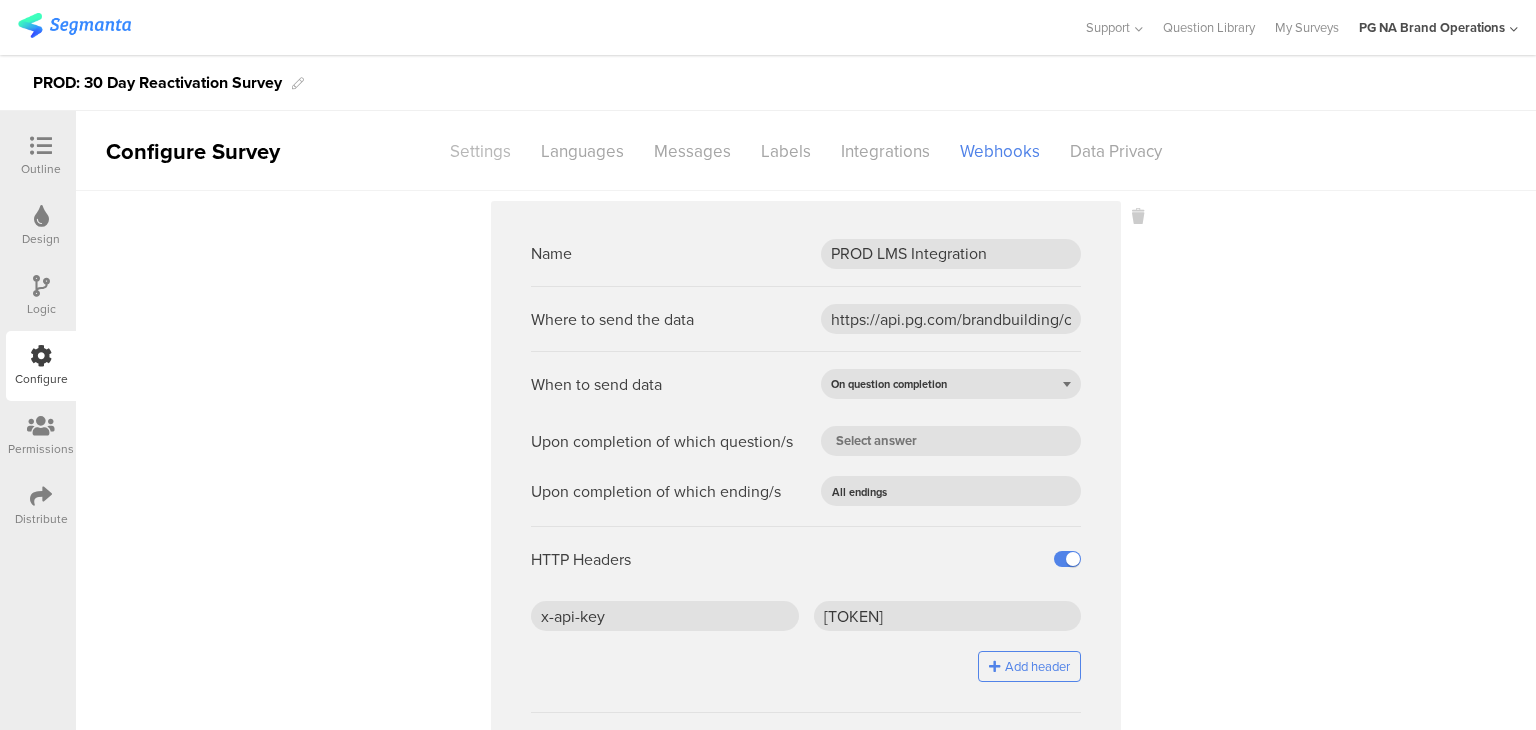 click on "Settings" at bounding box center (480, 151) 